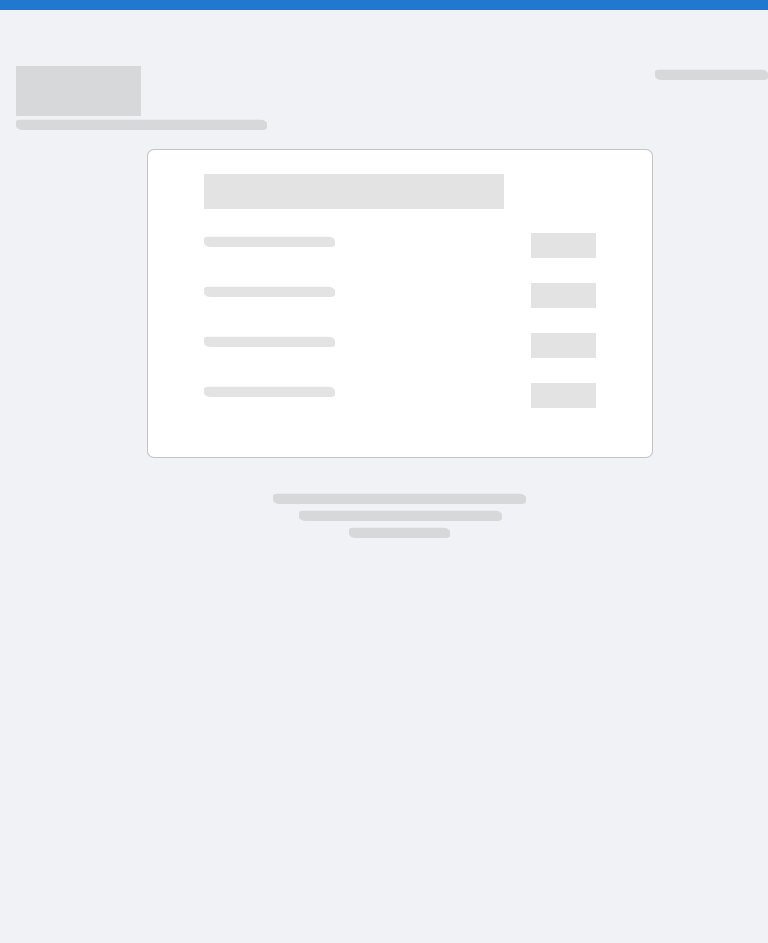 scroll, scrollTop: 0, scrollLeft: 0, axis: both 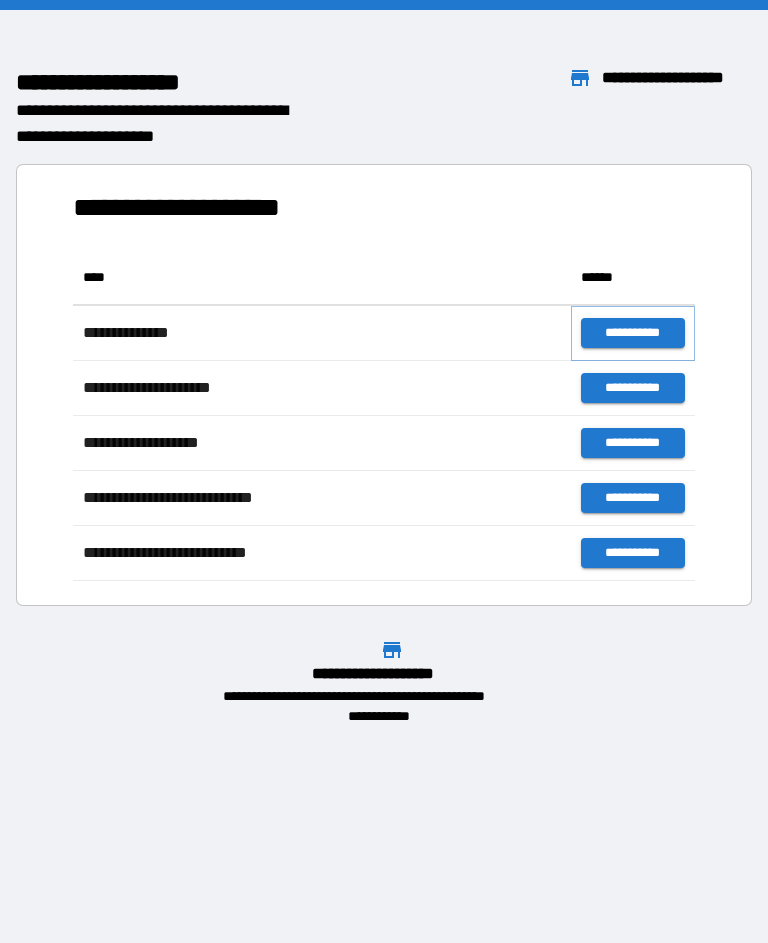 click on "**********" at bounding box center [633, 333] 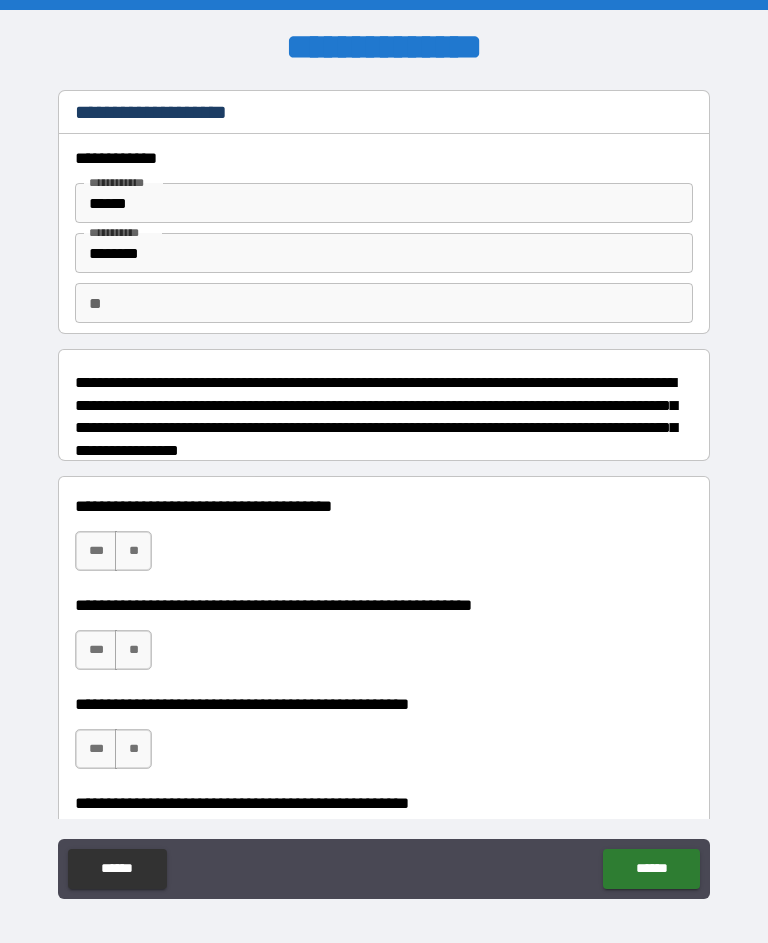 click on "**" at bounding box center (133, 551) 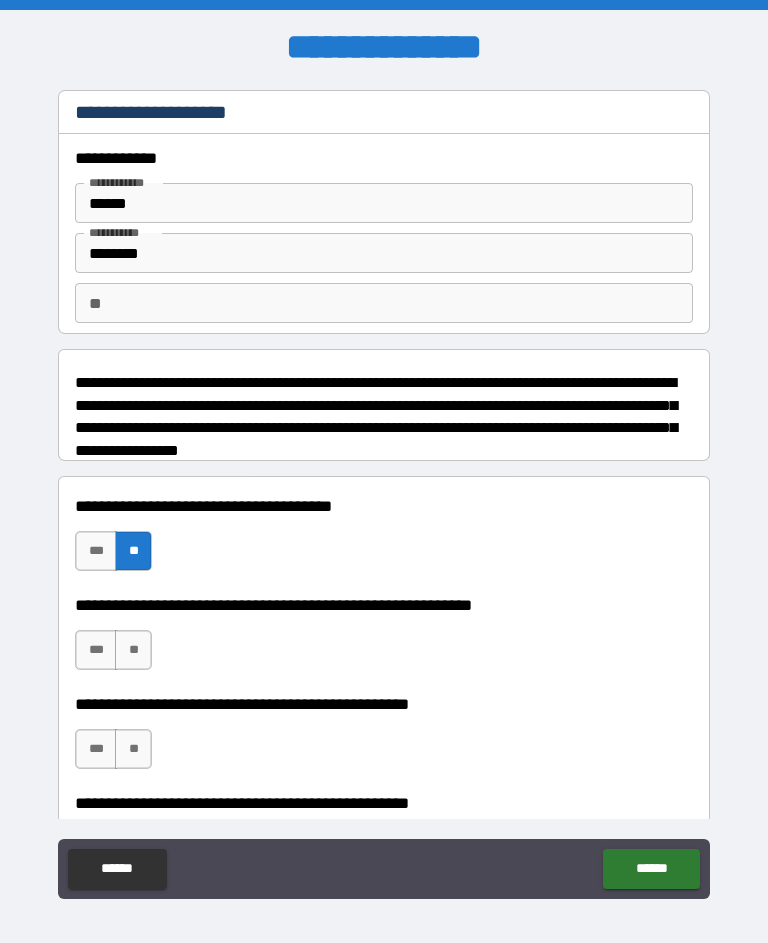 click on "**" at bounding box center [133, 650] 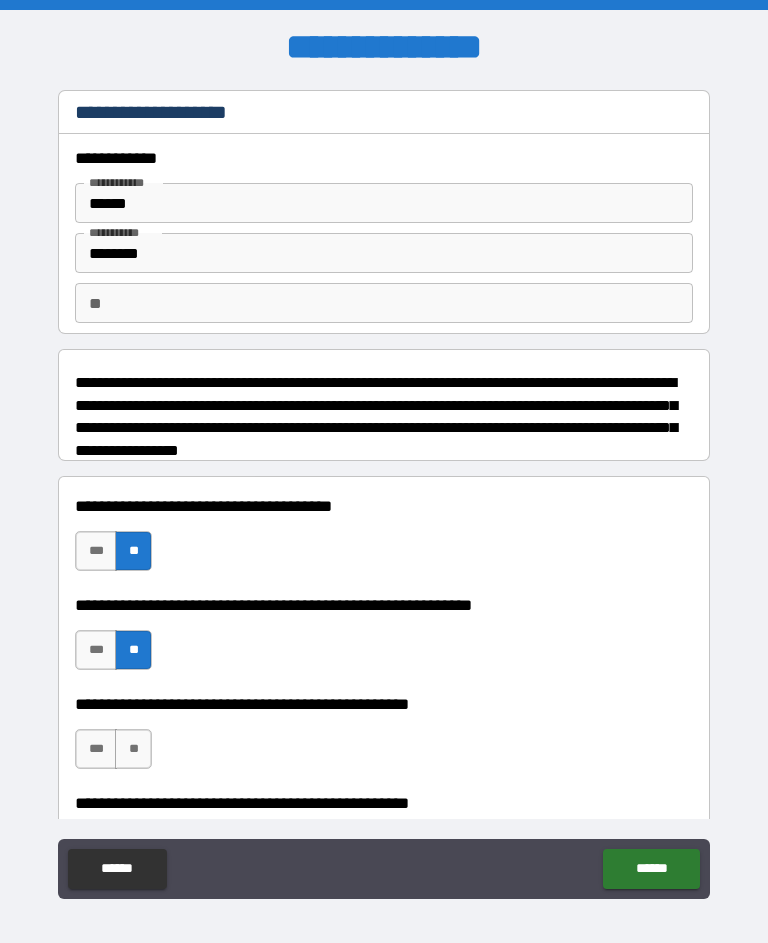 click on "**" at bounding box center [133, 749] 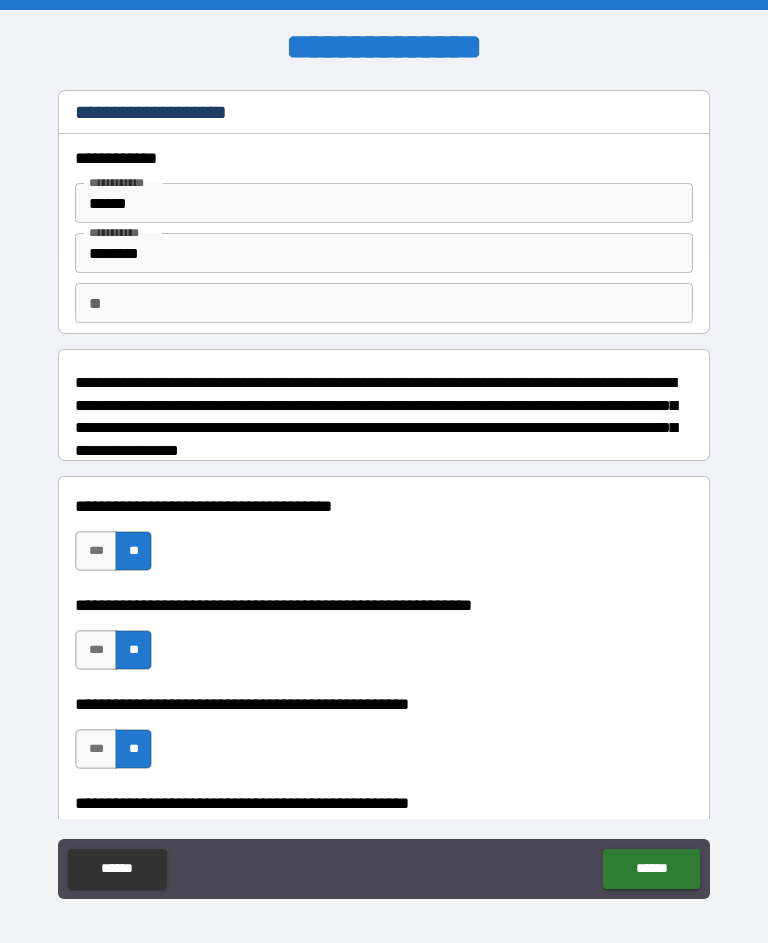 click on "******" at bounding box center [651, 869] 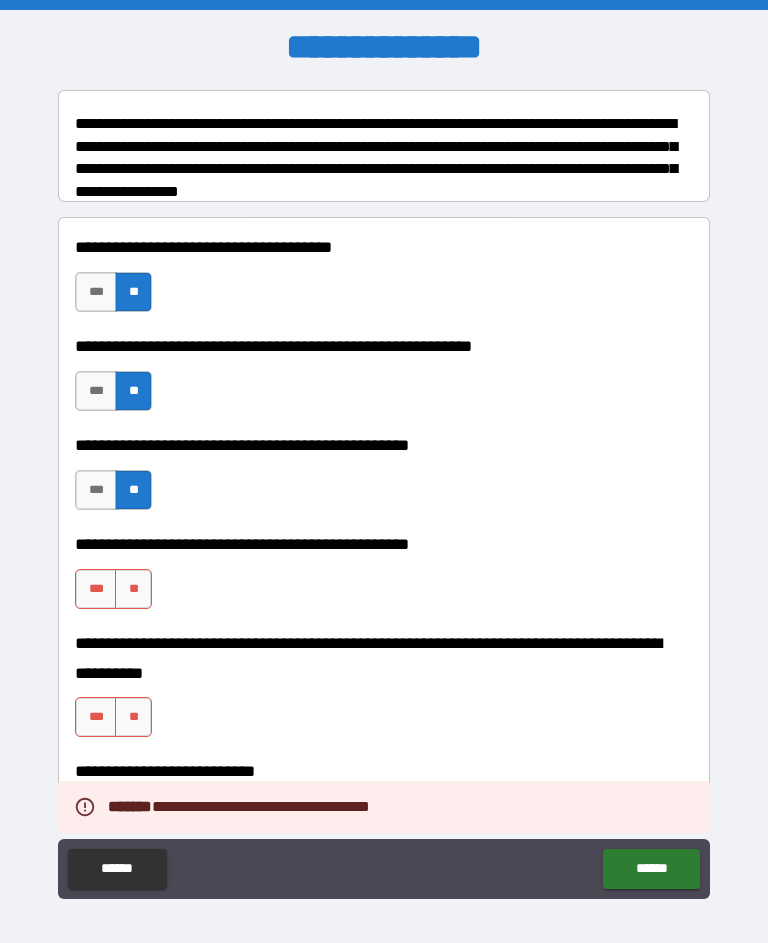 scroll, scrollTop: 268, scrollLeft: 0, axis: vertical 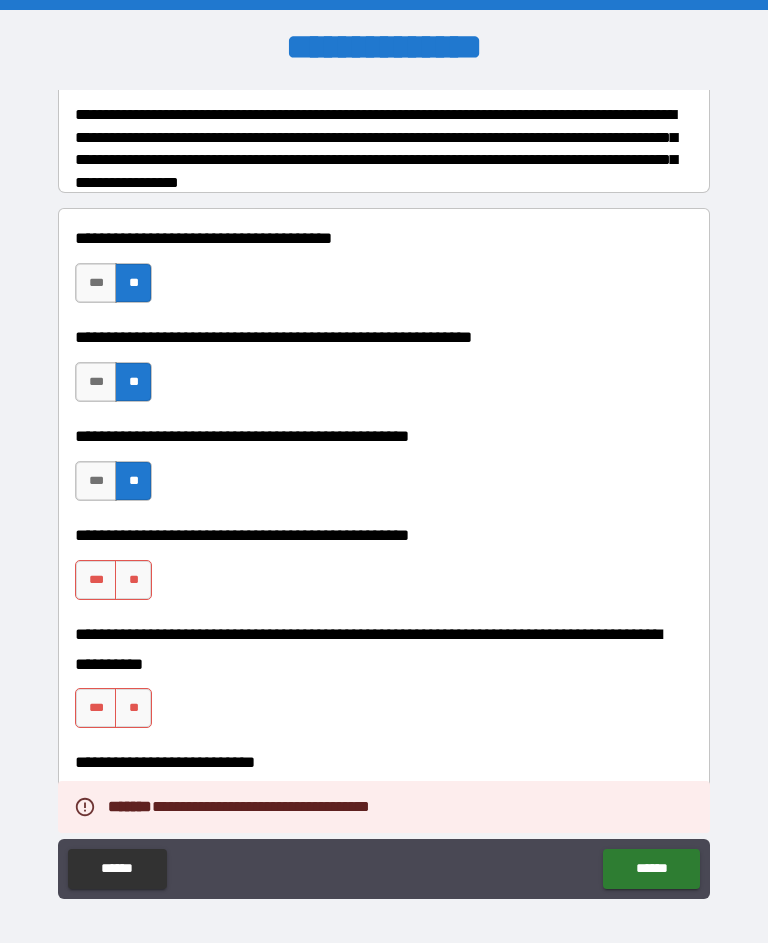 click on "**" at bounding box center (133, 580) 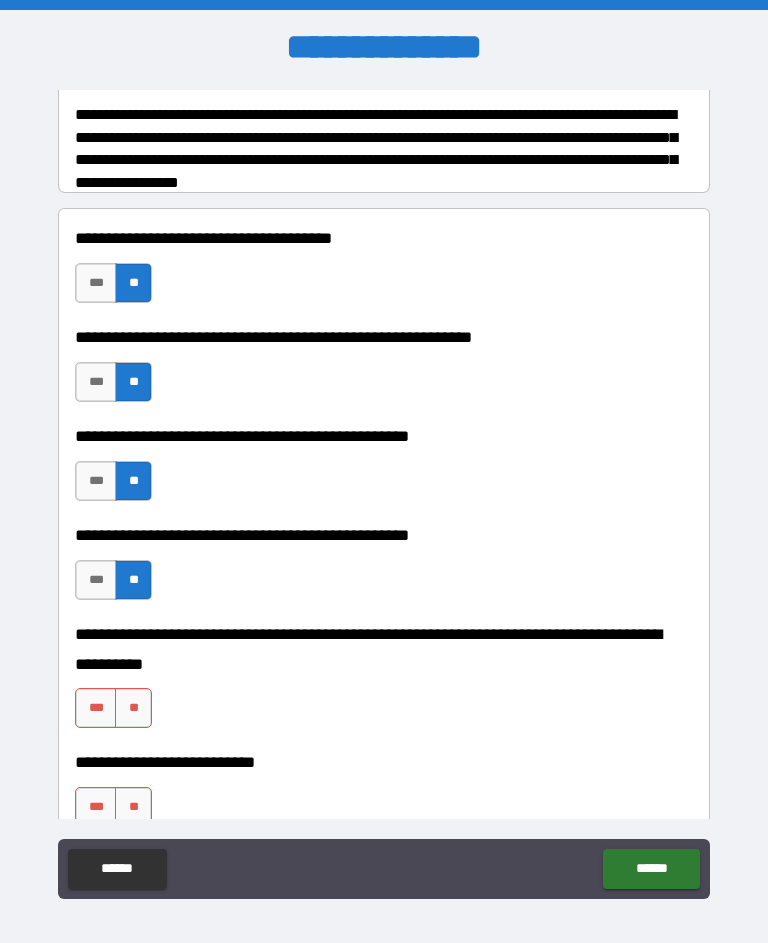 click on "**" at bounding box center [133, 708] 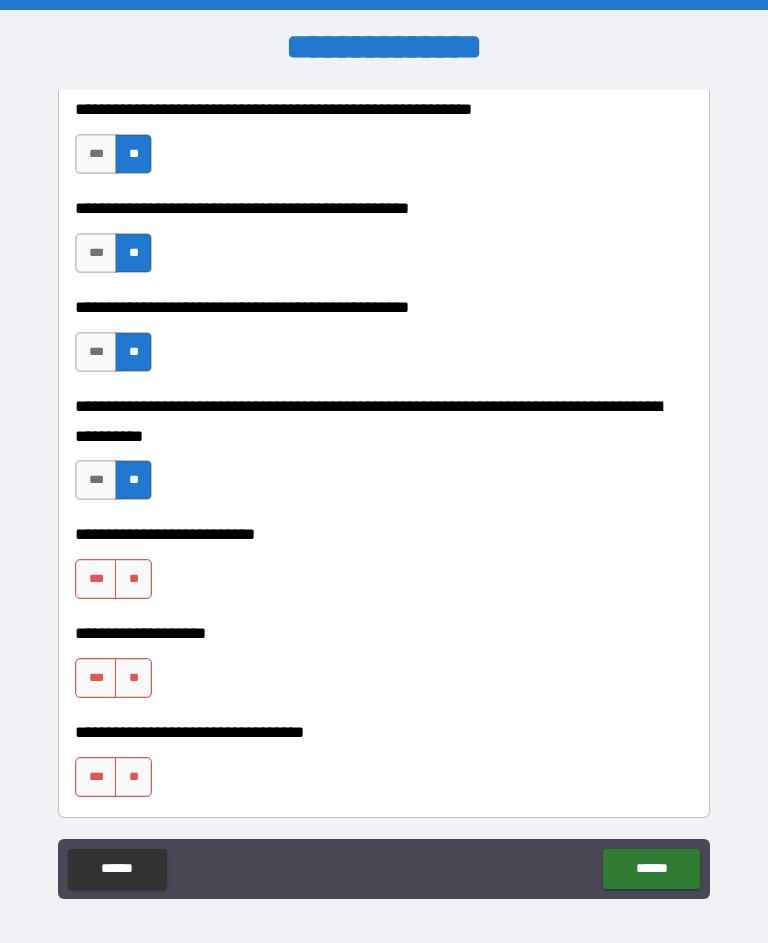 scroll, scrollTop: 497, scrollLeft: 0, axis: vertical 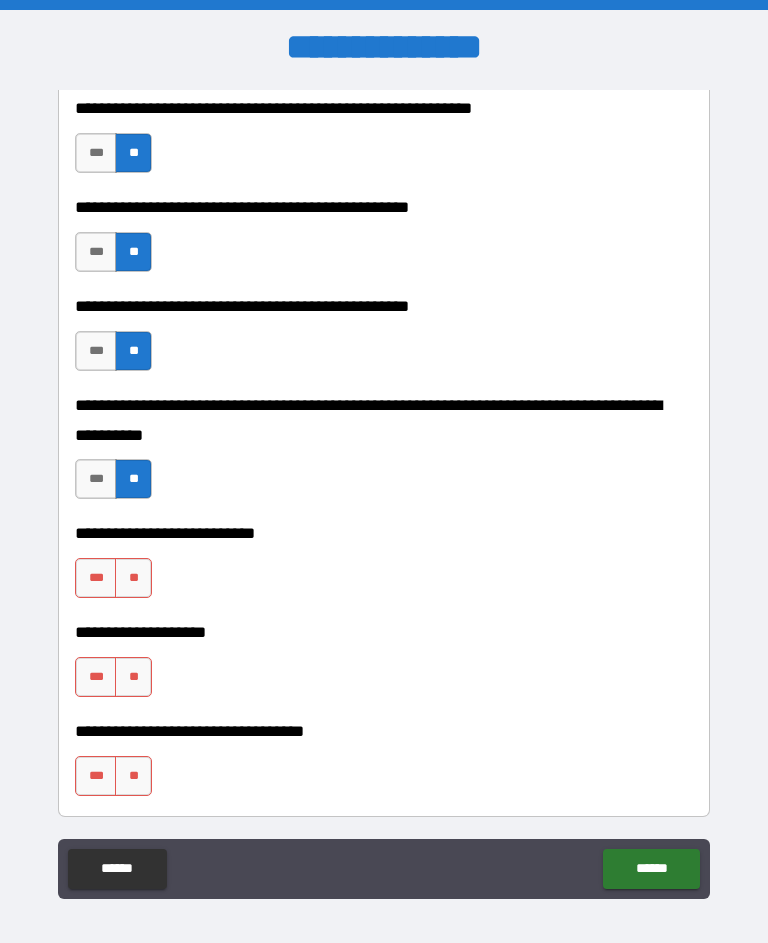 click on "**" at bounding box center (133, 578) 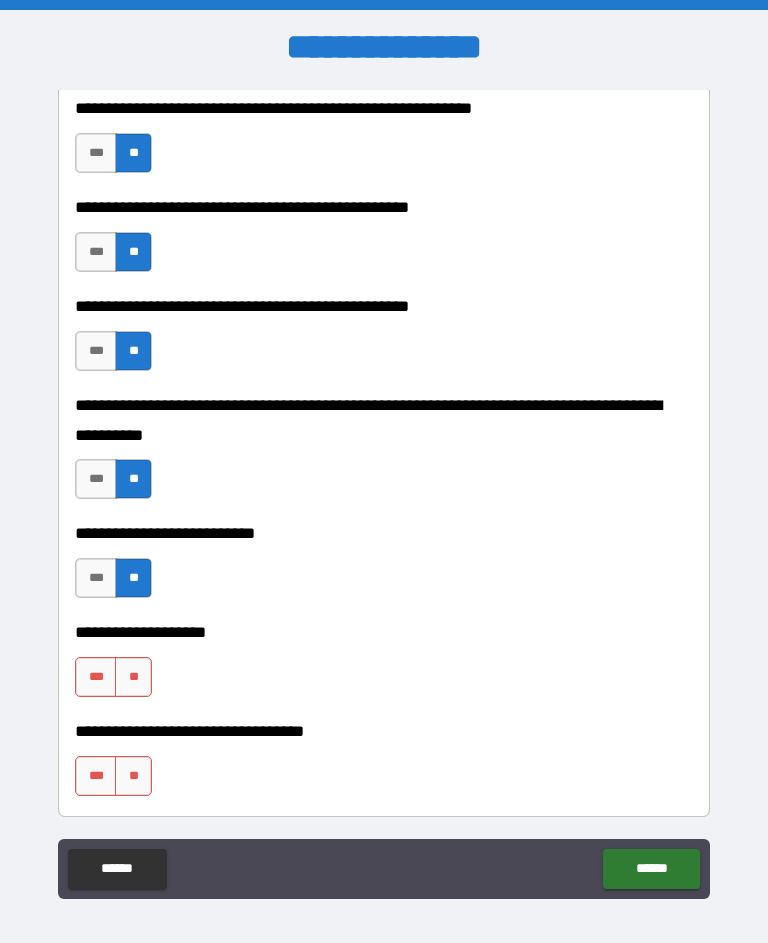 click on "**" at bounding box center (133, 578) 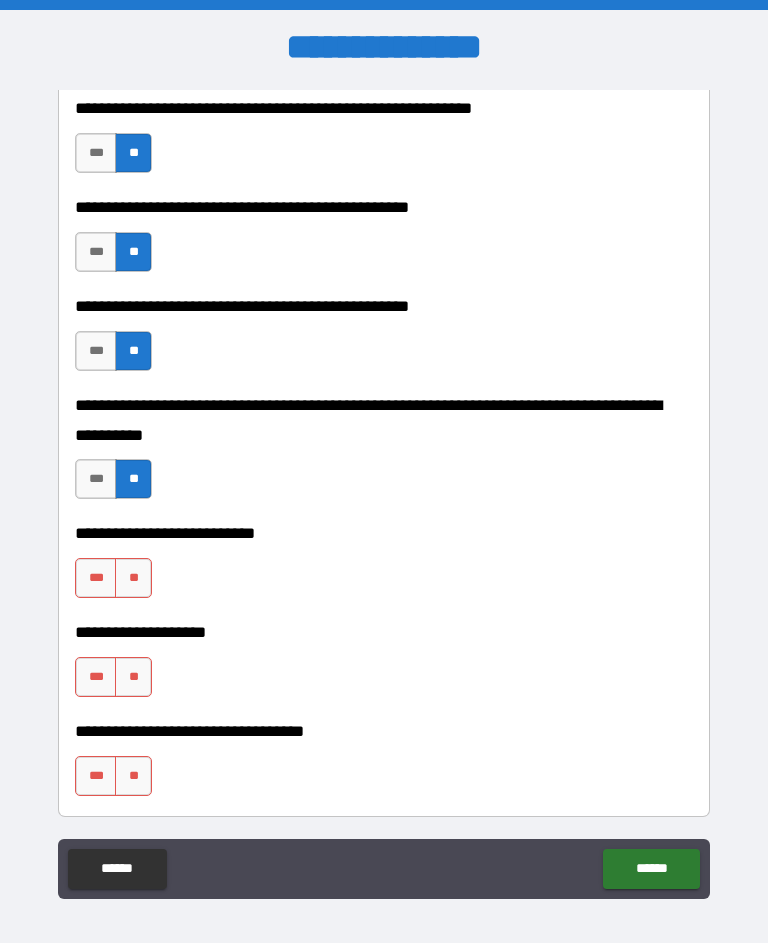 click on "**" at bounding box center (133, 578) 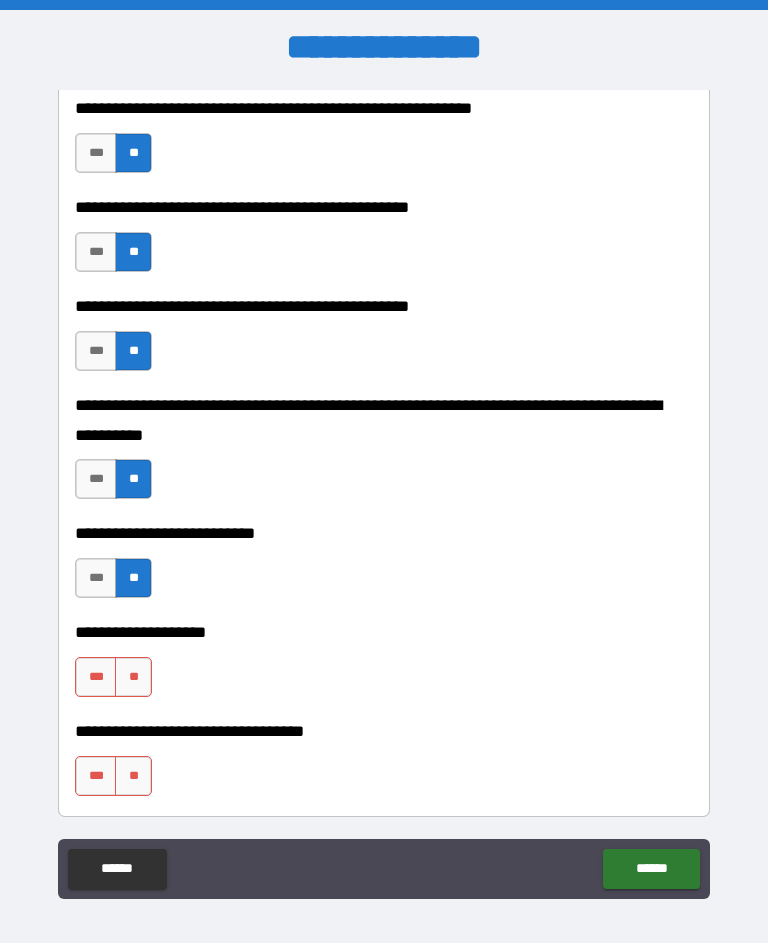 click on "**" at bounding box center (133, 677) 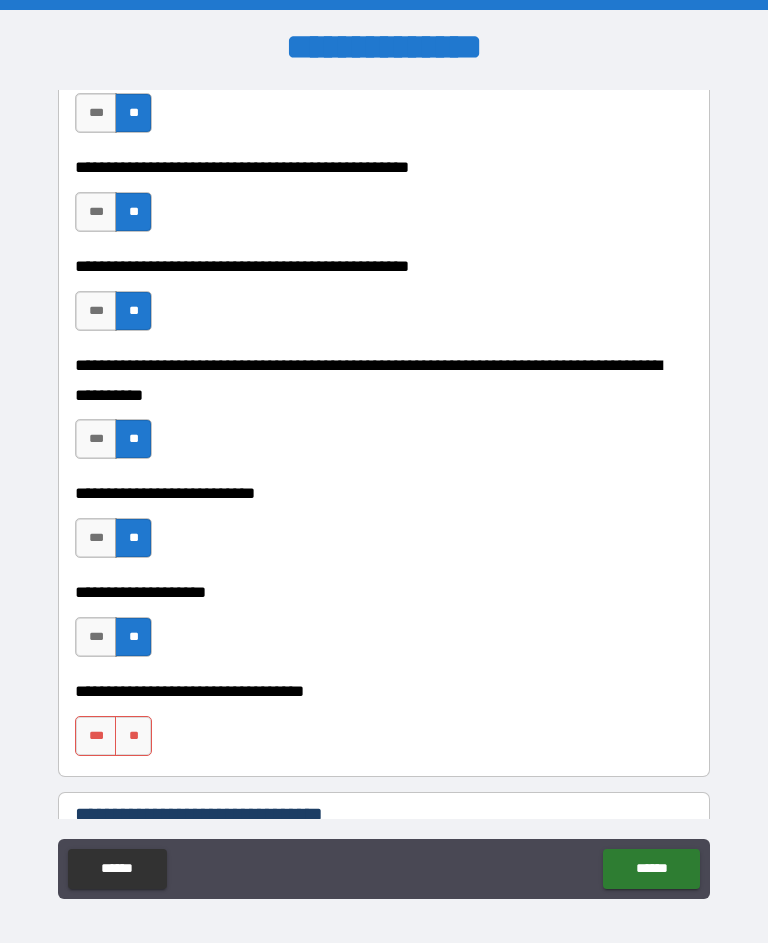 scroll, scrollTop: 538, scrollLeft: 0, axis: vertical 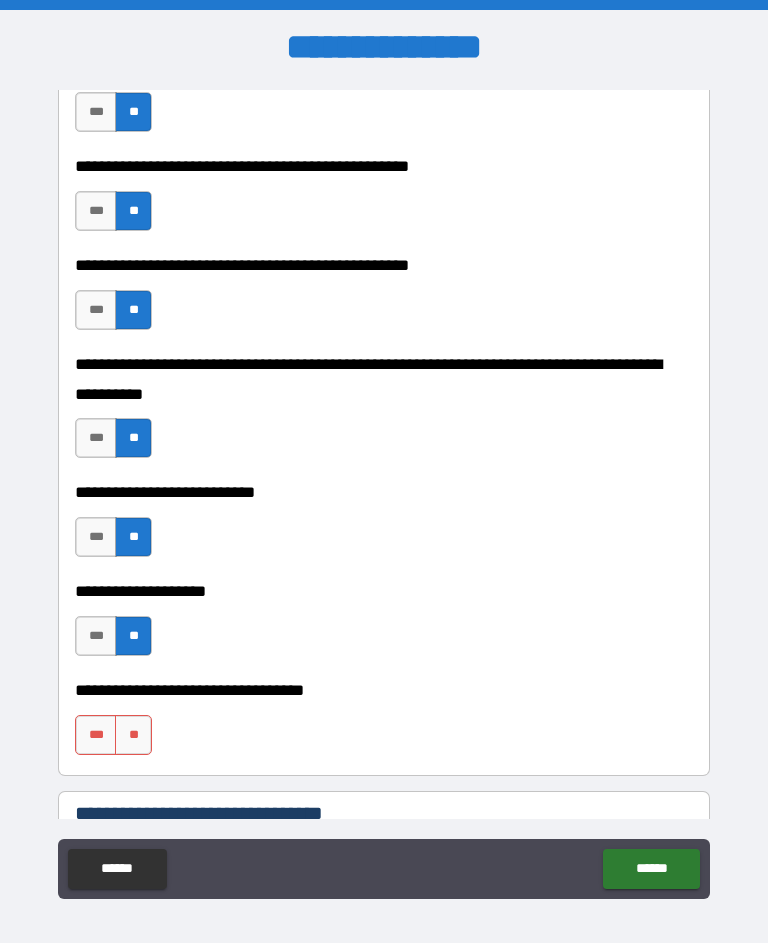 click on "**" at bounding box center (133, 735) 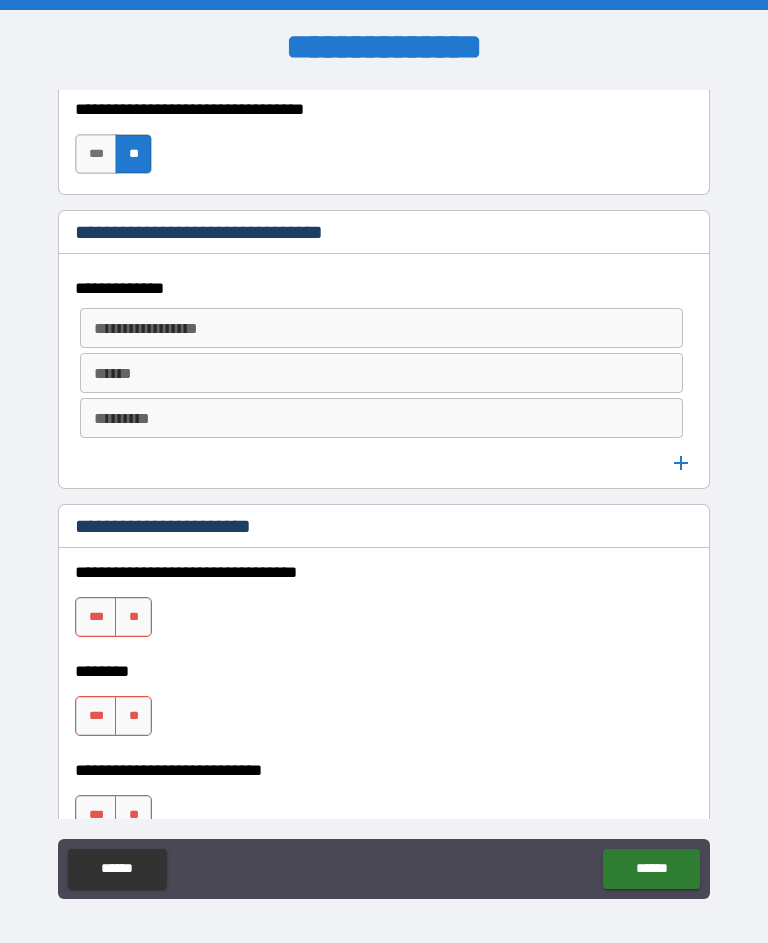 scroll, scrollTop: 1125, scrollLeft: 0, axis: vertical 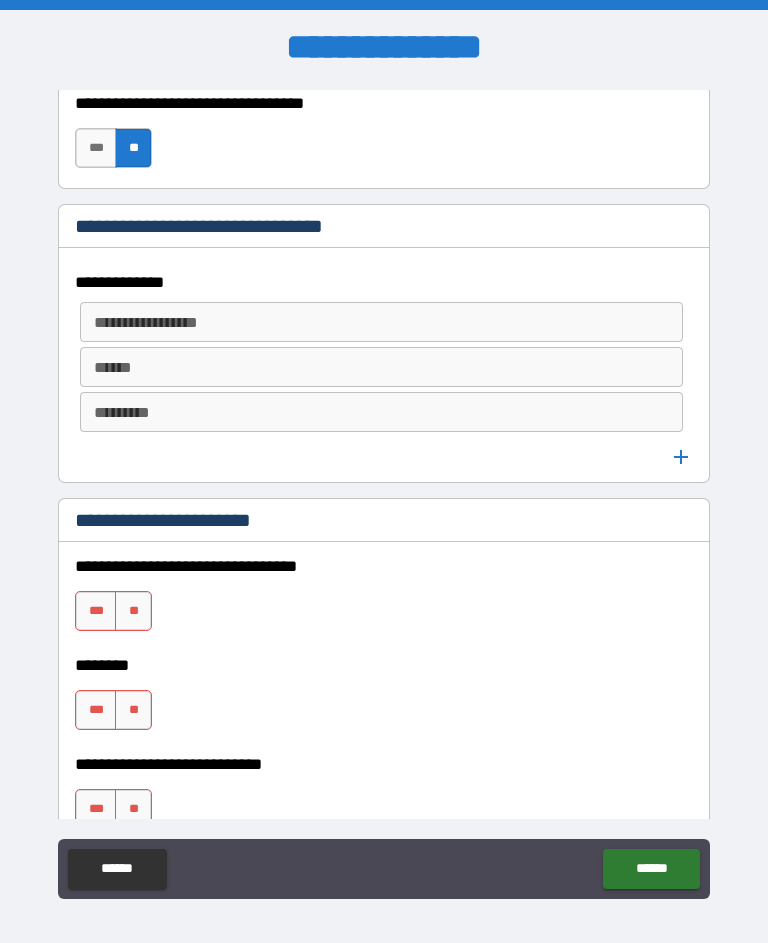 click on "**" at bounding box center [133, 611] 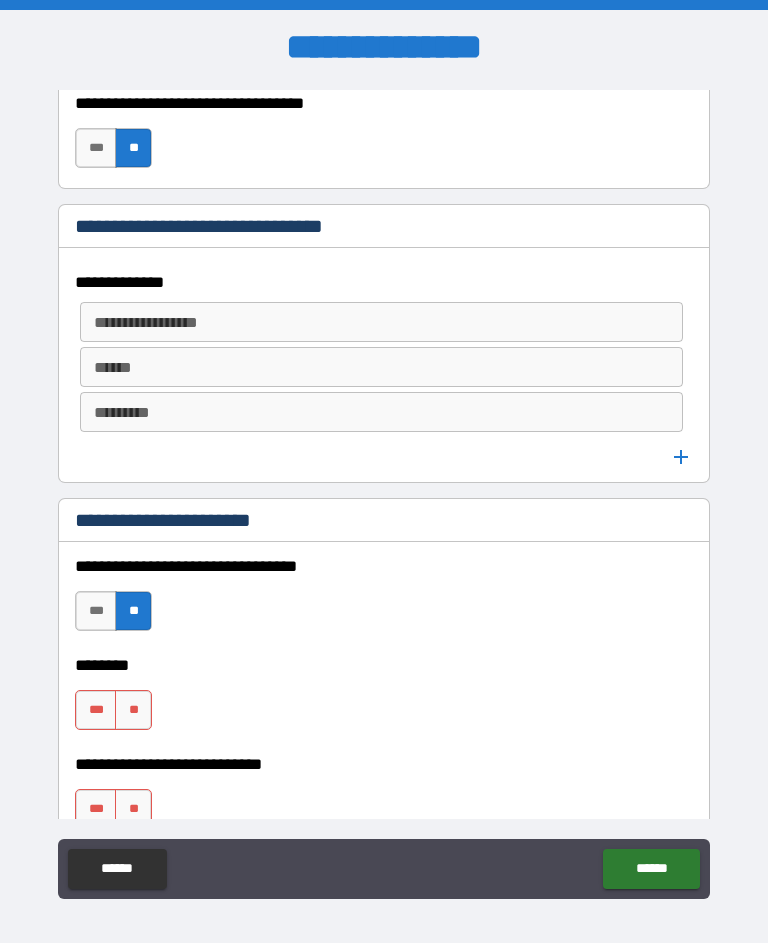 click on "**" at bounding box center [133, 611] 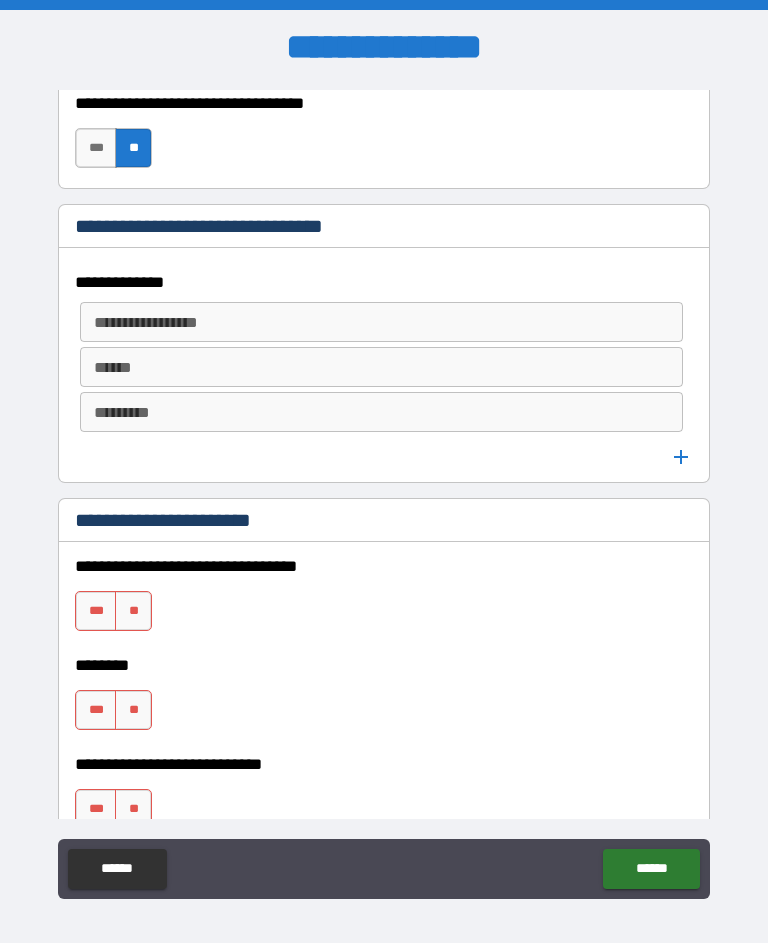 click on "**" at bounding box center [133, 710] 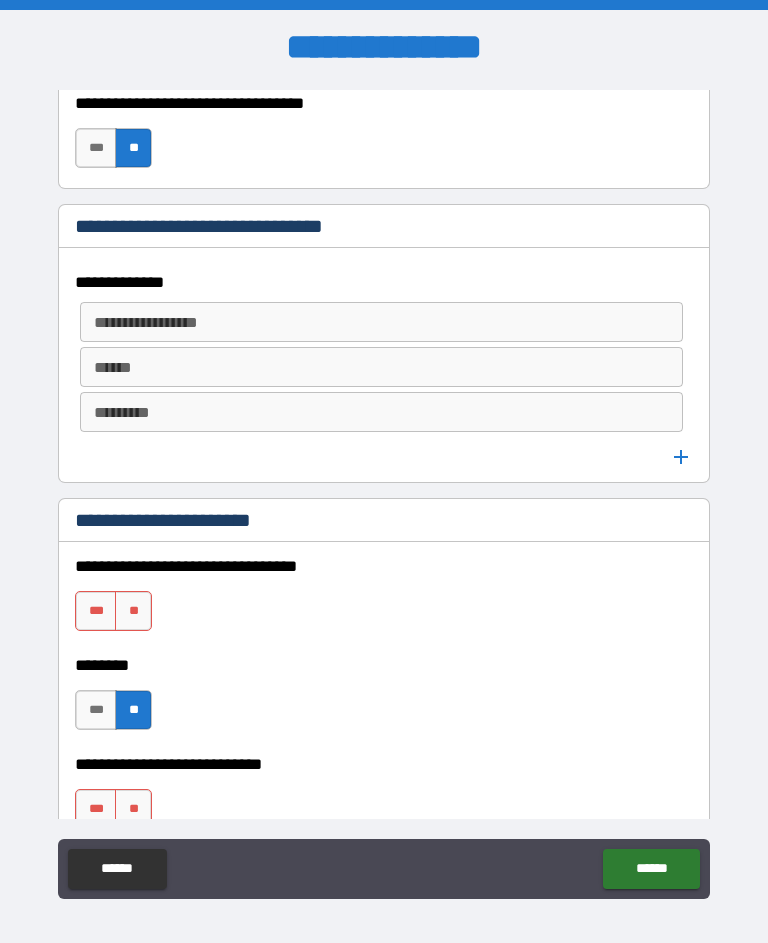 click on "**" at bounding box center (133, 710) 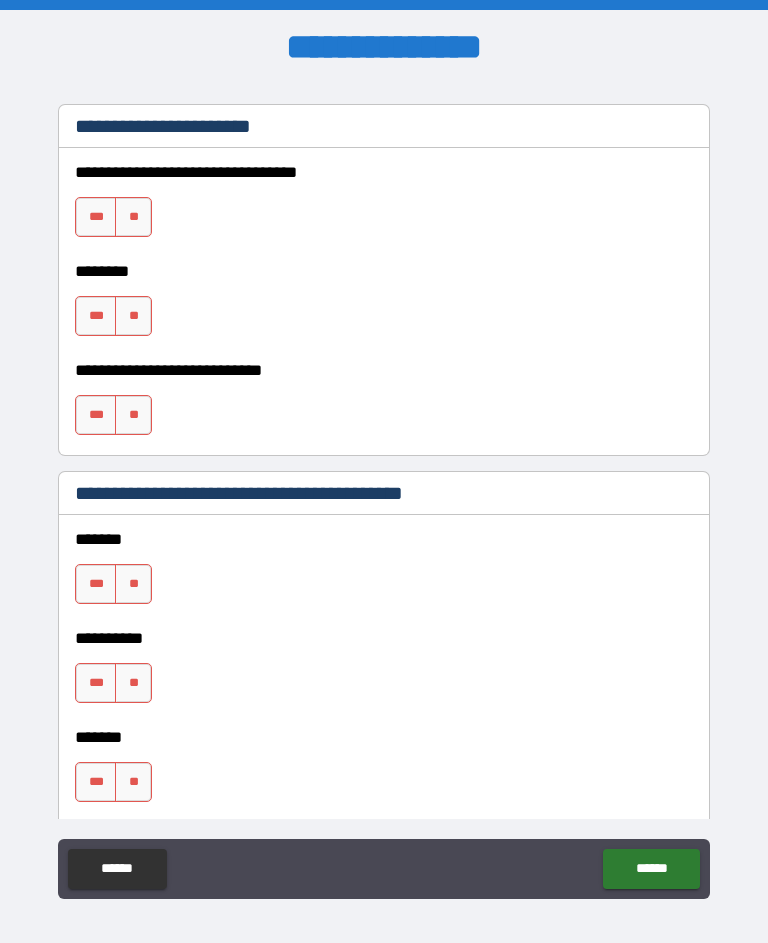scroll, scrollTop: 1520, scrollLeft: 0, axis: vertical 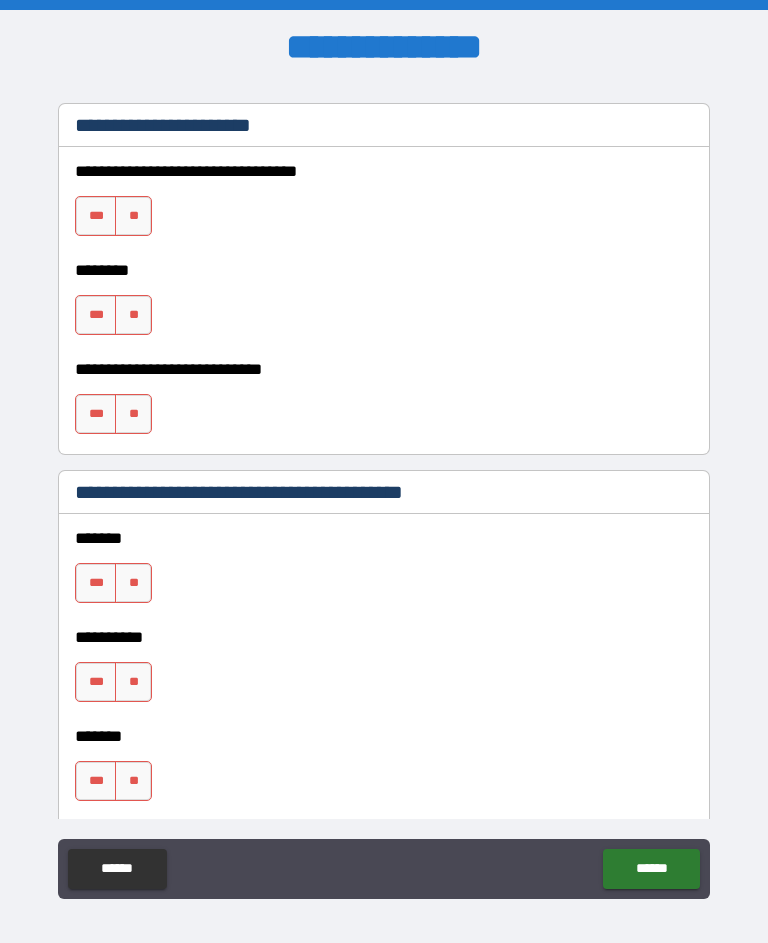 click on "**" at bounding box center [133, 583] 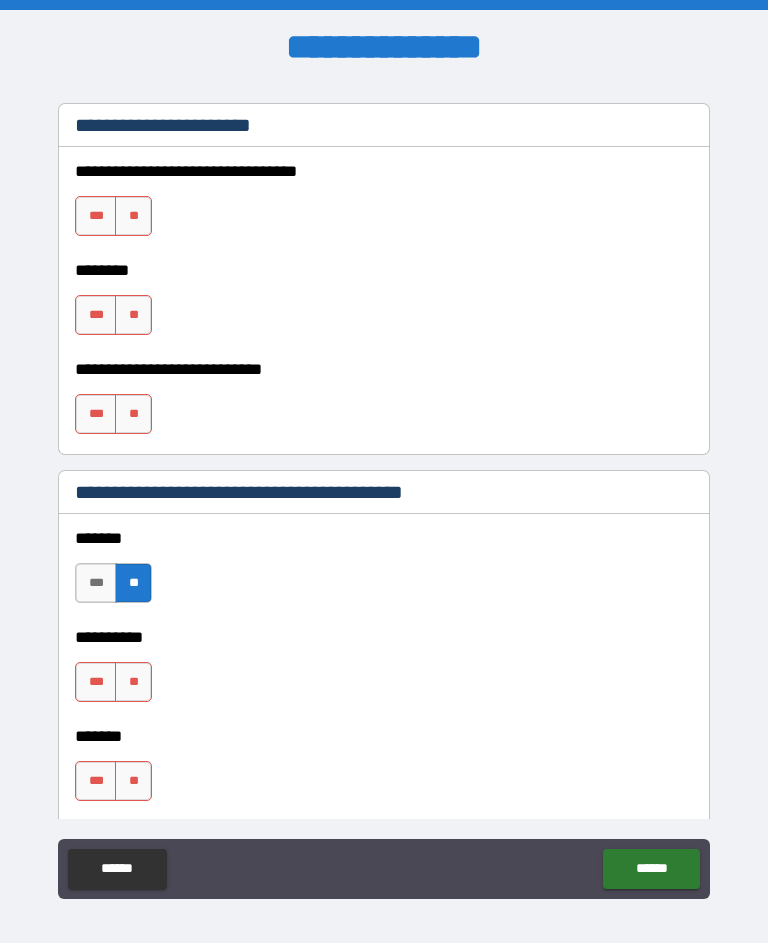 click on "**" at bounding box center (133, 682) 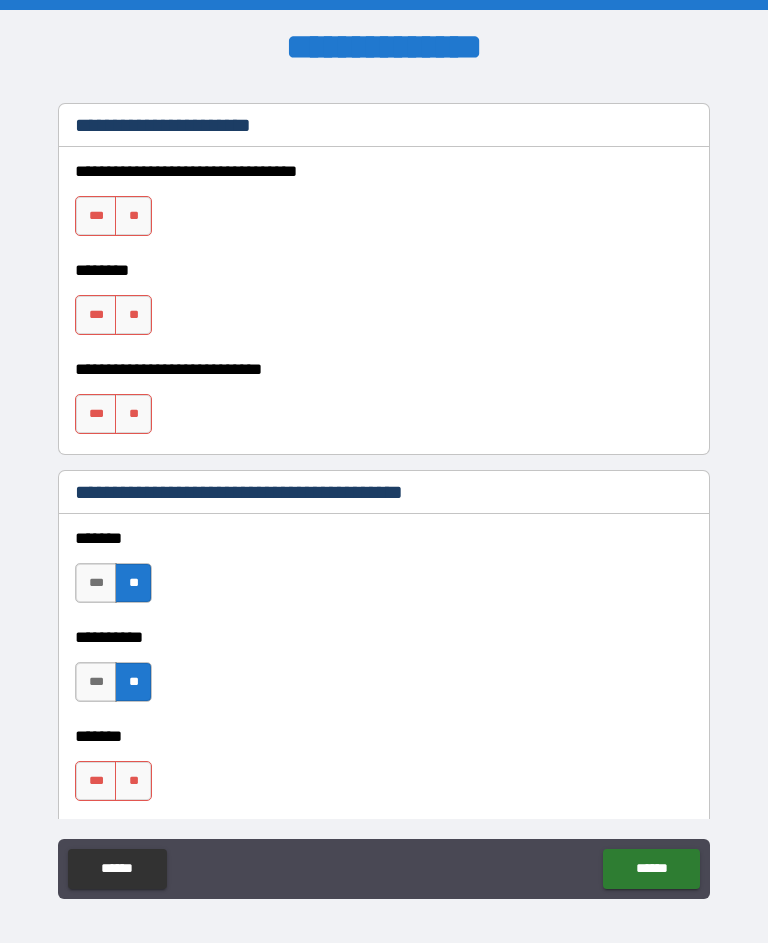 click on "**" at bounding box center (133, 781) 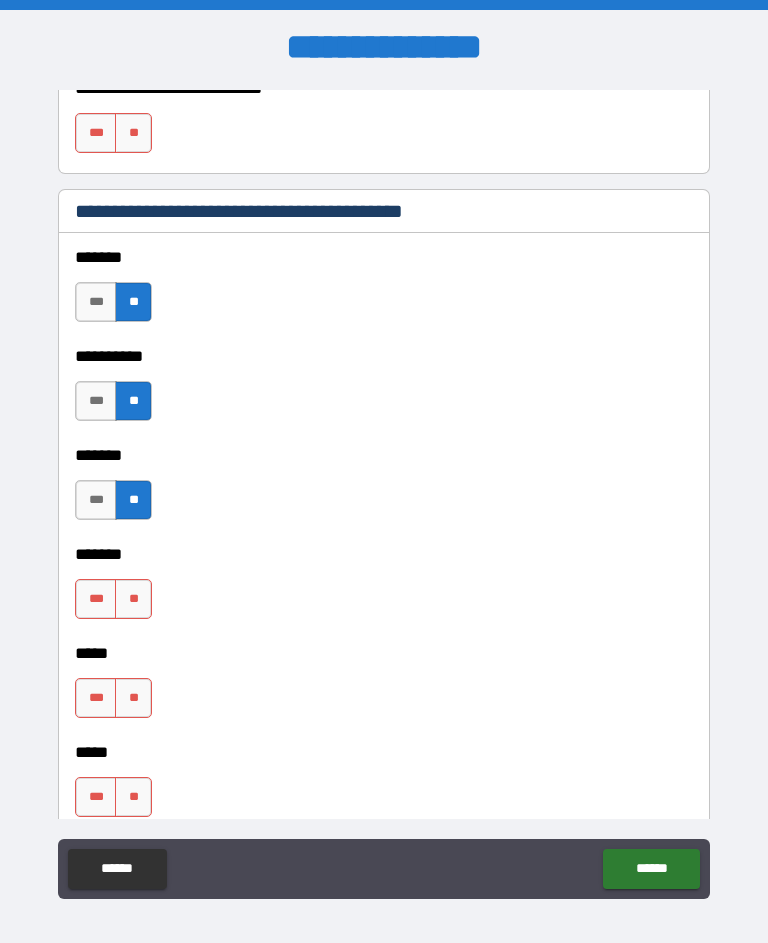 scroll, scrollTop: 1803, scrollLeft: 0, axis: vertical 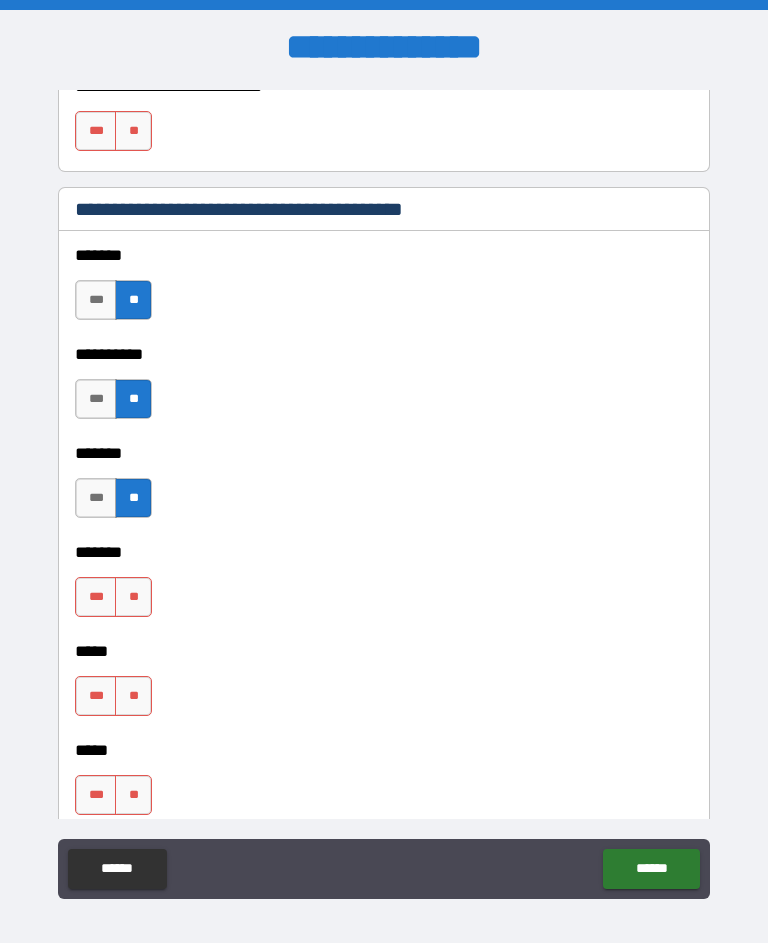 click on "**" at bounding box center (133, 597) 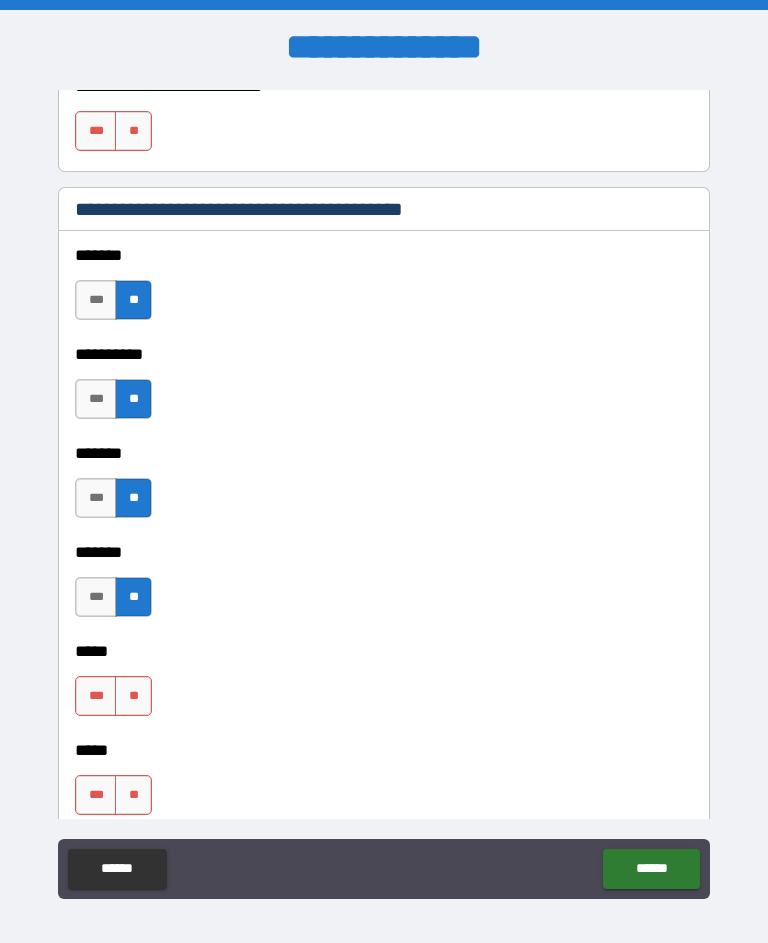 click on "**" at bounding box center (133, 696) 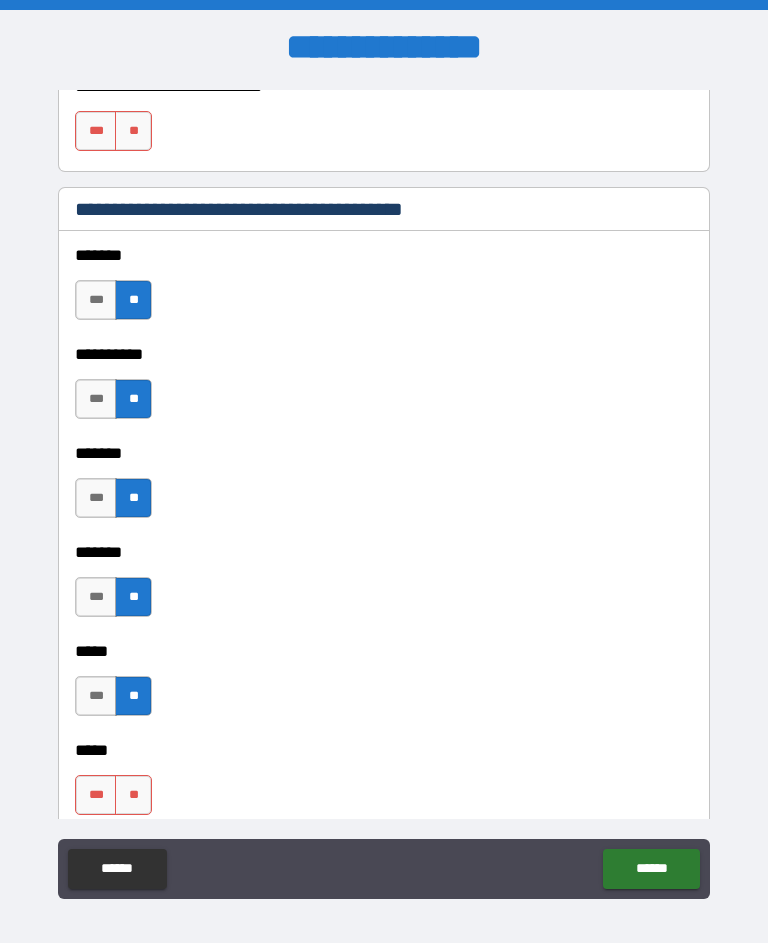 click on "**" at bounding box center [133, 795] 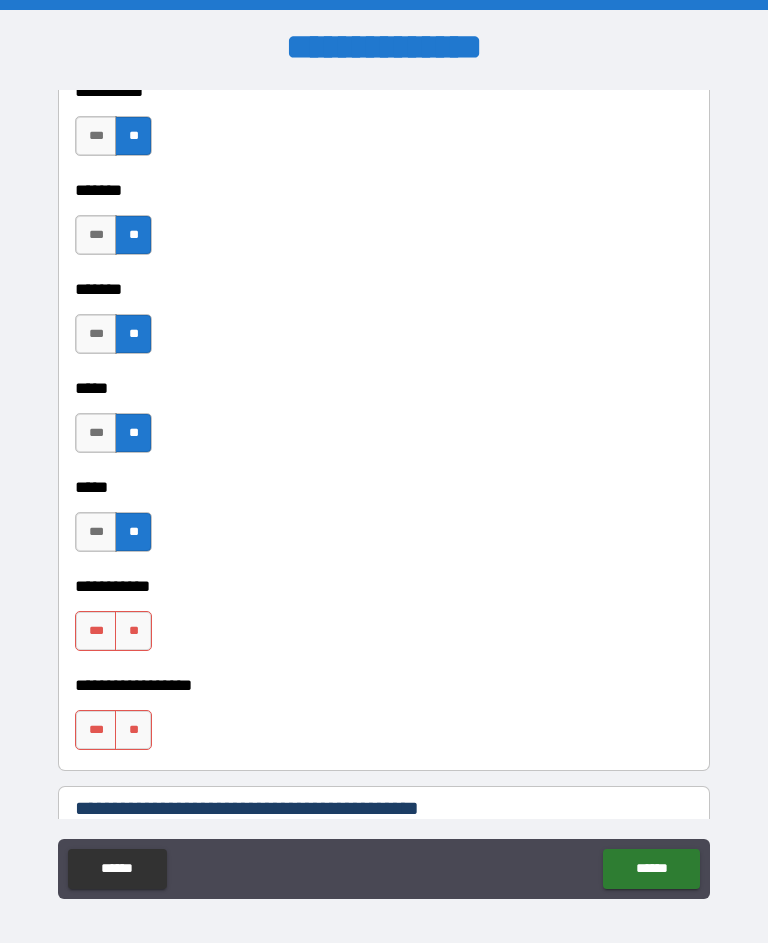 scroll, scrollTop: 2090, scrollLeft: 0, axis: vertical 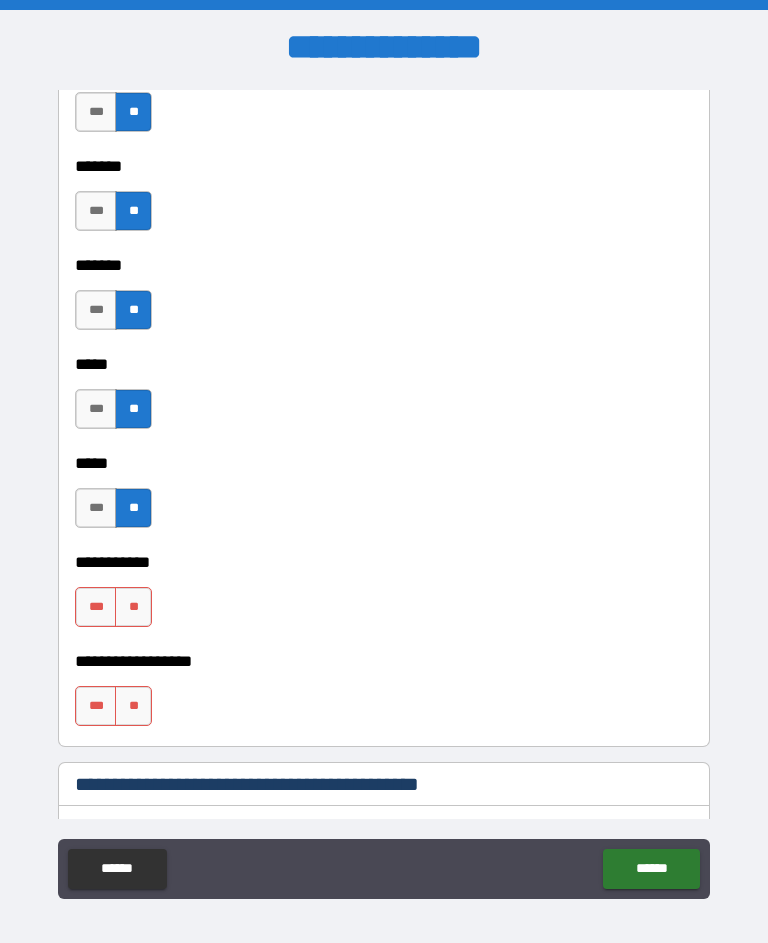 click on "**" at bounding box center [133, 607] 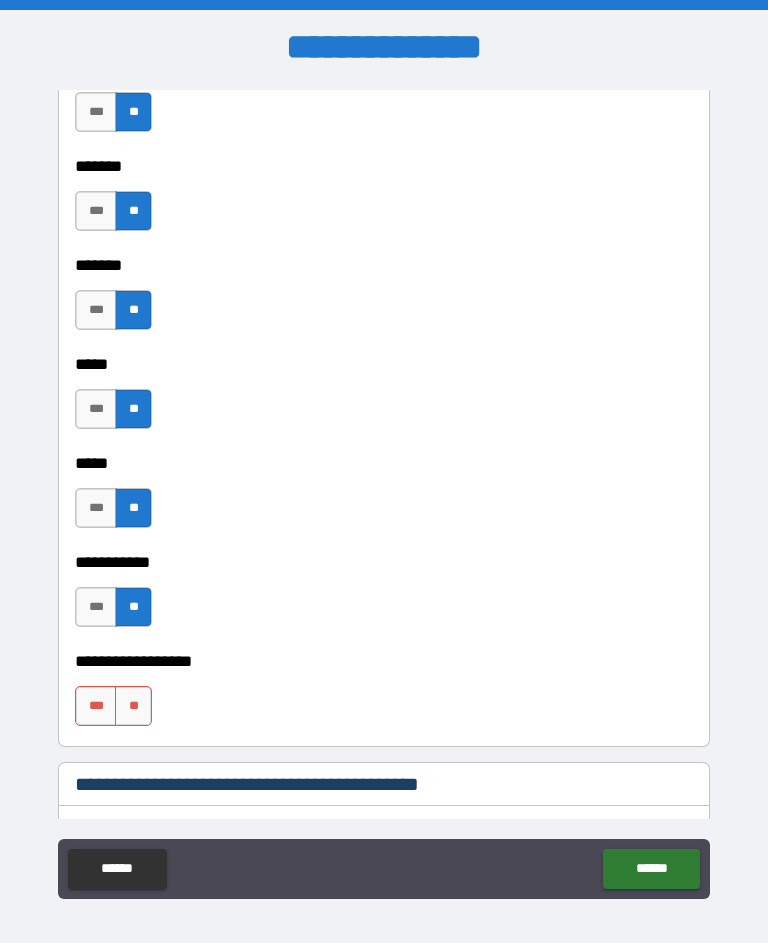 click on "**" at bounding box center [133, 706] 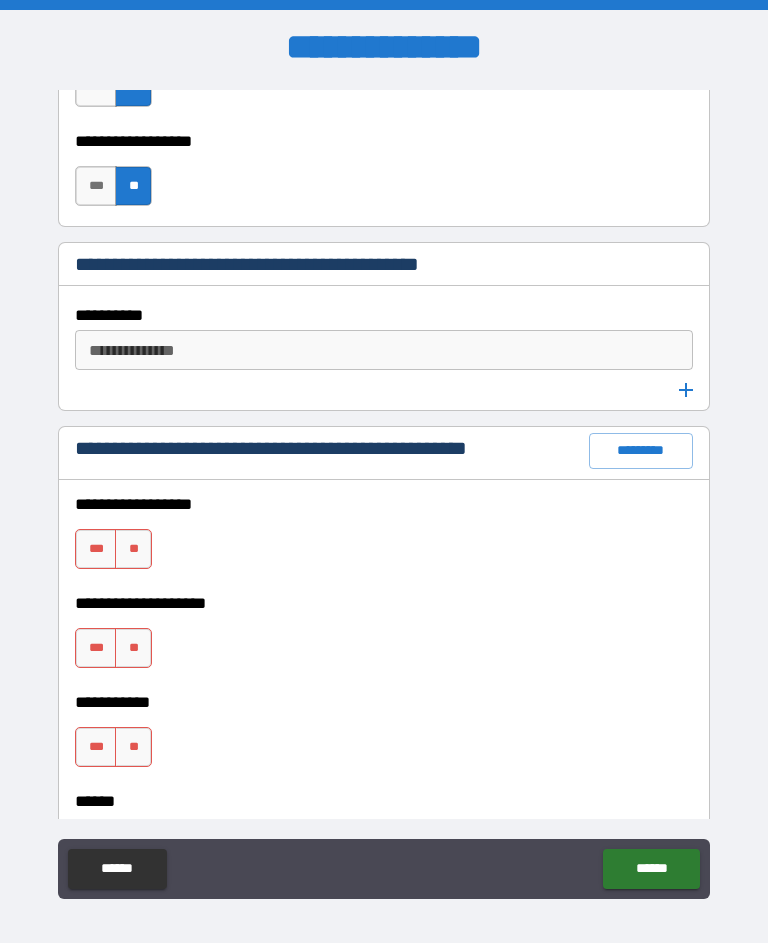scroll, scrollTop: 2611, scrollLeft: 0, axis: vertical 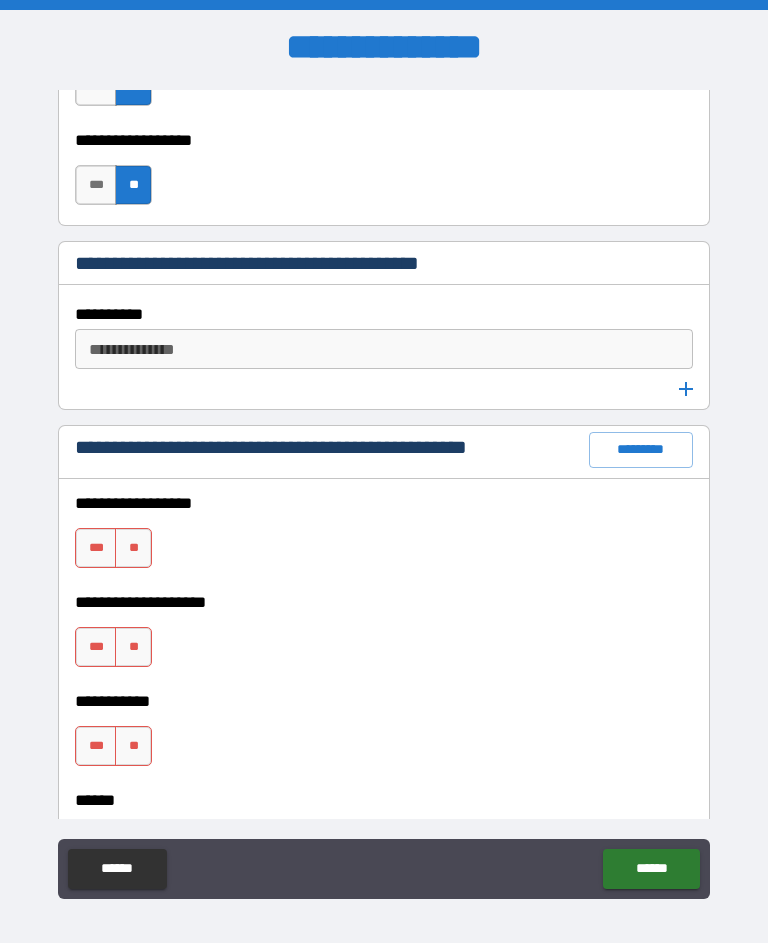 click on "**" at bounding box center [133, 548] 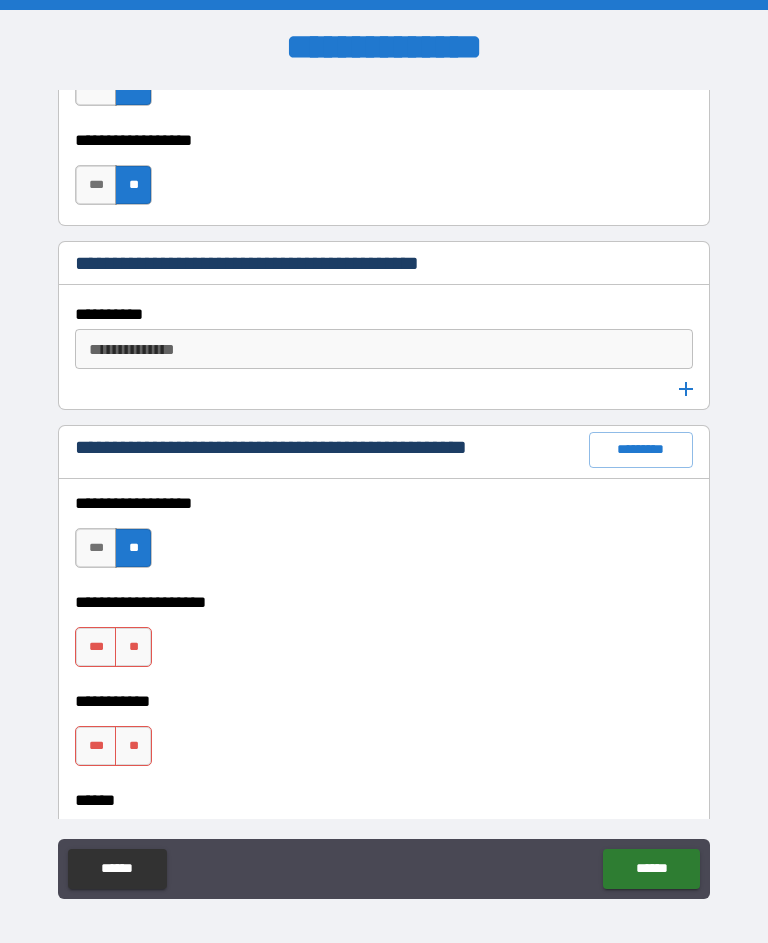 click on "**" at bounding box center [133, 647] 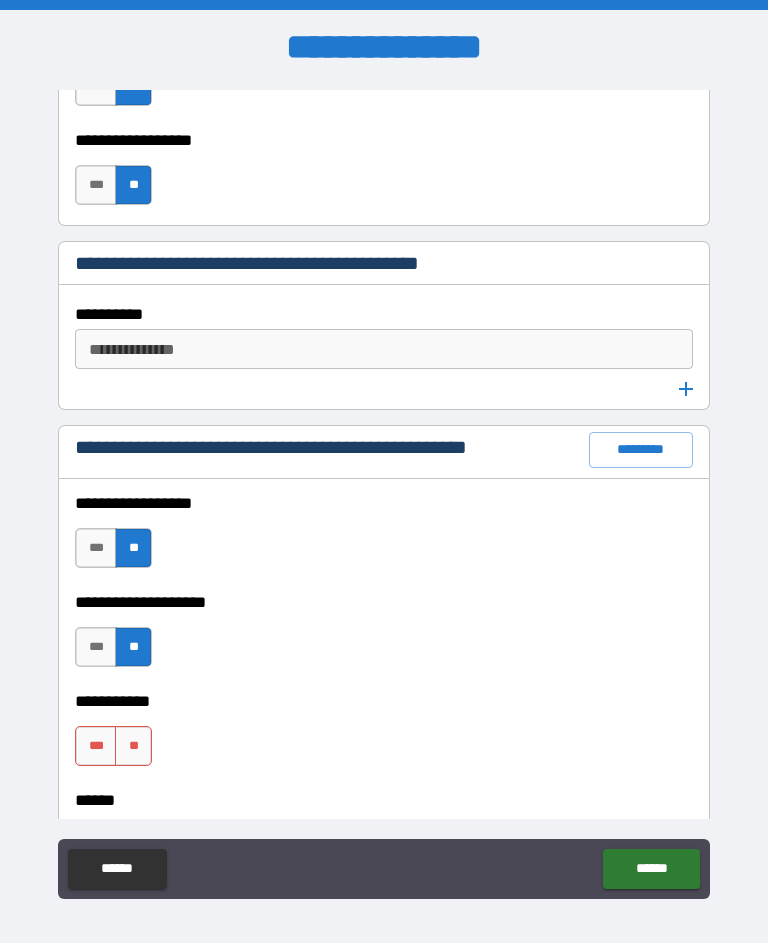 click on "**" at bounding box center (133, 746) 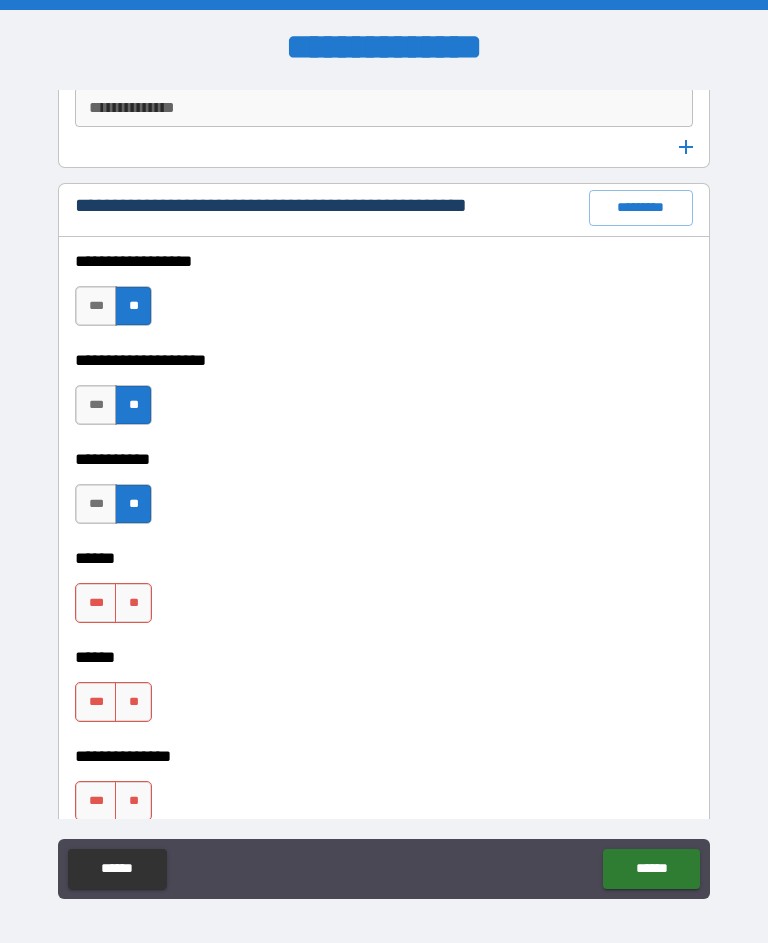 scroll, scrollTop: 2854, scrollLeft: 0, axis: vertical 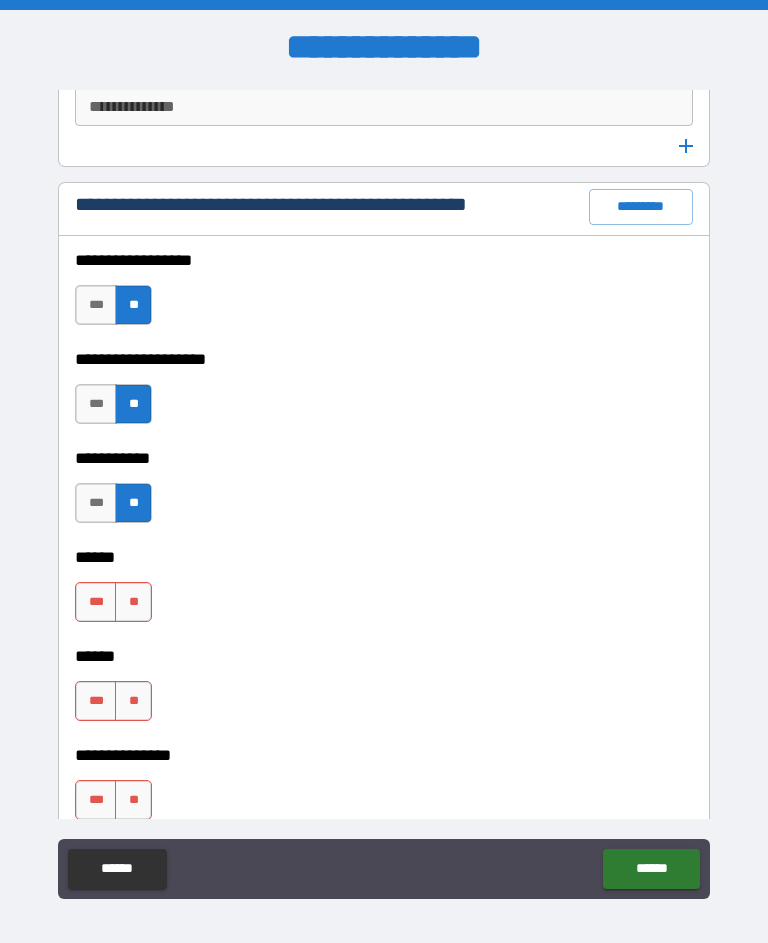 click on "**" at bounding box center (133, 602) 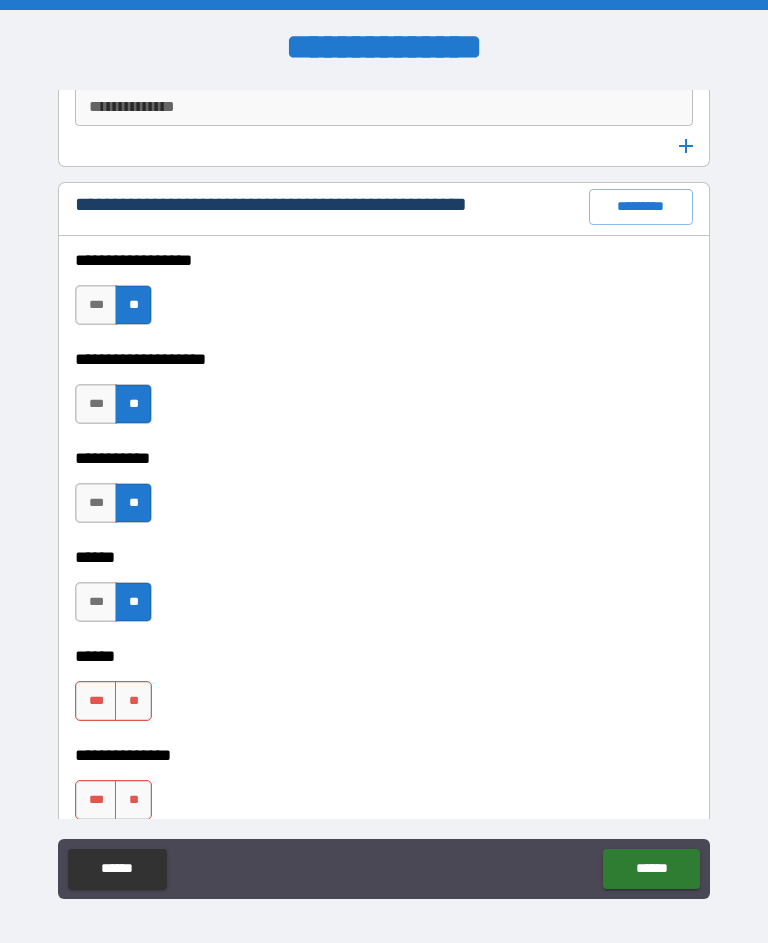 click on "**" at bounding box center (133, 701) 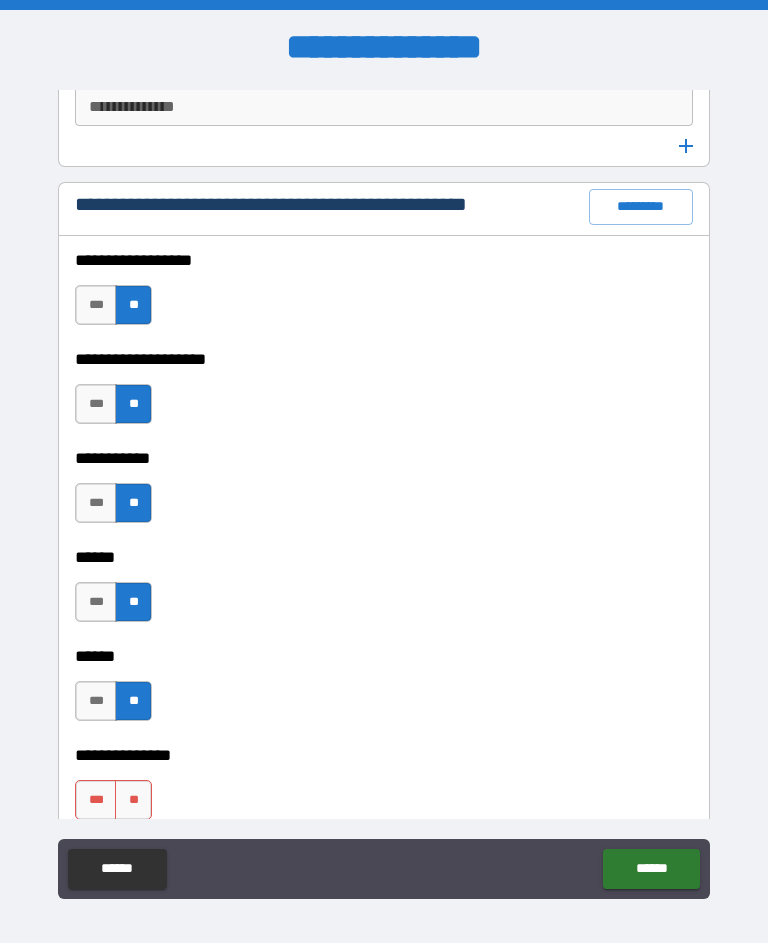 click on "**" at bounding box center (133, 800) 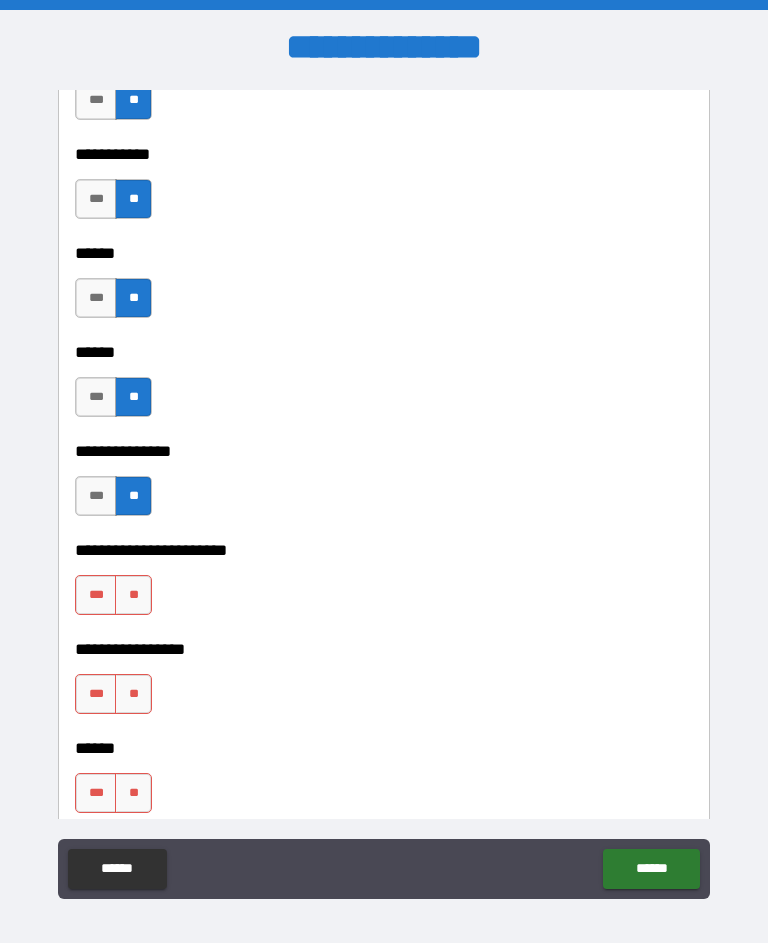 scroll, scrollTop: 3160, scrollLeft: 0, axis: vertical 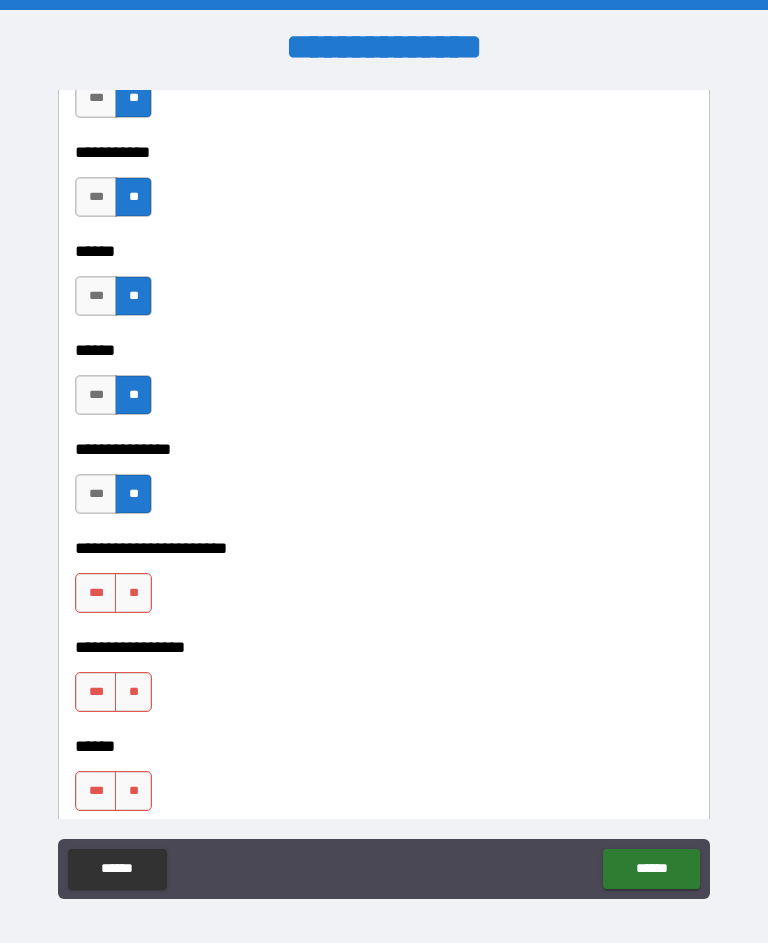 click on "**********" at bounding box center (384, 633) 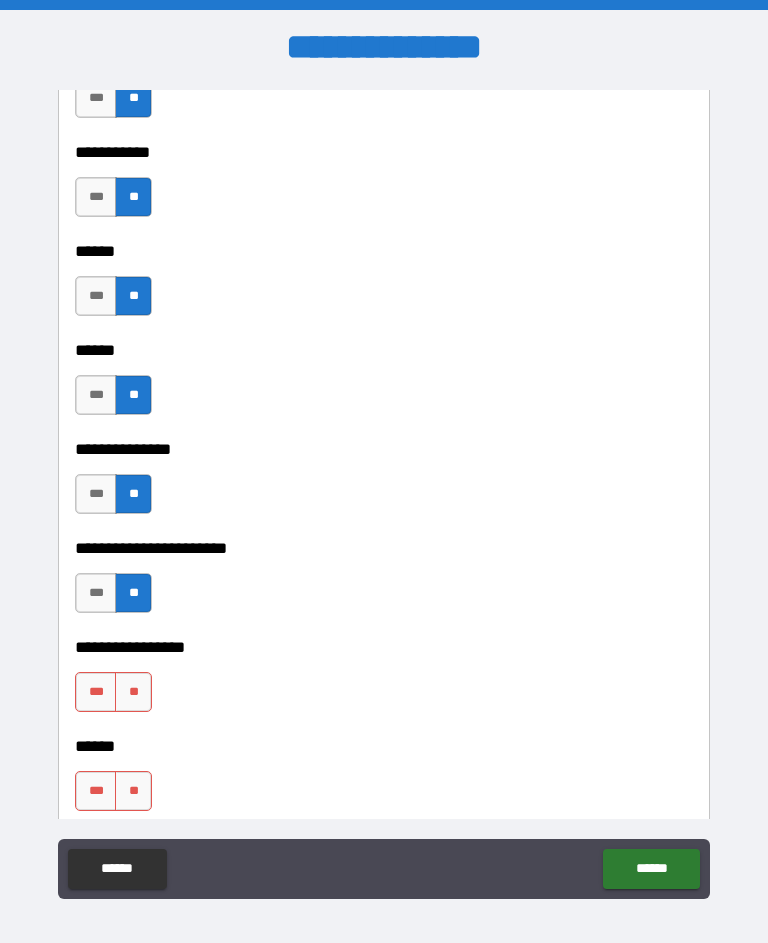 click on "**" at bounding box center [133, 692] 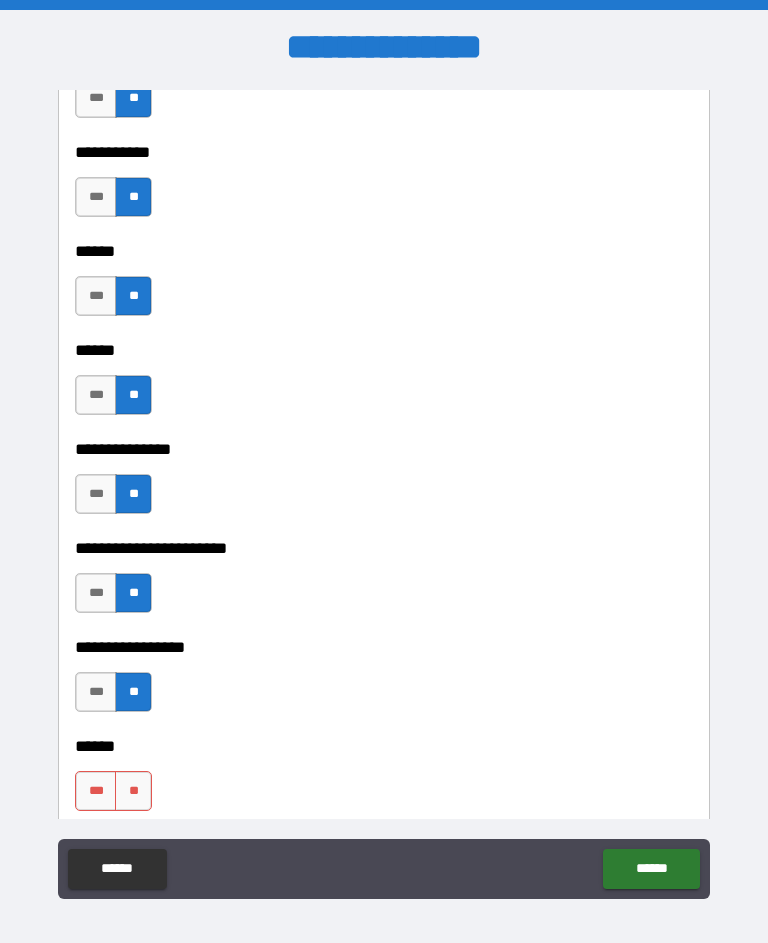 click on "**" at bounding box center [133, 791] 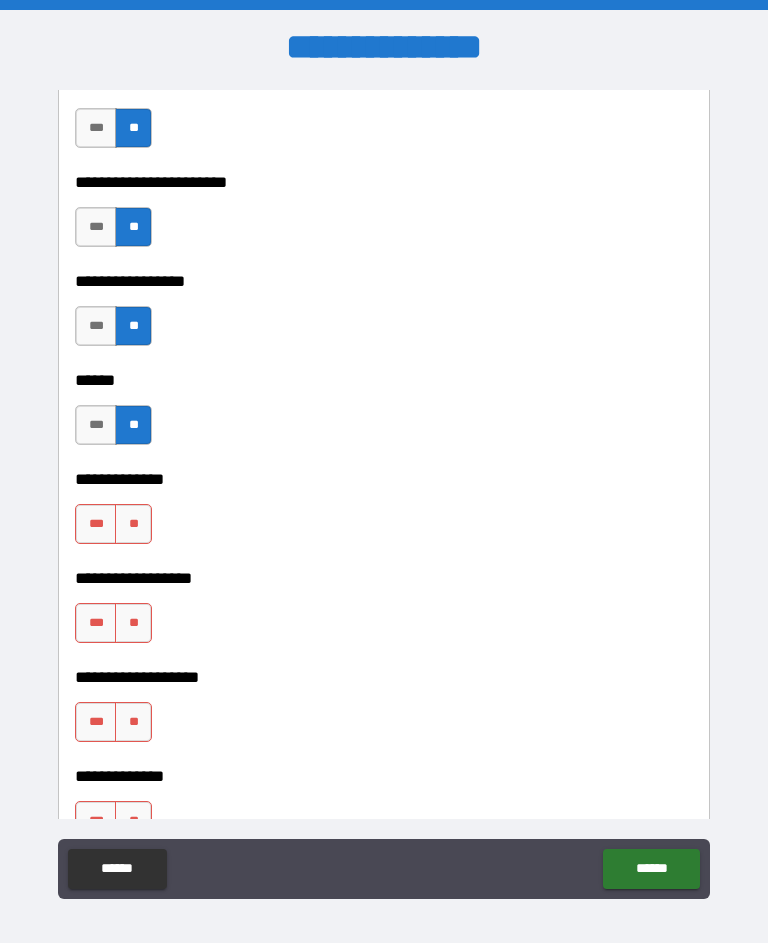 scroll, scrollTop: 3528, scrollLeft: 0, axis: vertical 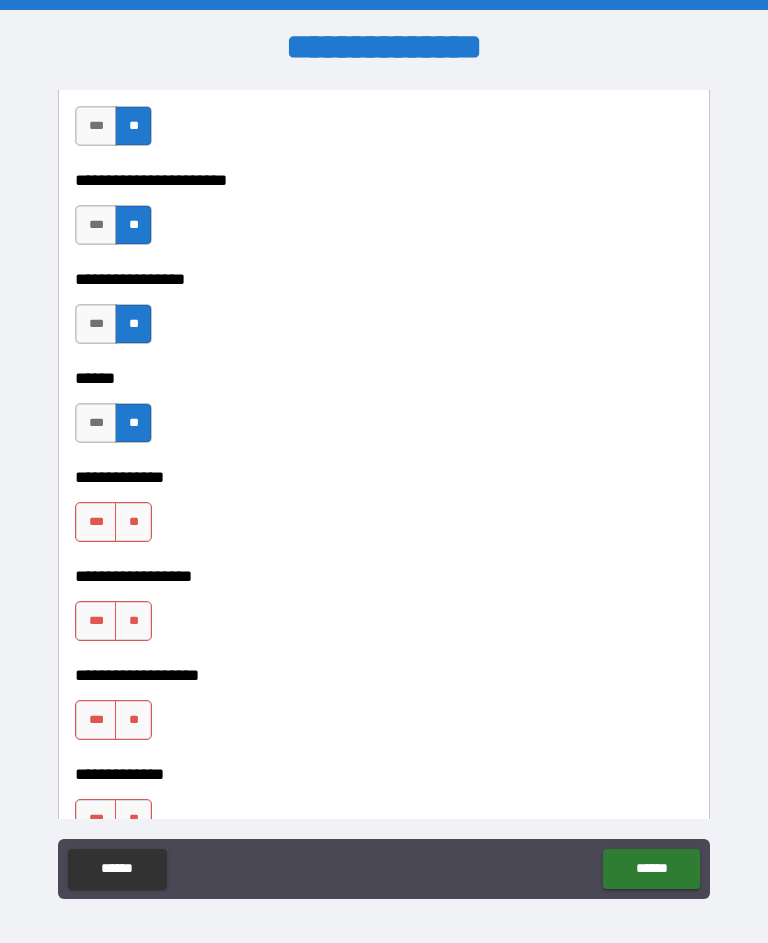 click on "**" at bounding box center [133, 522] 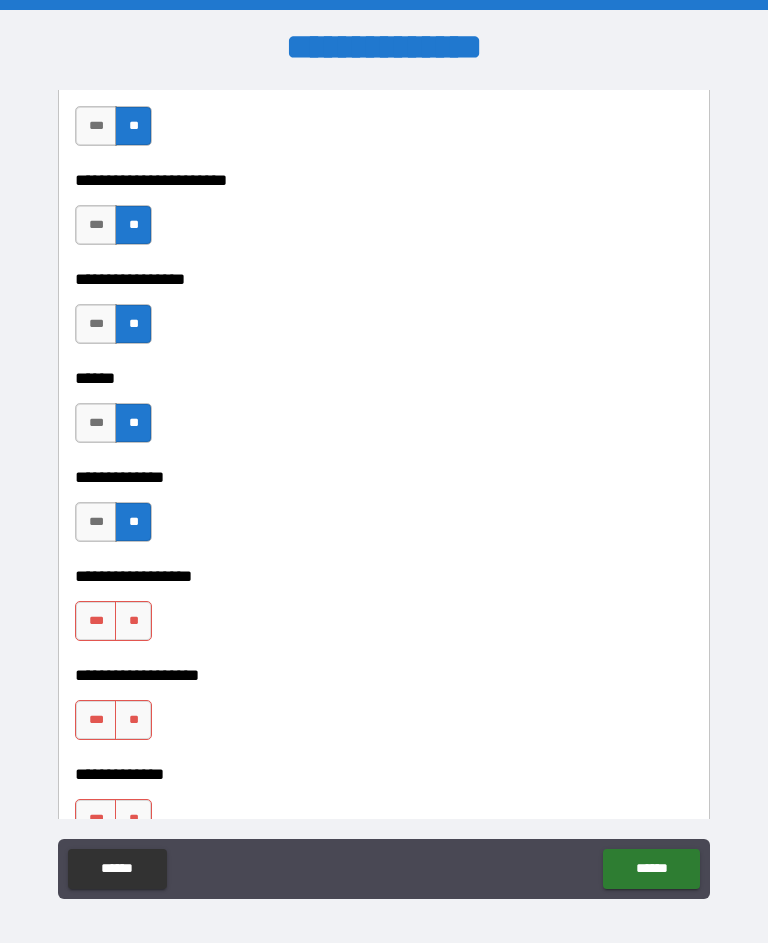 click on "**" at bounding box center [133, 621] 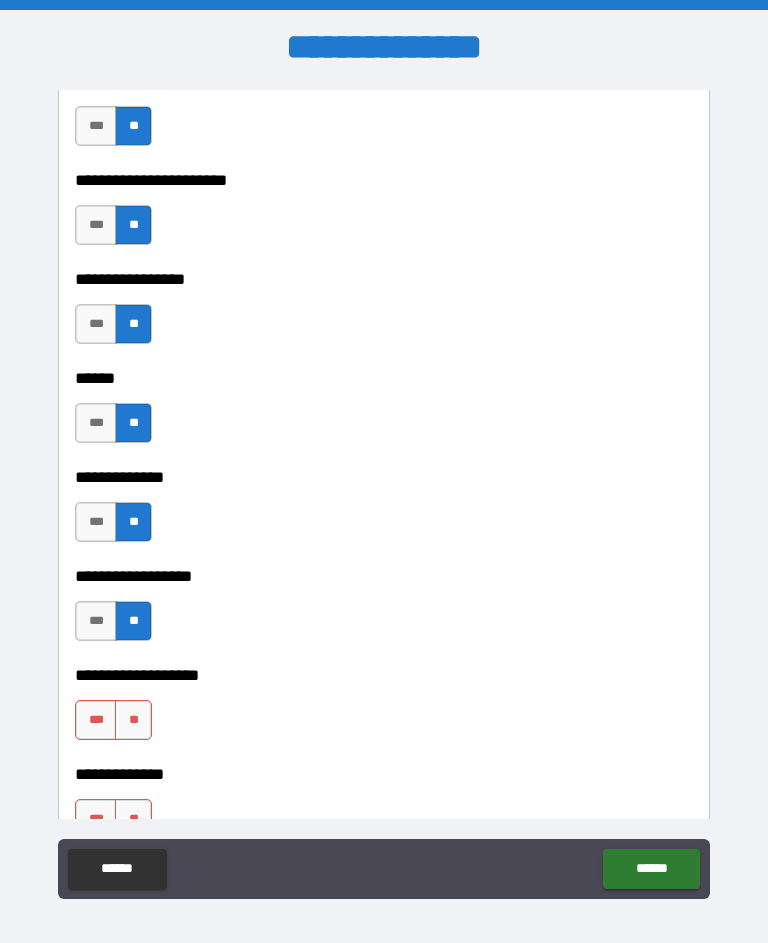 click on "**" at bounding box center (133, 720) 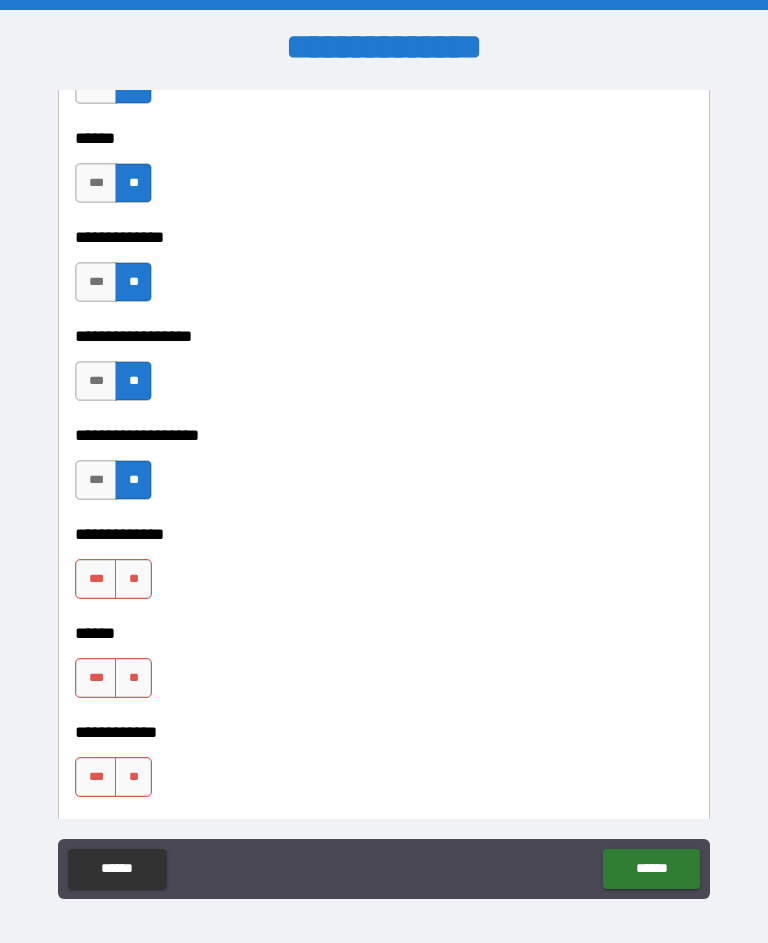 scroll, scrollTop: 3769, scrollLeft: 0, axis: vertical 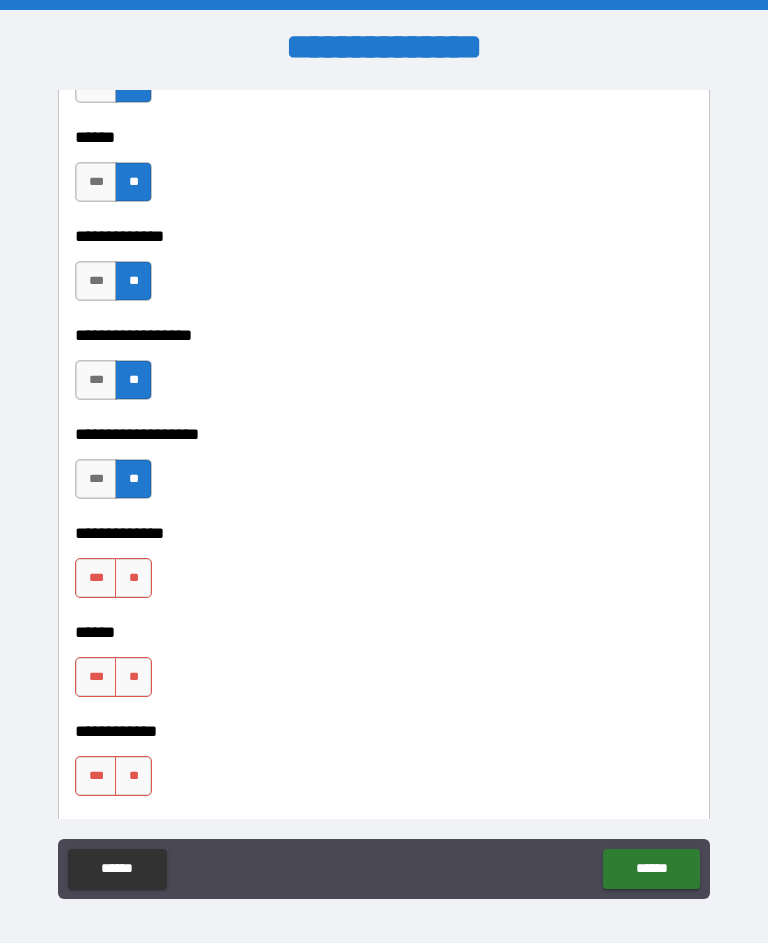 click on "**" at bounding box center [133, 578] 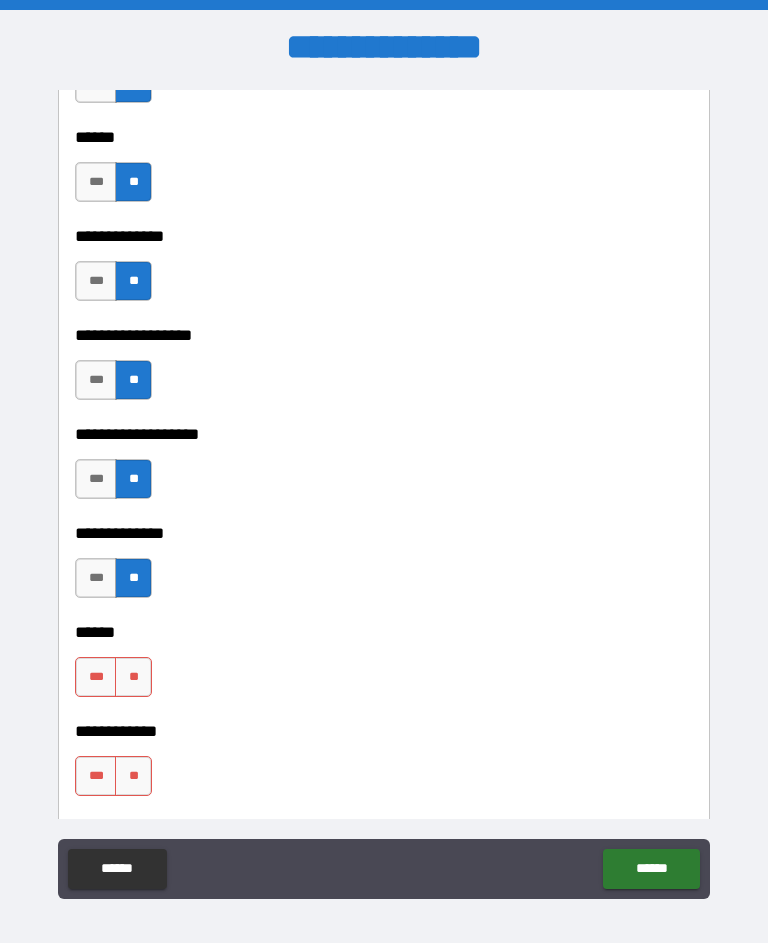 click on "**" at bounding box center [133, 677] 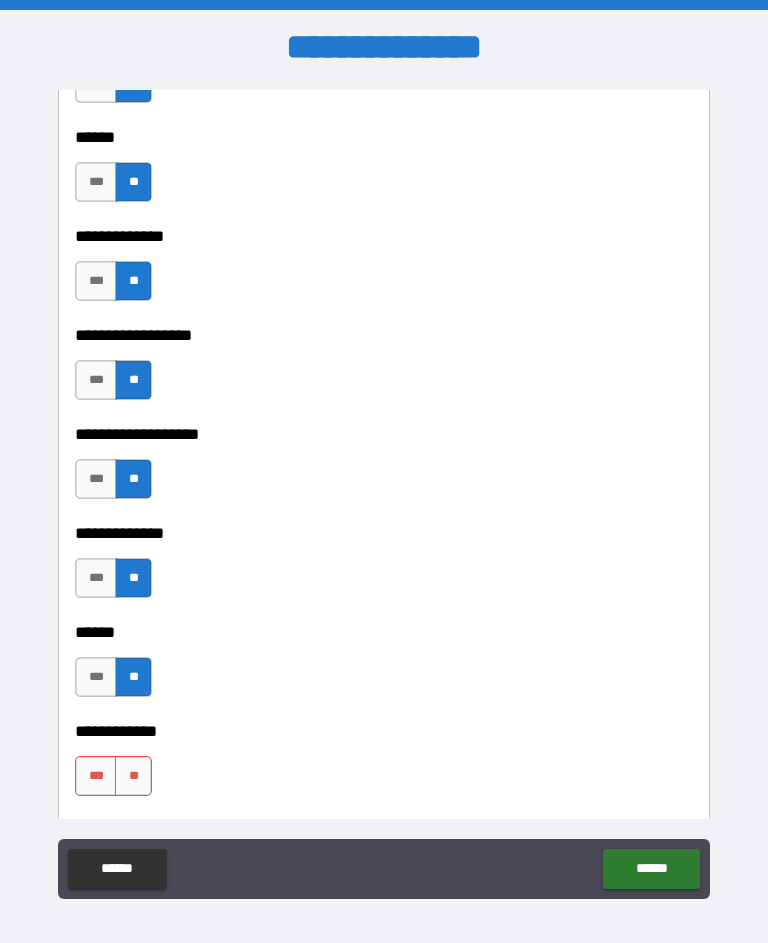 click on "**" at bounding box center (133, 776) 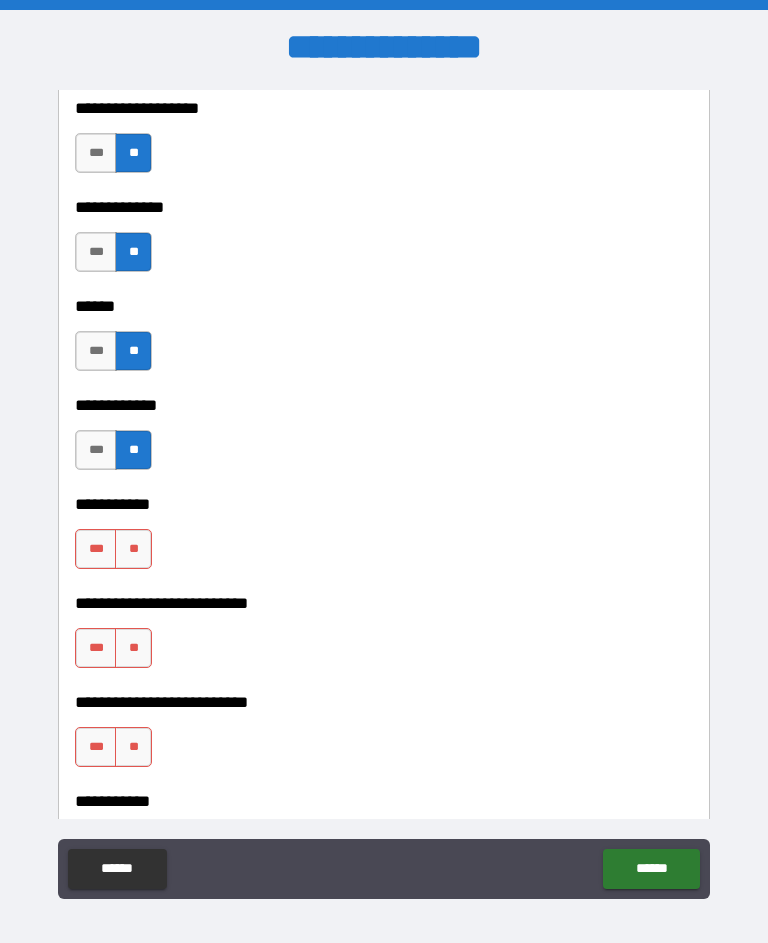 scroll, scrollTop: 4104, scrollLeft: 0, axis: vertical 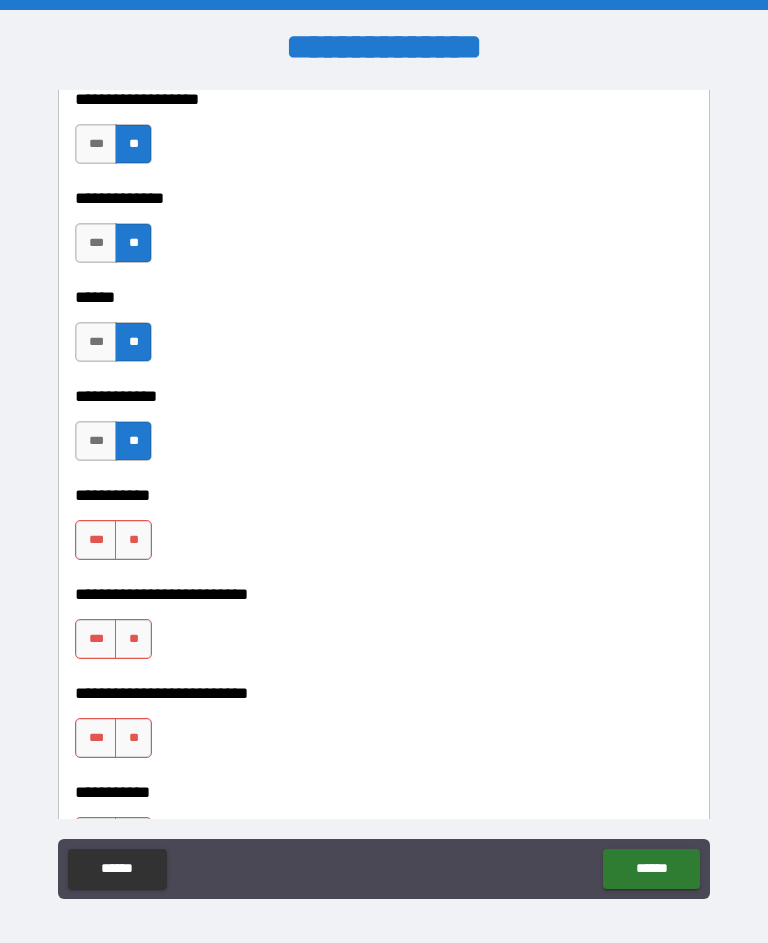 click on "**" at bounding box center (133, 540) 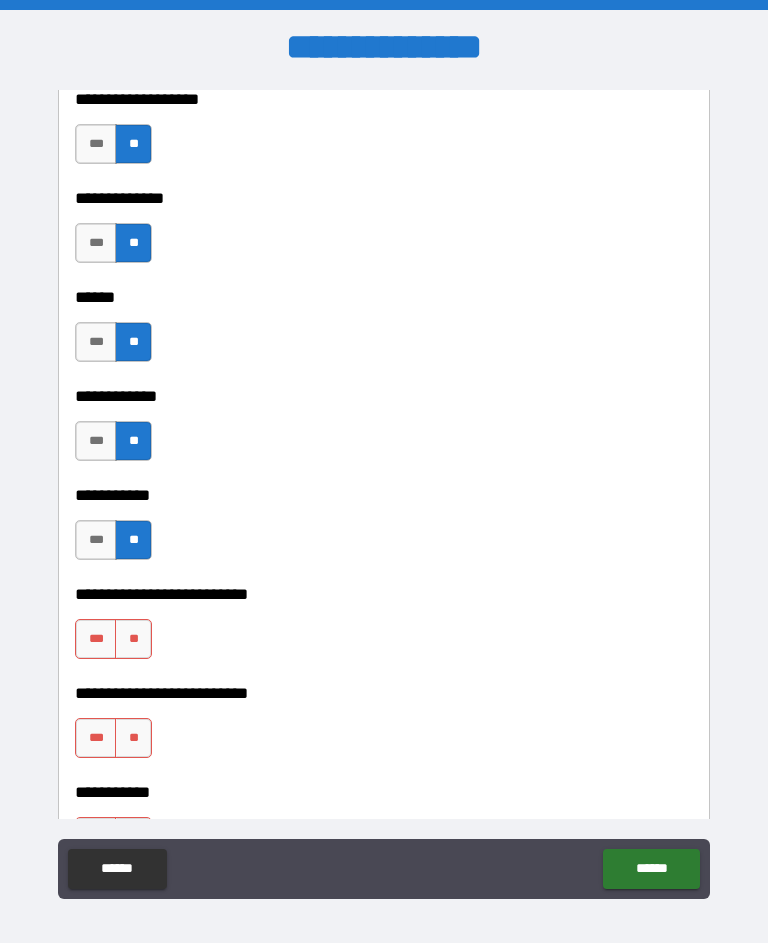 click on "**" at bounding box center (133, 639) 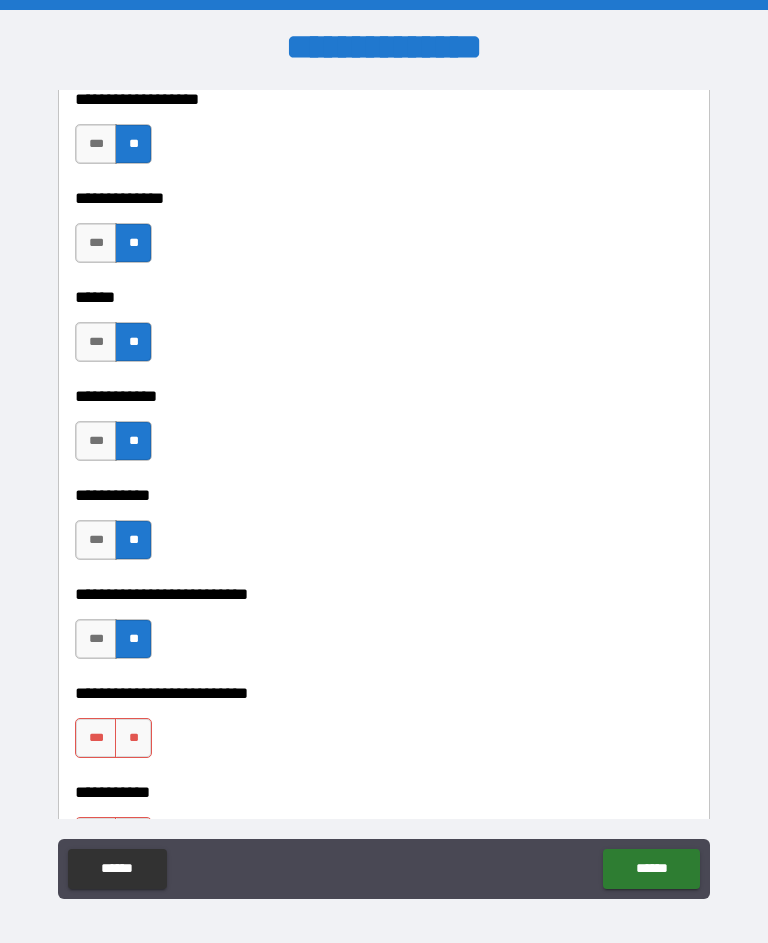 click on "**" at bounding box center [133, 738] 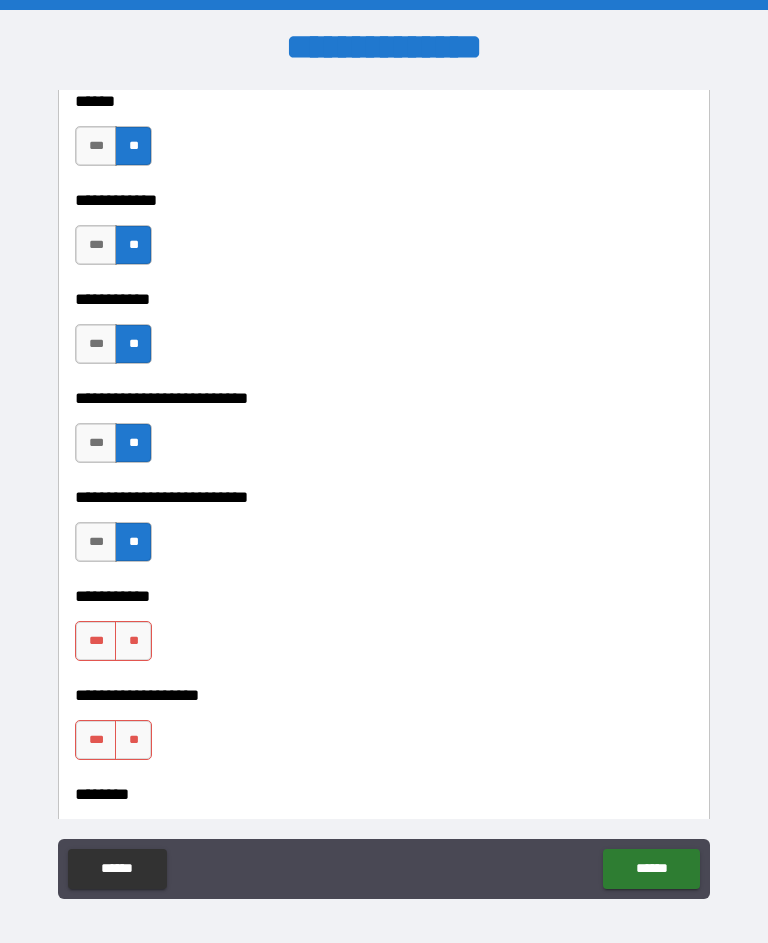 scroll, scrollTop: 4310, scrollLeft: 0, axis: vertical 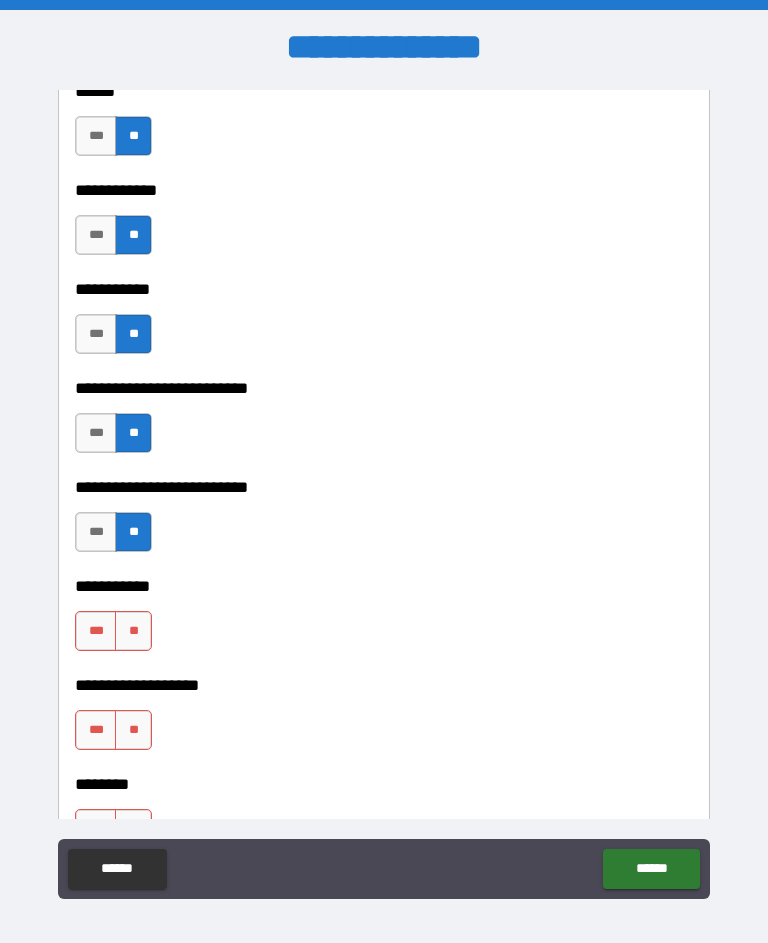 click on "**" at bounding box center (133, 631) 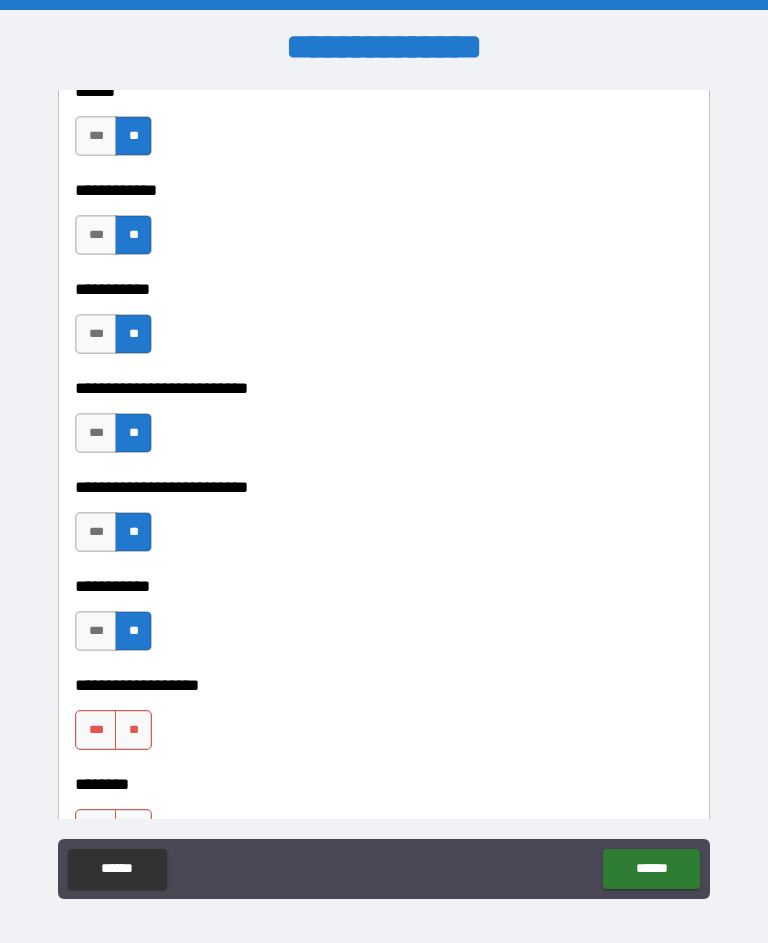 click on "**" at bounding box center [133, 730] 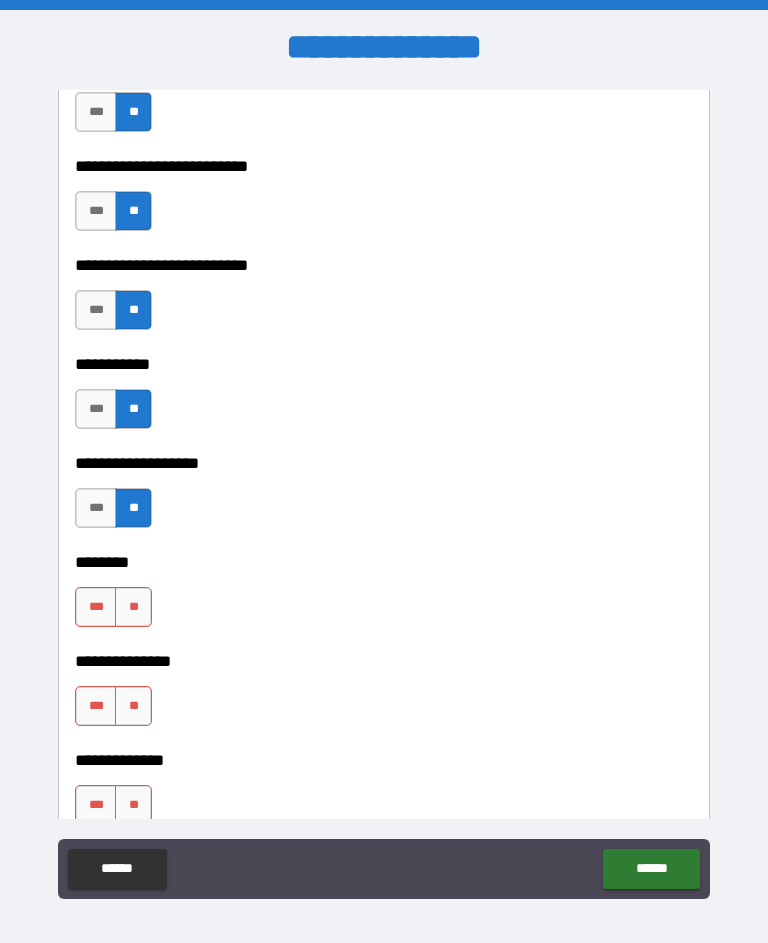 scroll, scrollTop: 4552, scrollLeft: 0, axis: vertical 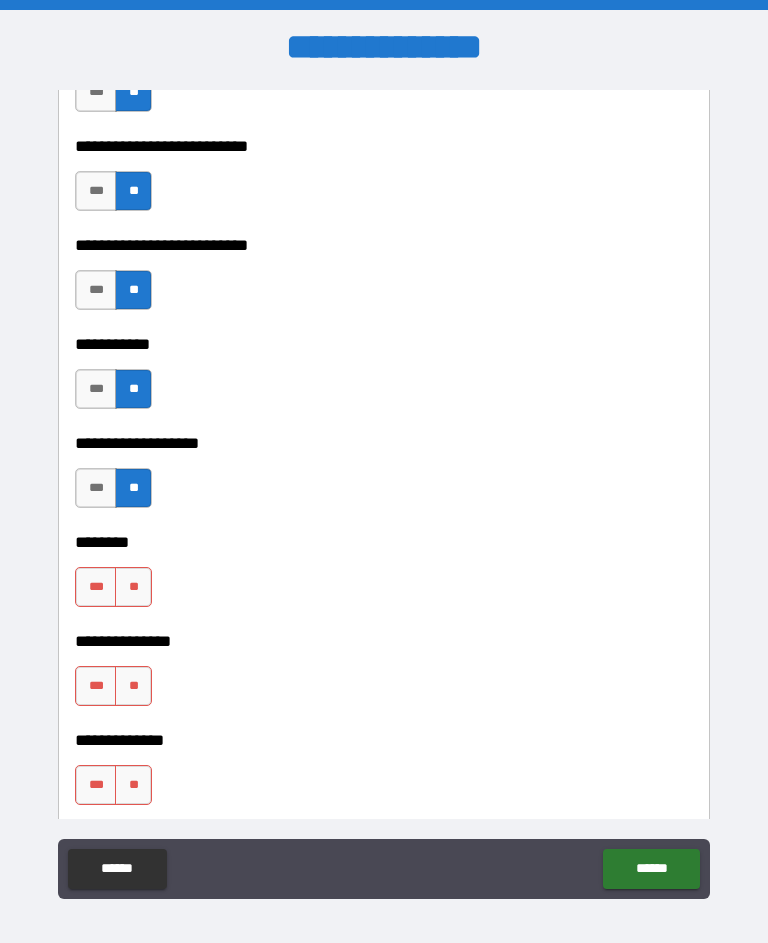 click on "**********" at bounding box center [384, 627] 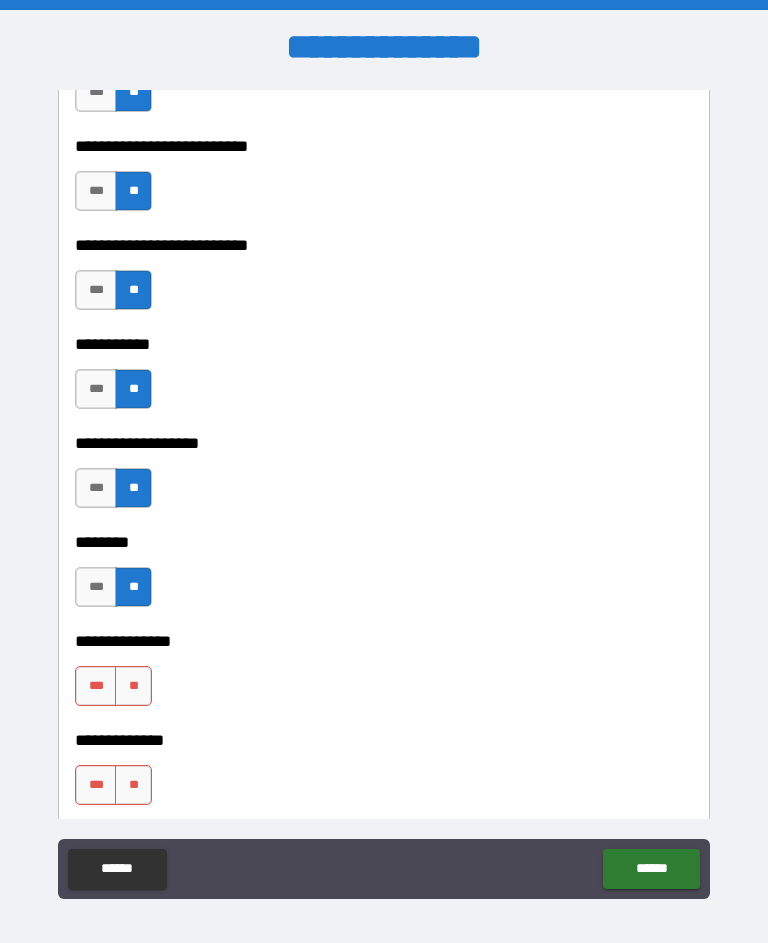 click on "**" at bounding box center (133, 686) 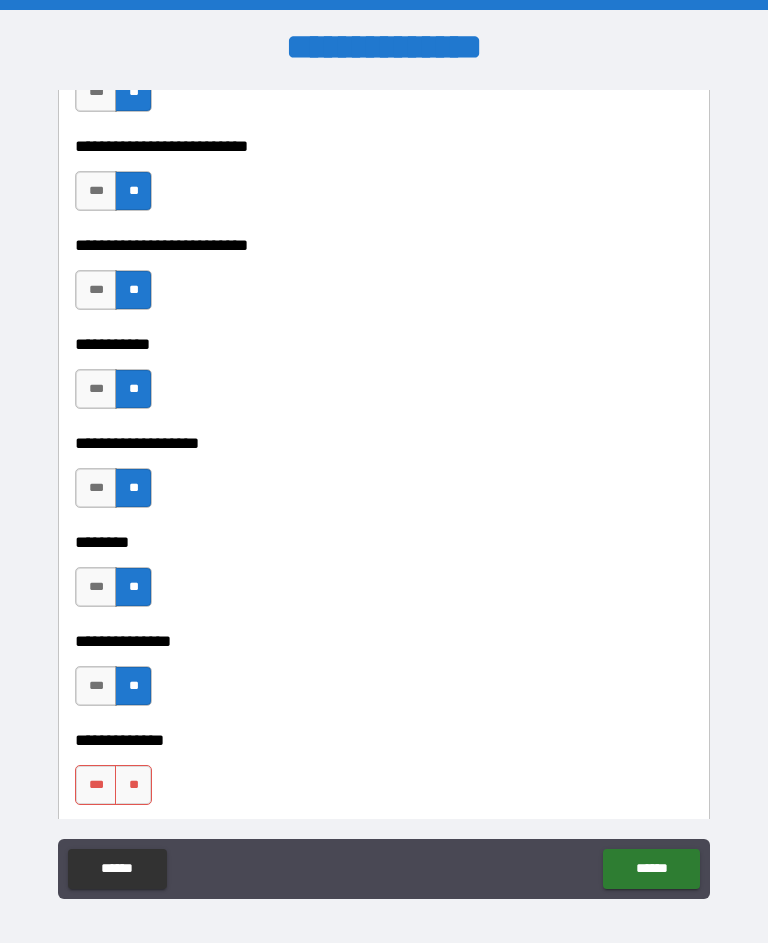 click on "**" at bounding box center (133, 785) 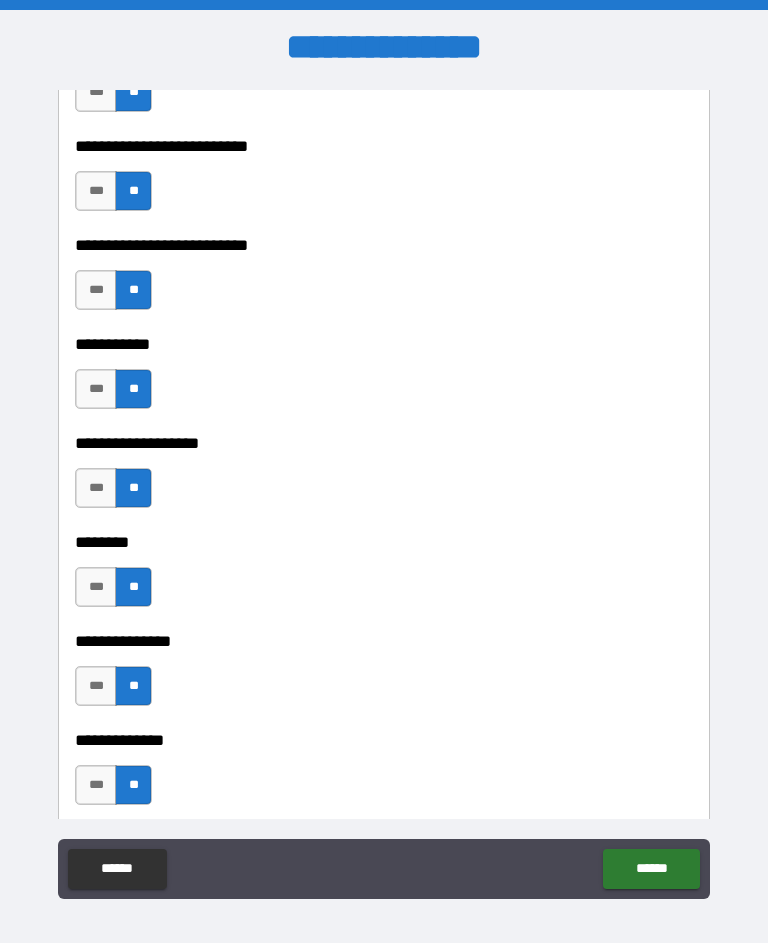 click on "**********" at bounding box center [384, 492] 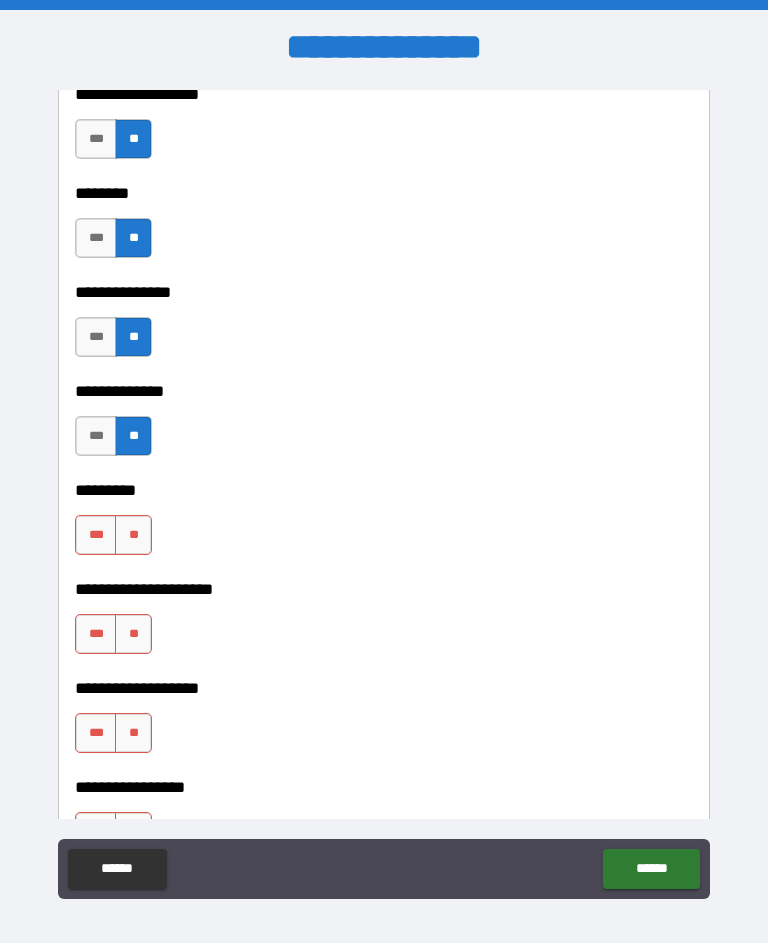 scroll, scrollTop: 4902, scrollLeft: 0, axis: vertical 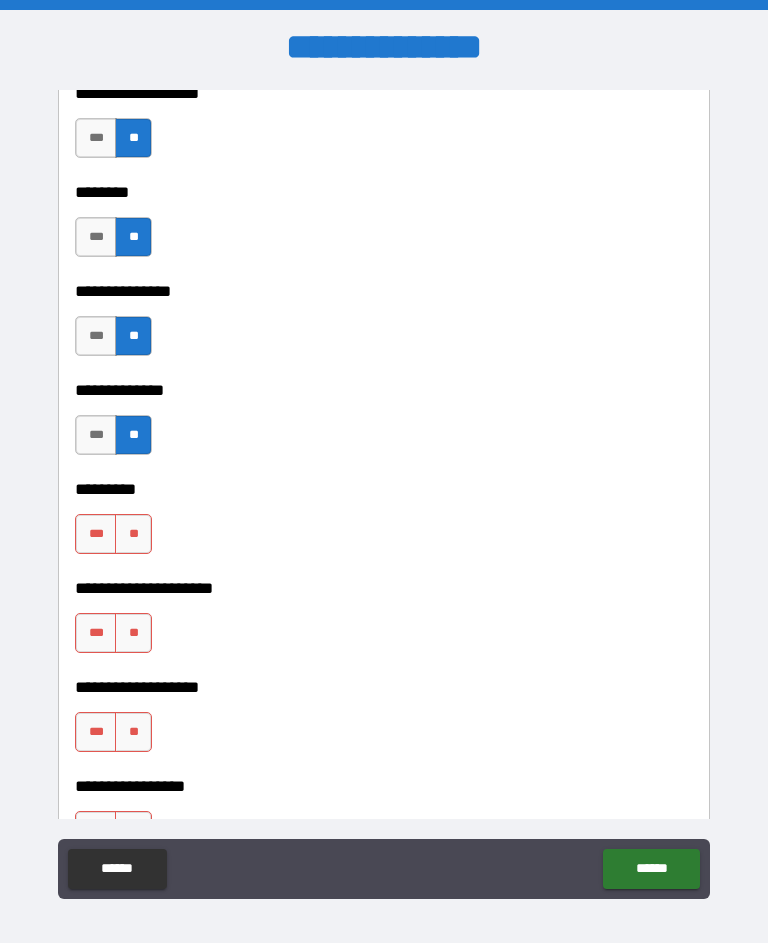 click on "**" at bounding box center [133, 534] 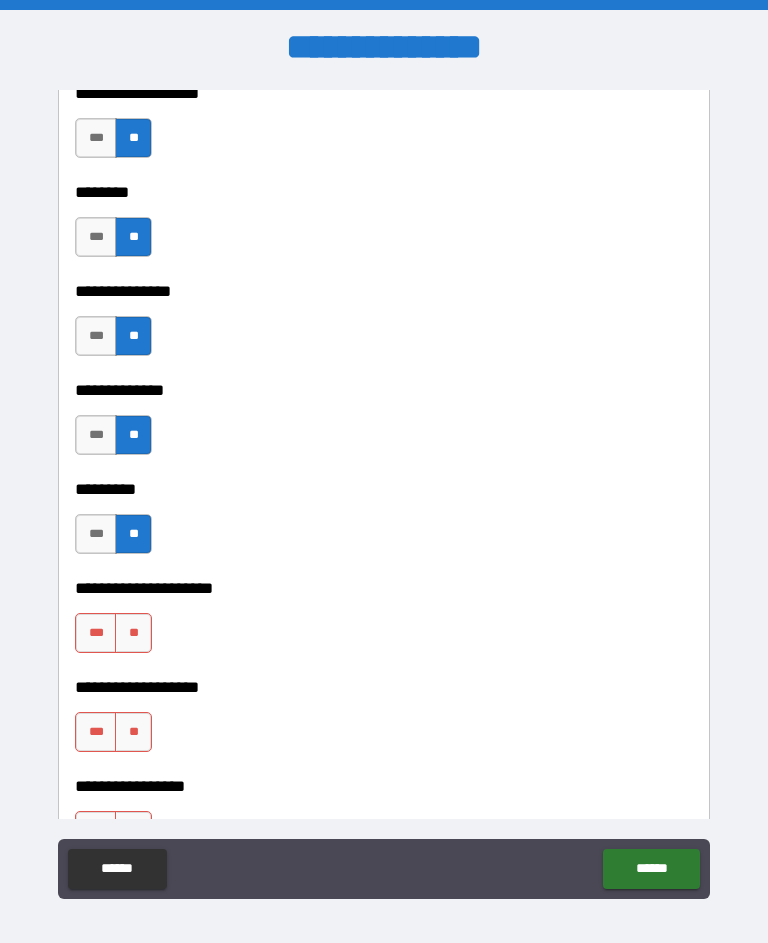 click on "**" at bounding box center [133, 633] 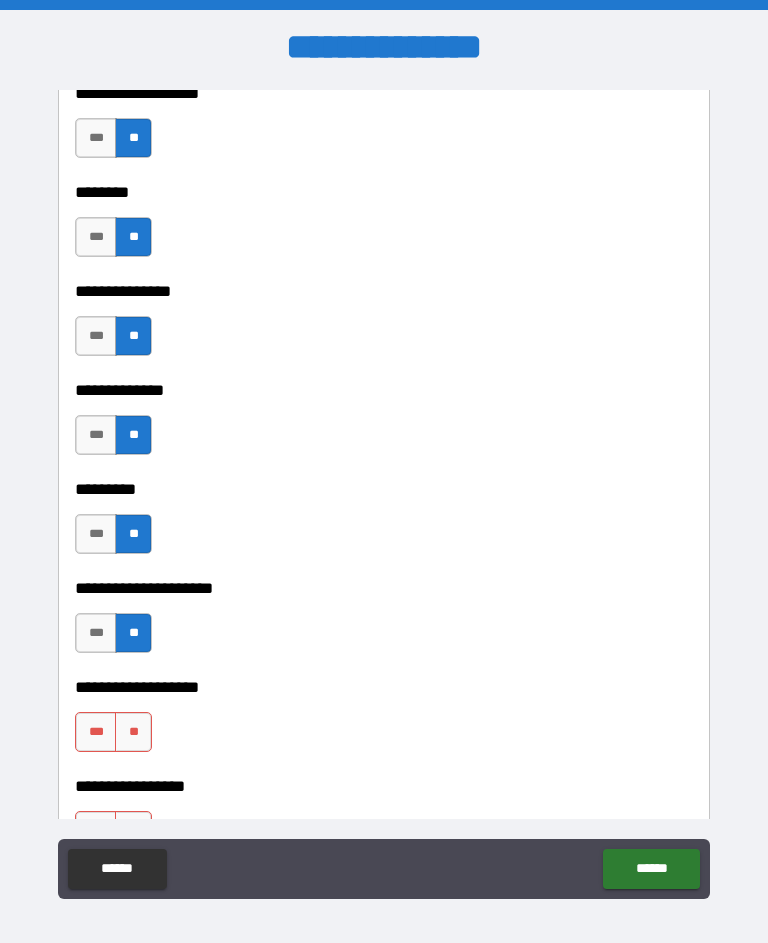 click on "**" at bounding box center (133, 732) 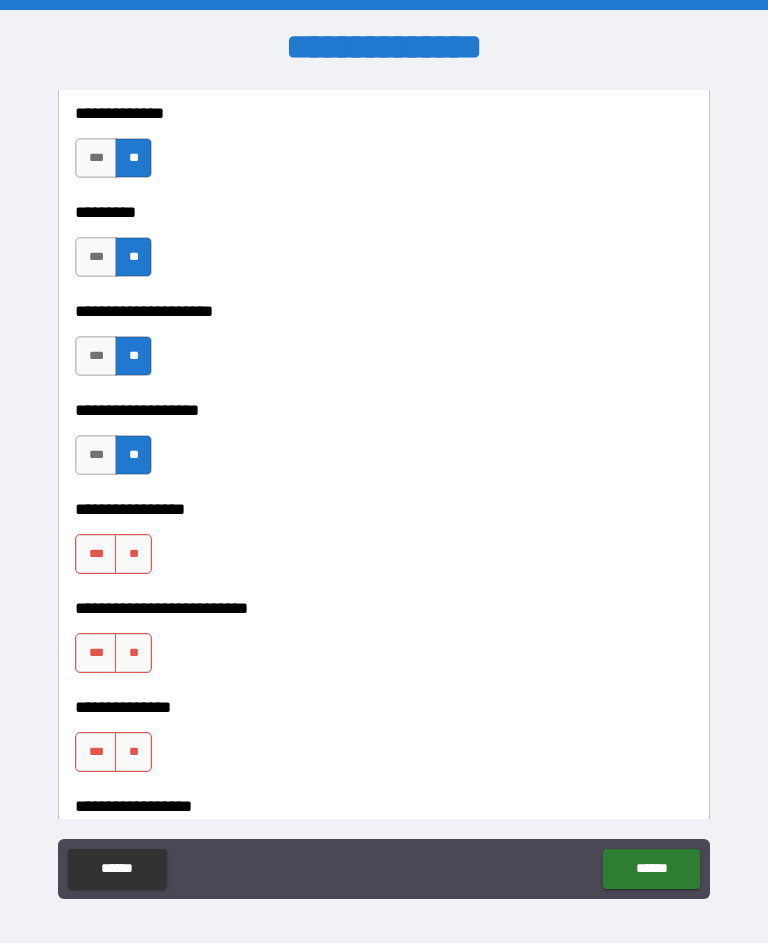 click on "**********" at bounding box center (384, 492) 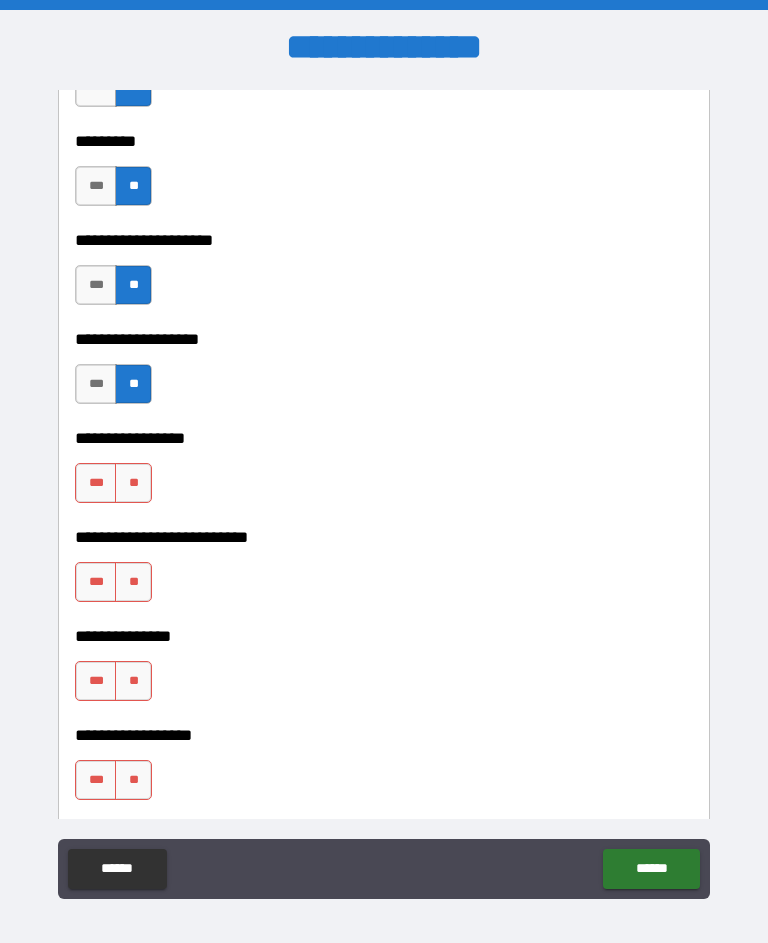 scroll, scrollTop: 5263, scrollLeft: 0, axis: vertical 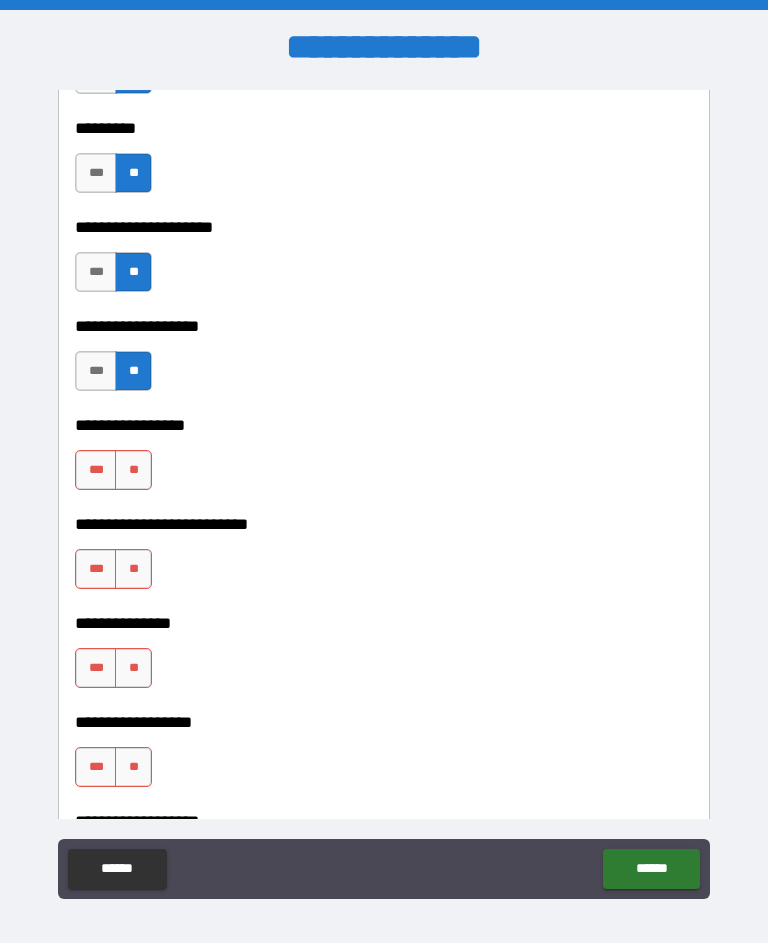 click on "**" at bounding box center (133, 470) 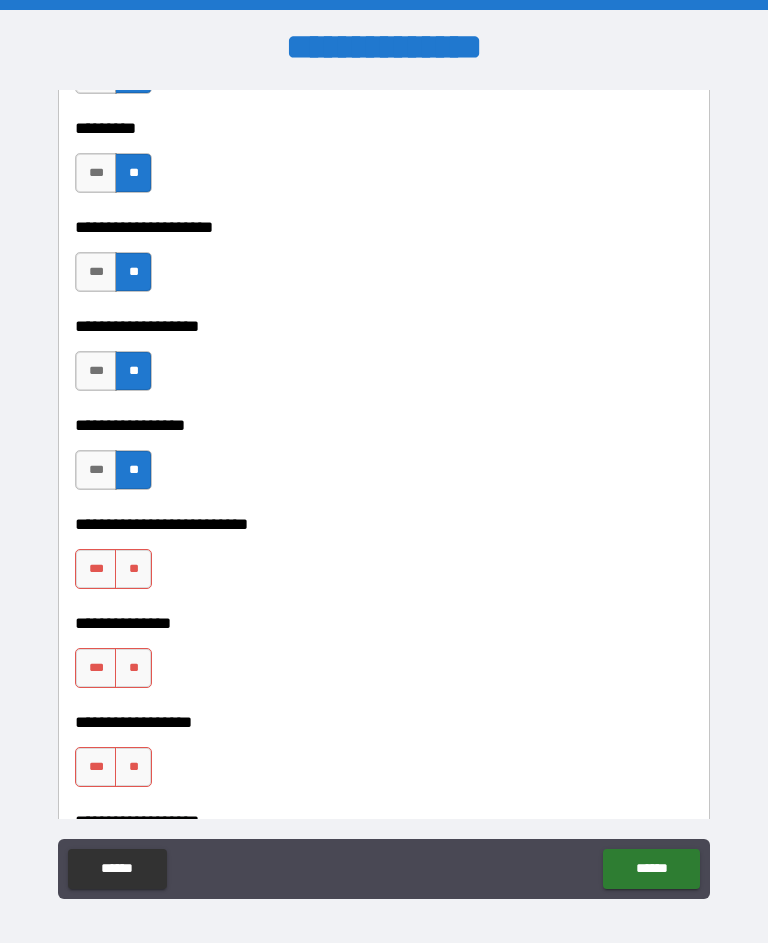 click on "**" at bounding box center (133, 569) 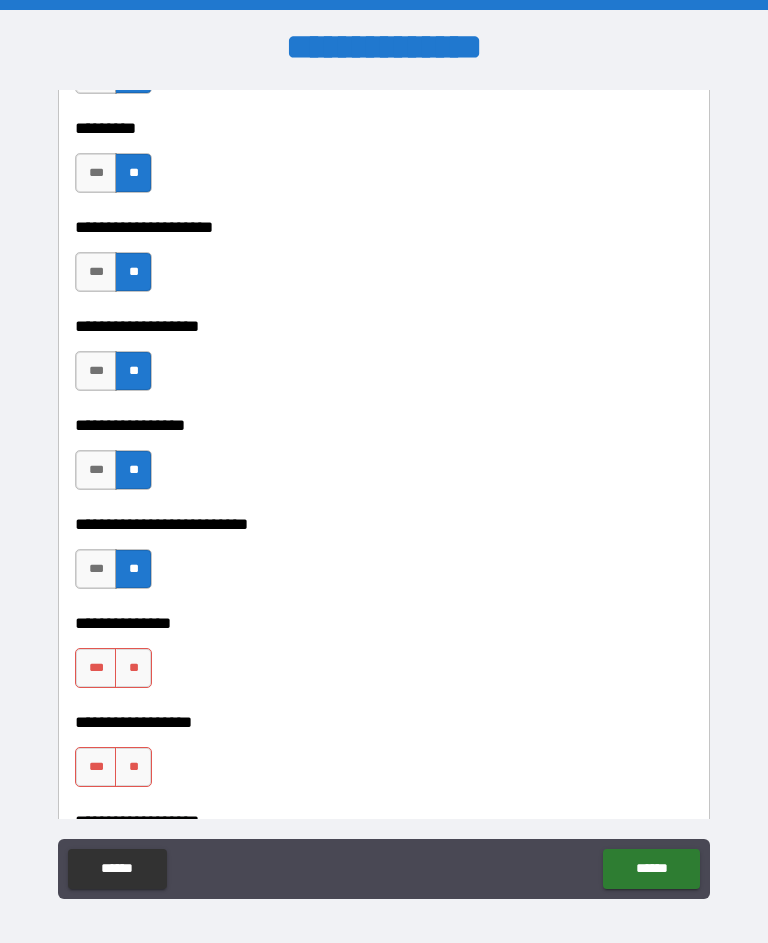 click on "**" at bounding box center [133, 668] 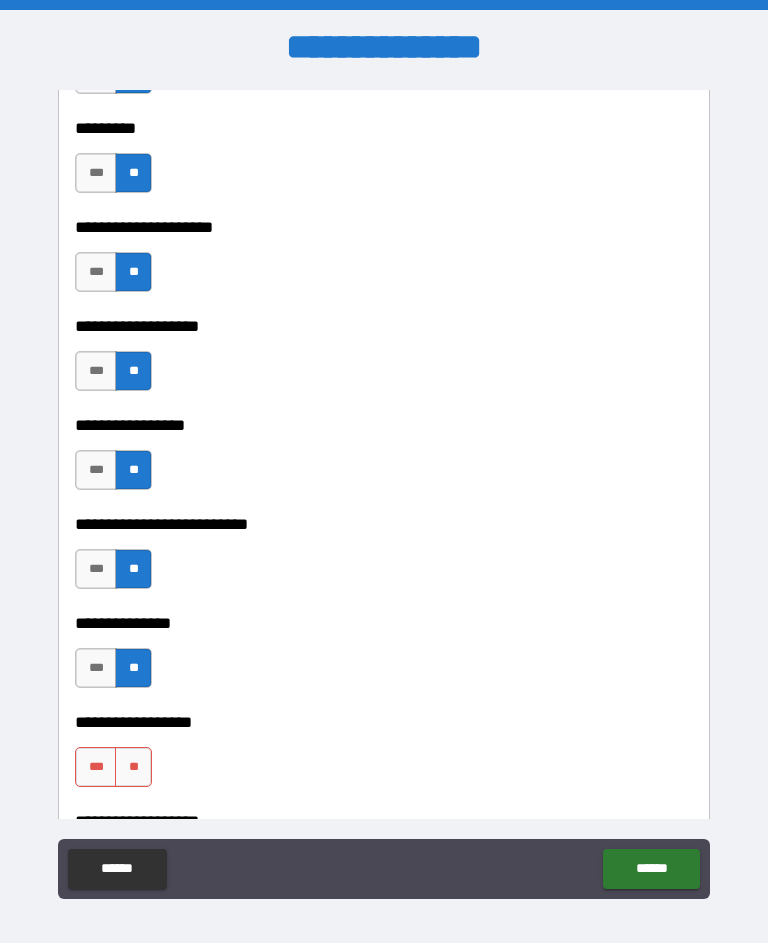 click on "**" at bounding box center [133, 767] 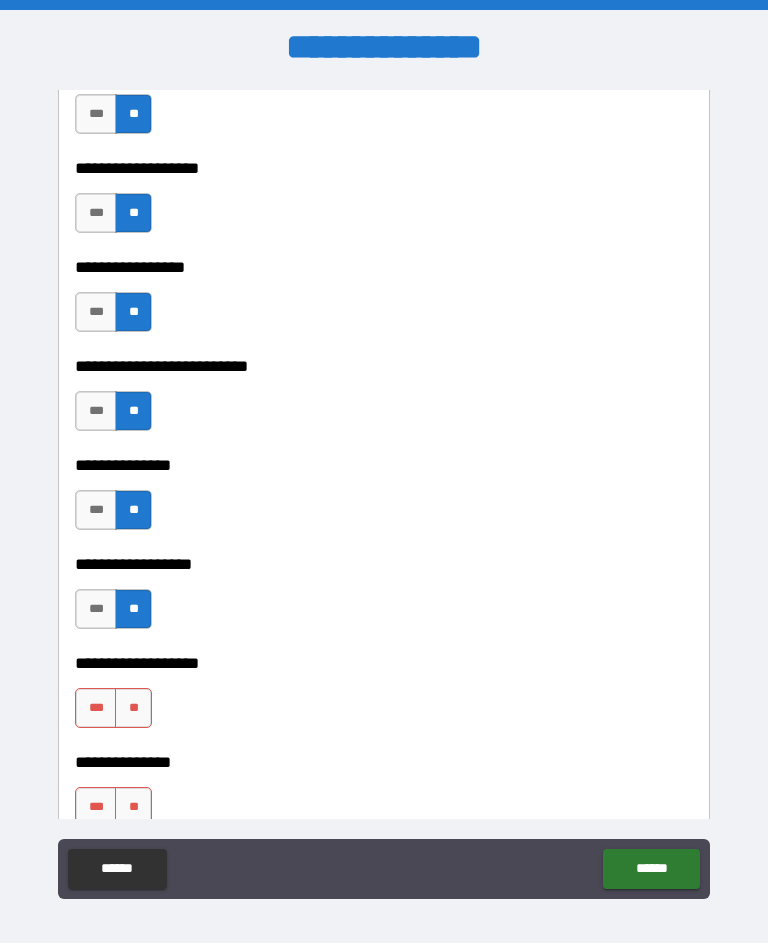 scroll, scrollTop: 5448, scrollLeft: 0, axis: vertical 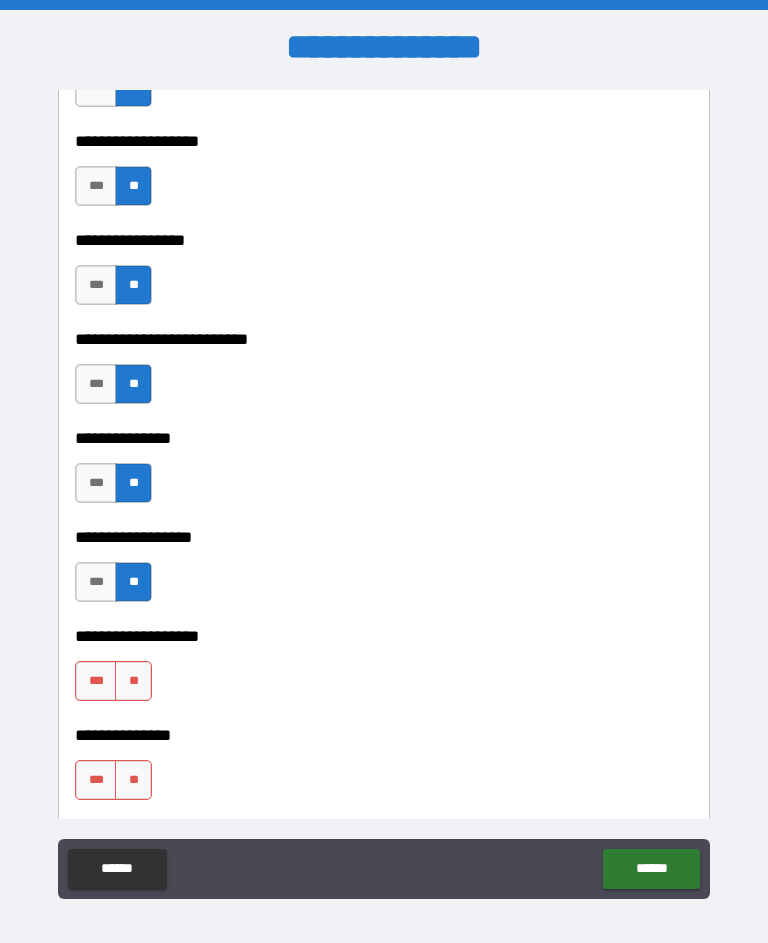 click on "**" at bounding box center (133, 681) 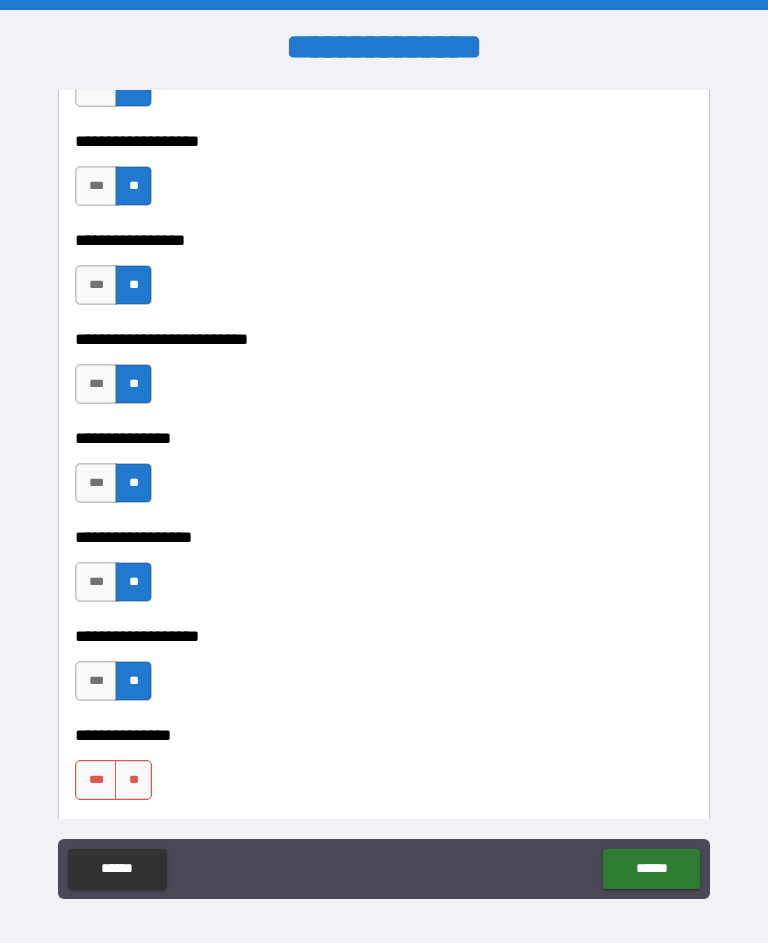 click on "**" at bounding box center (133, 780) 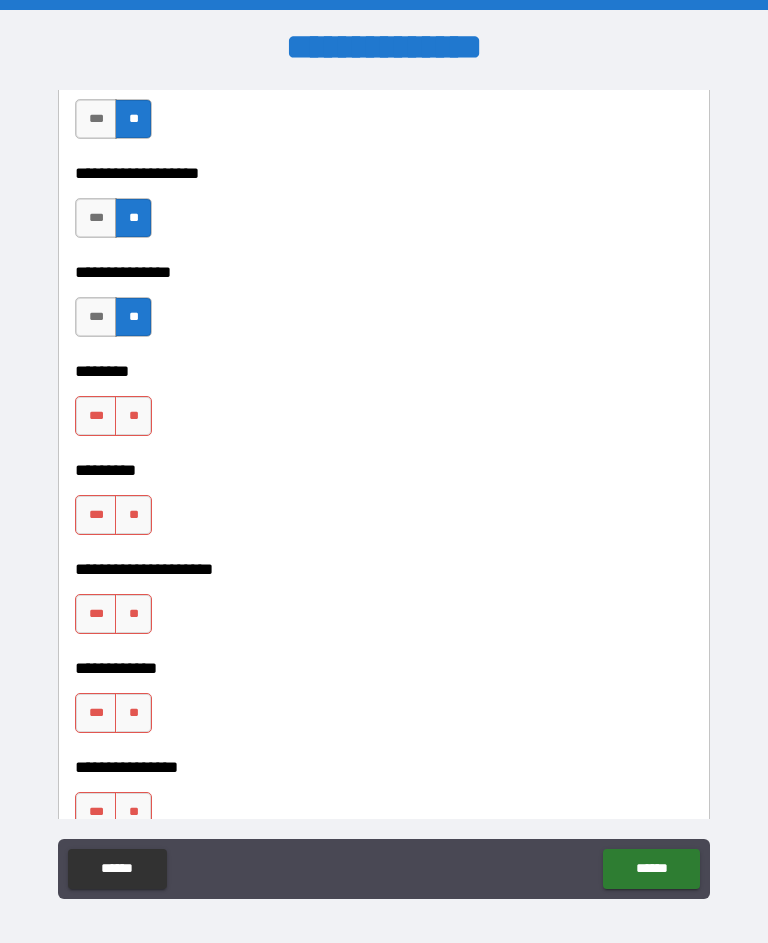 scroll, scrollTop: 5912, scrollLeft: 0, axis: vertical 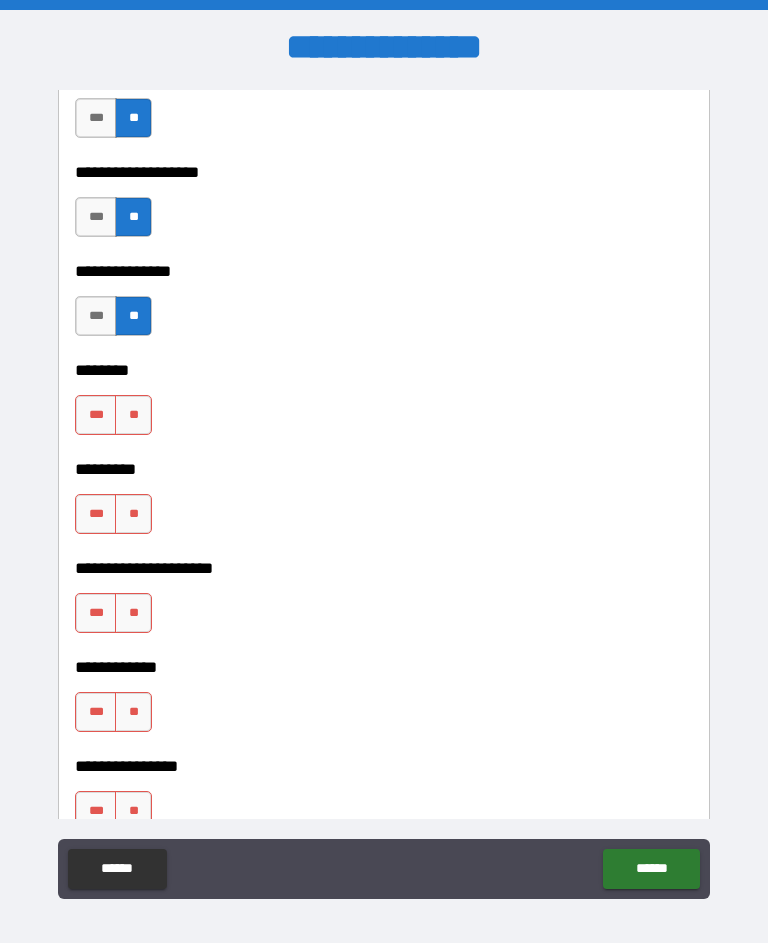 click on "**" at bounding box center (133, 415) 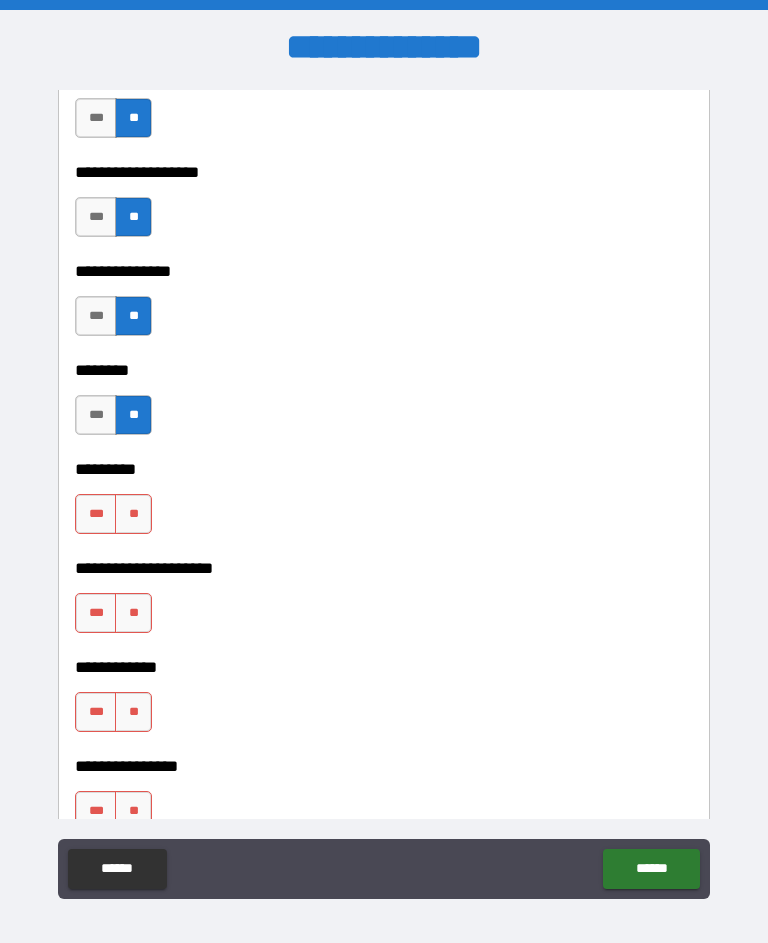 click on "**" at bounding box center [133, 514] 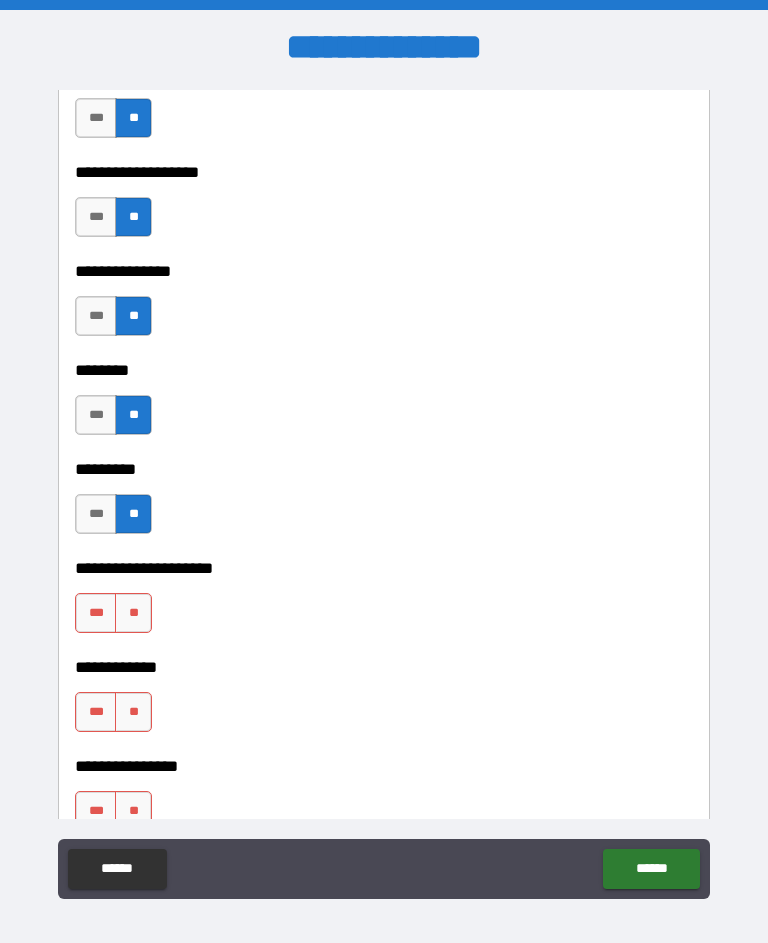 click on "**" at bounding box center (133, 613) 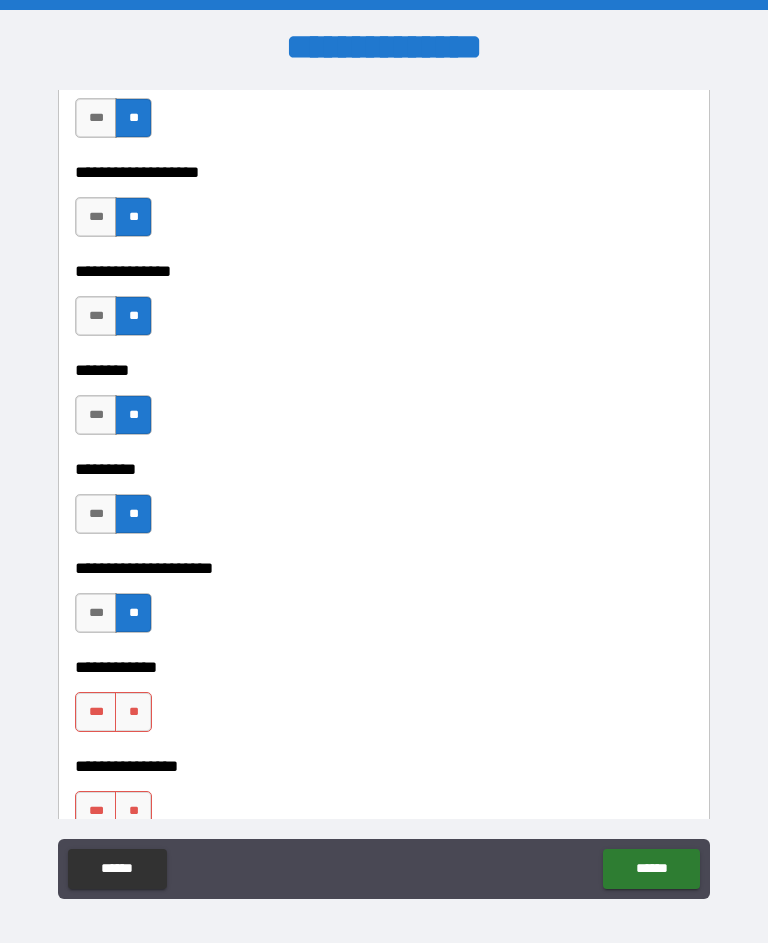click on "**" at bounding box center (133, 712) 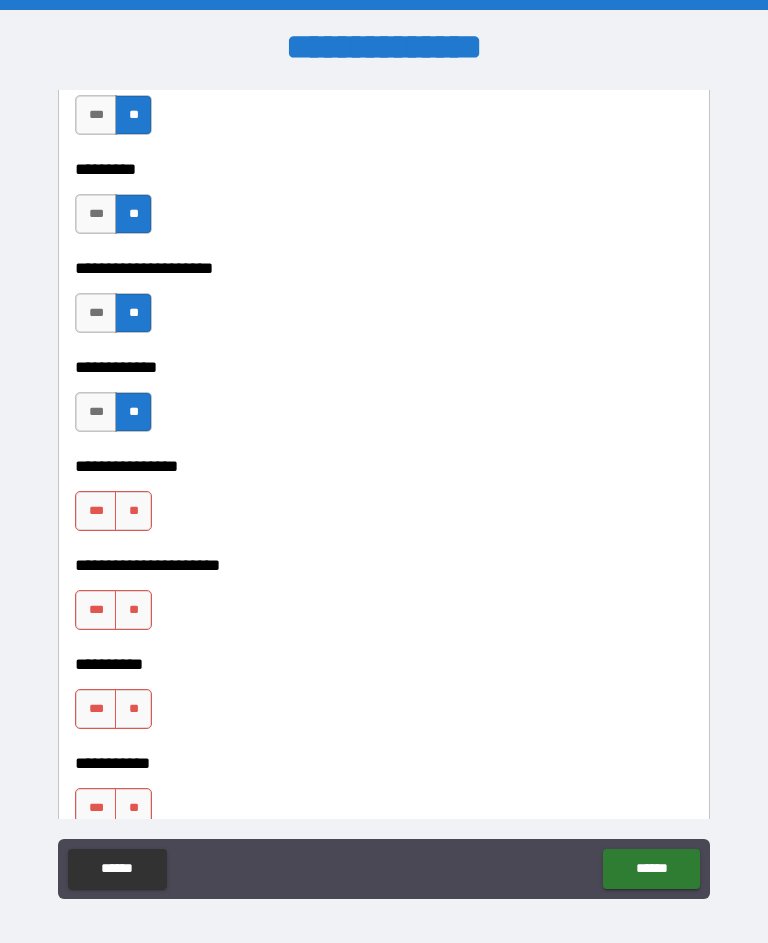 scroll, scrollTop: 6221, scrollLeft: 0, axis: vertical 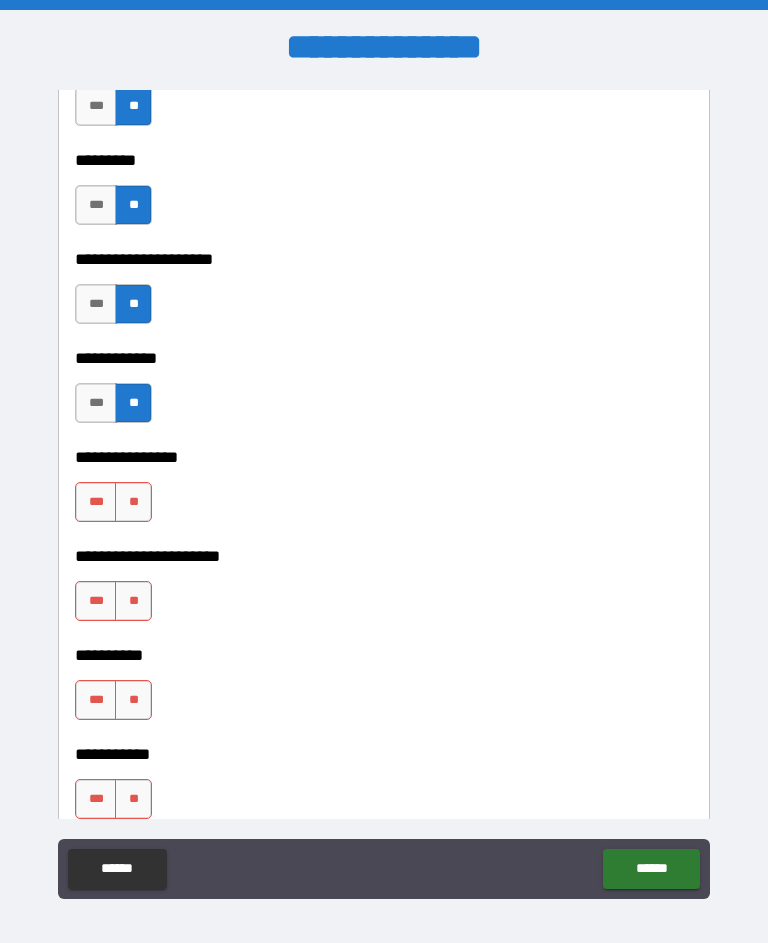 click on "**" at bounding box center (133, 502) 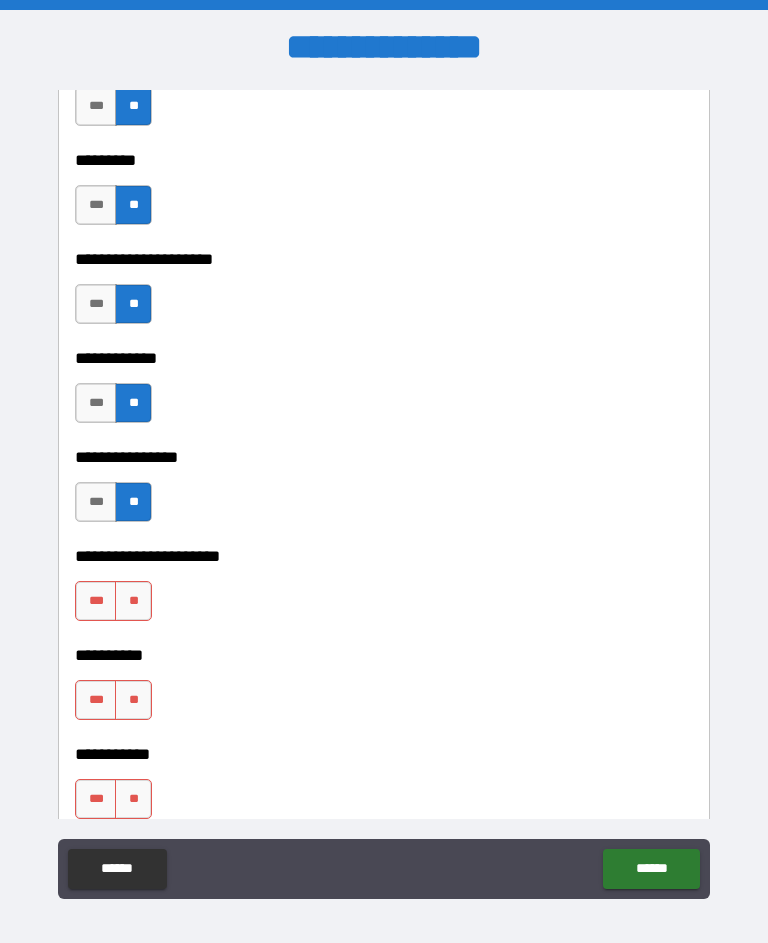 click on "**" at bounding box center [133, 601] 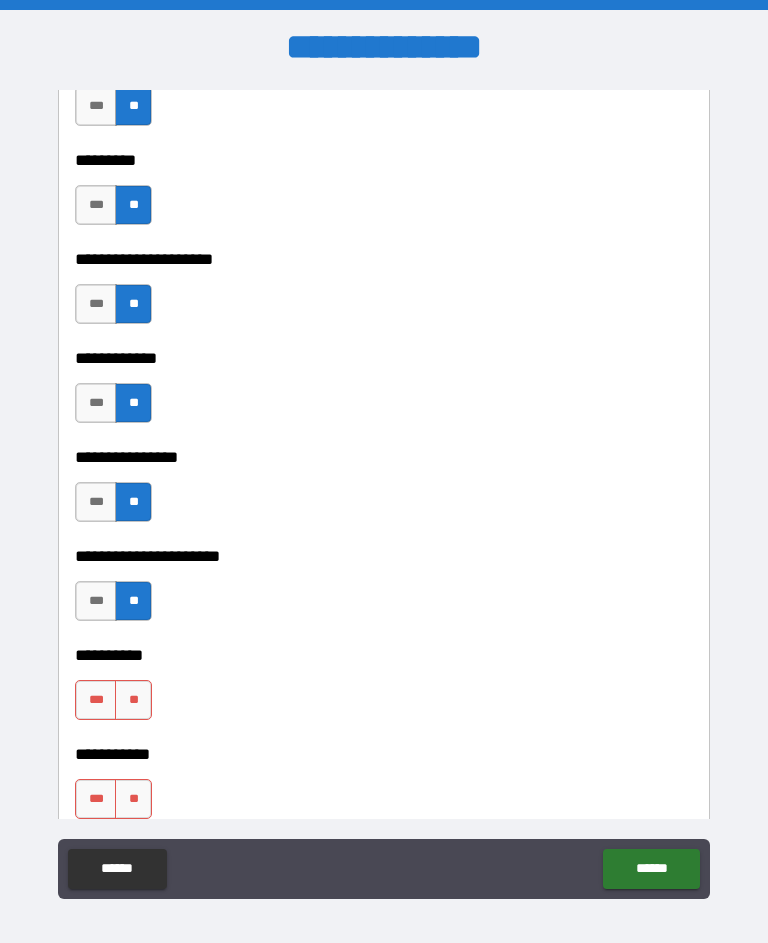 click on "**" at bounding box center [133, 700] 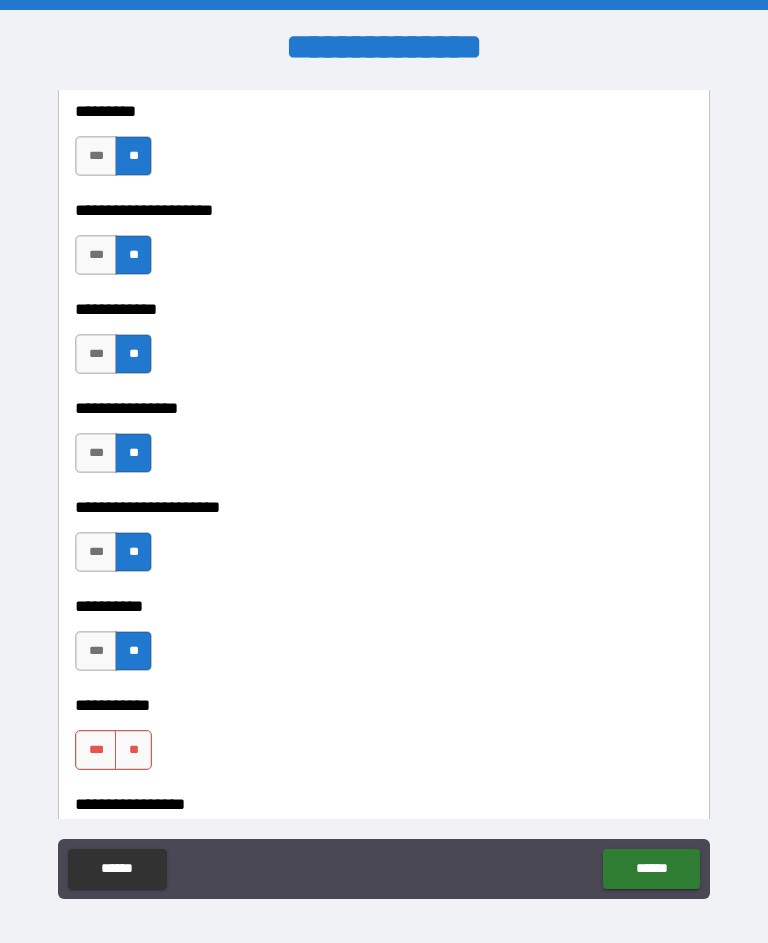 scroll, scrollTop: 6277, scrollLeft: 0, axis: vertical 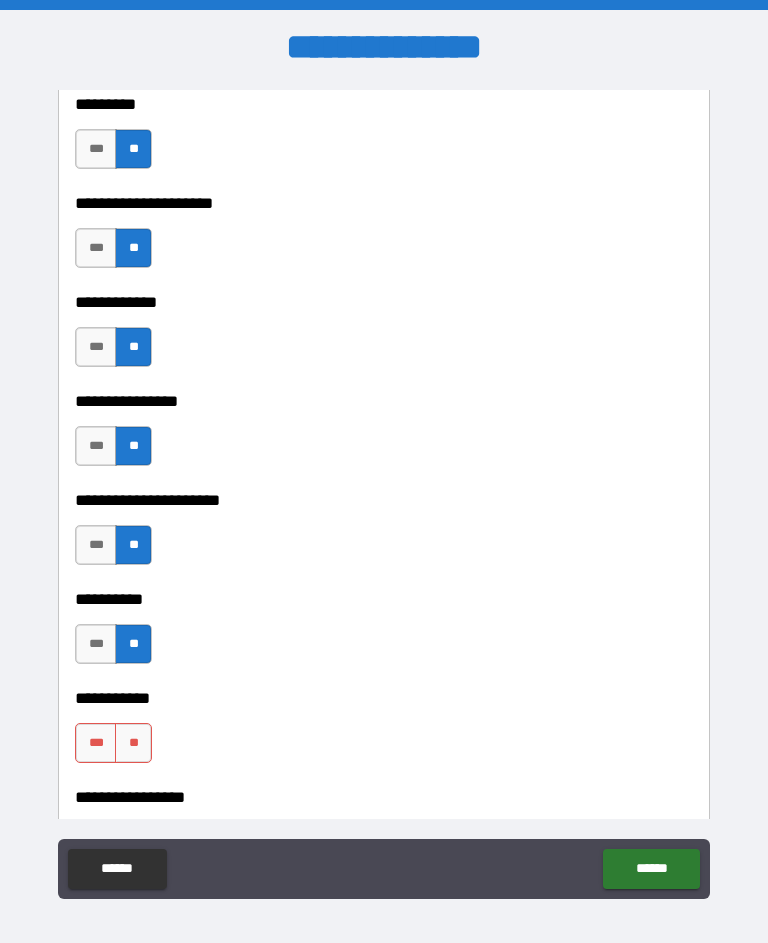 click on "**********" at bounding box center [384, 492] 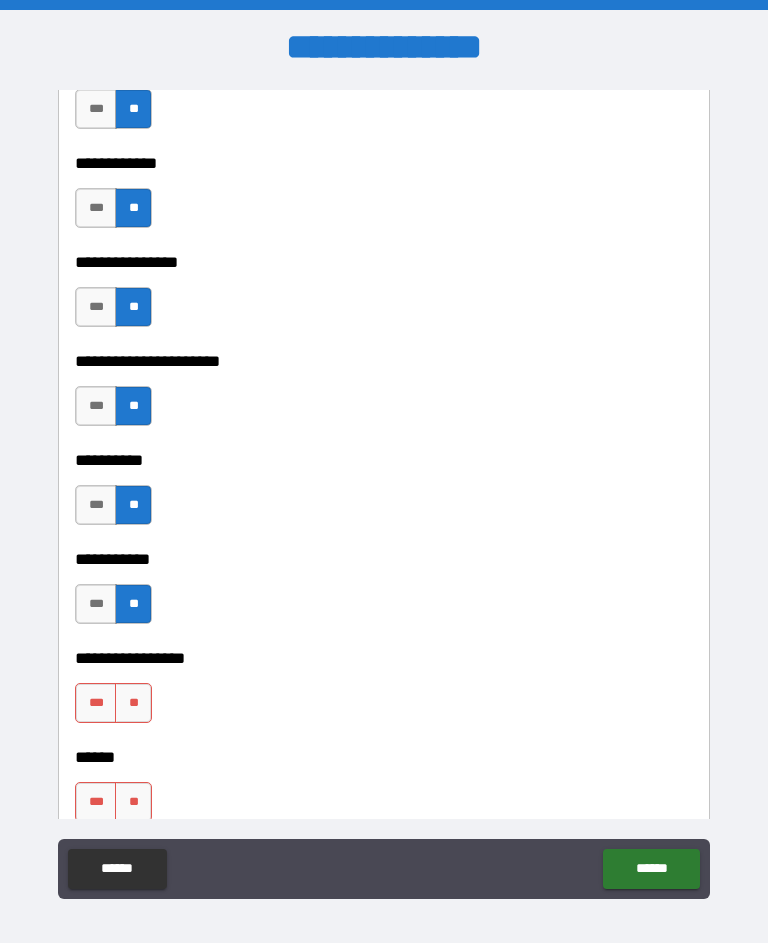 scroll, scrollTop: 6478, scrollLeft: 0, axis: vertical 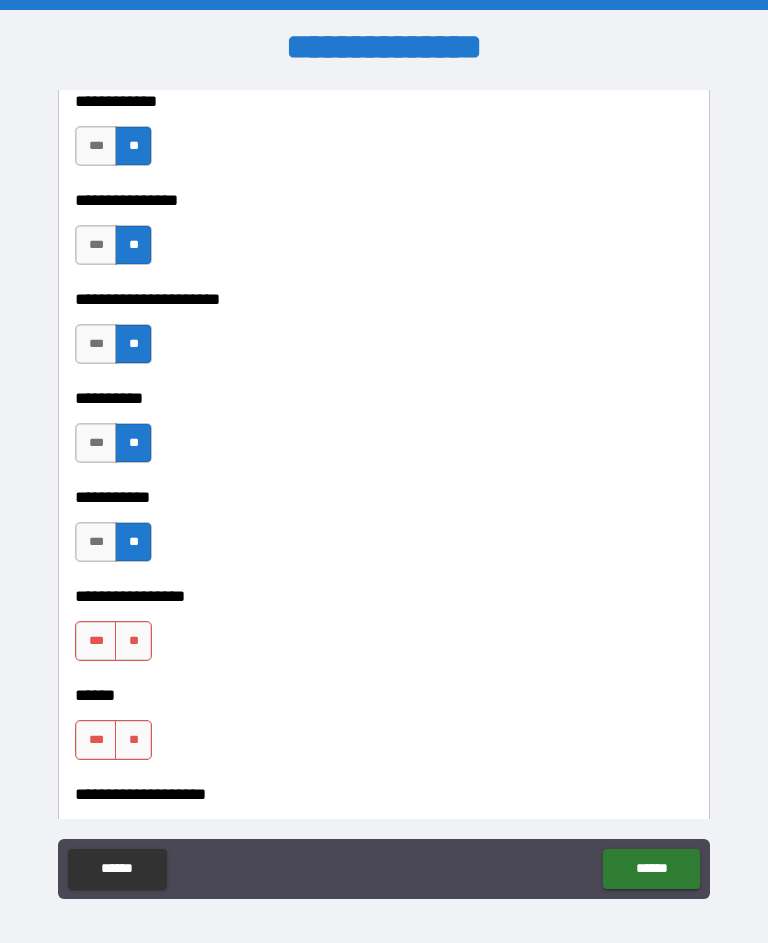 click on "**" at bounding box center [133, 641] 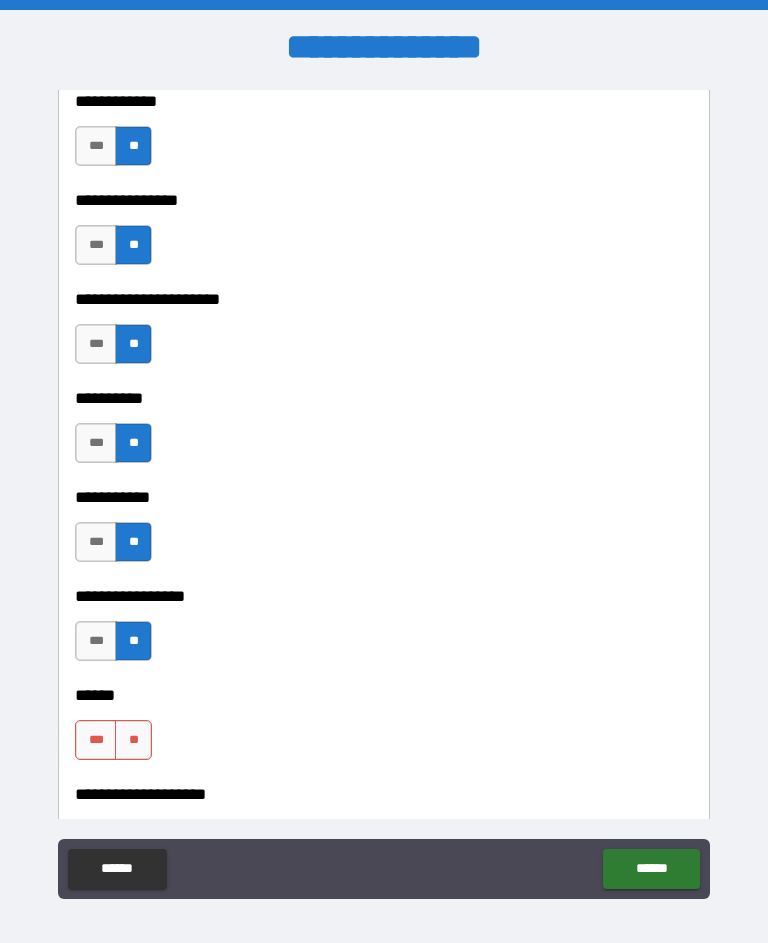 click on "**" at bounding box center (133, 740) 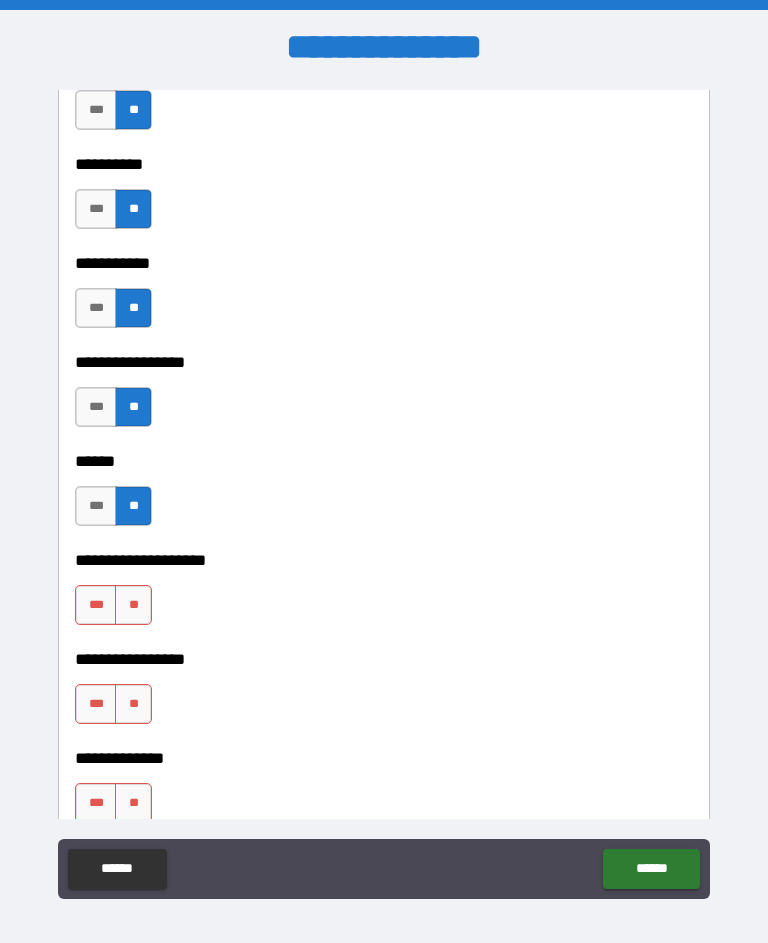 scroll, scrollTop: 6719, scrollLeft: 0, axis: vertical 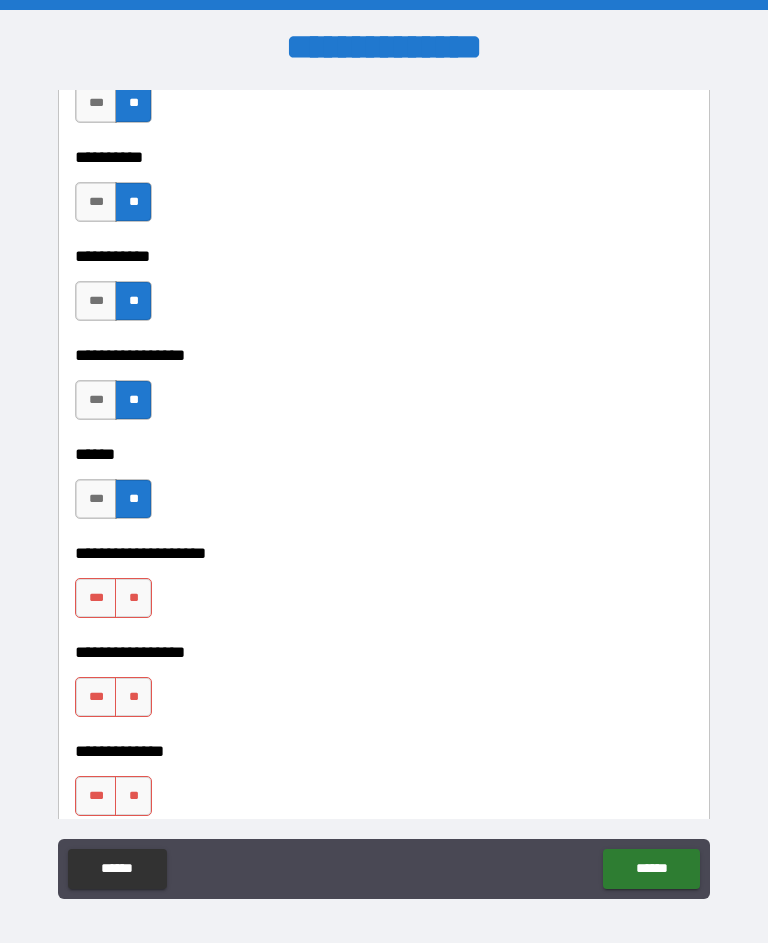 click on "**" at bounding box center (133, 598) 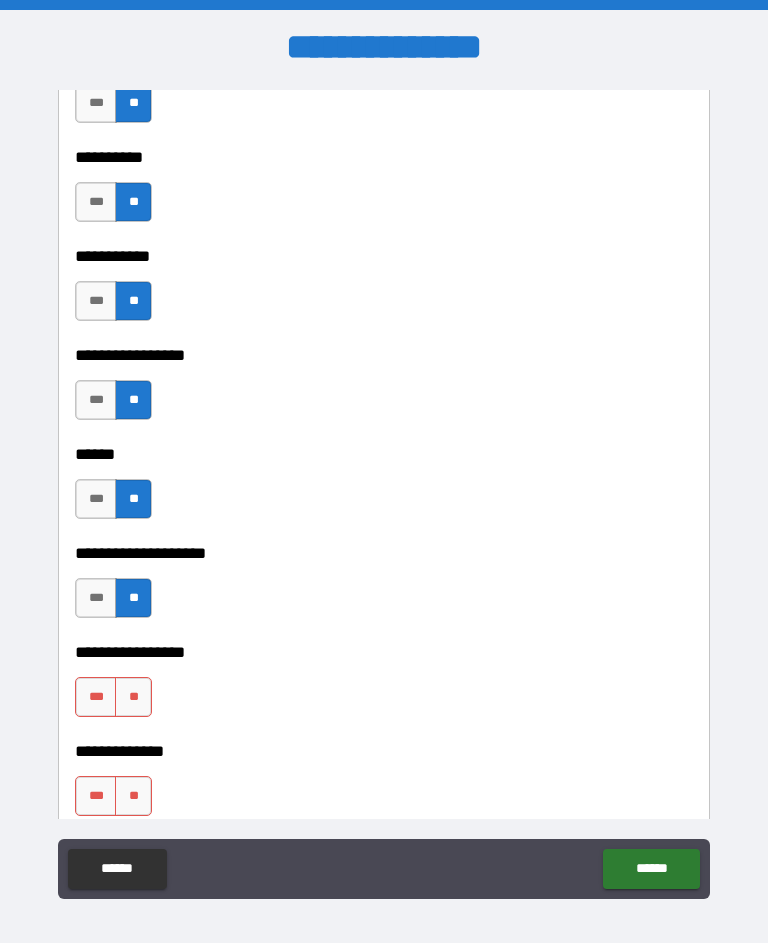 click on "**" at bounding box center (133, 697) 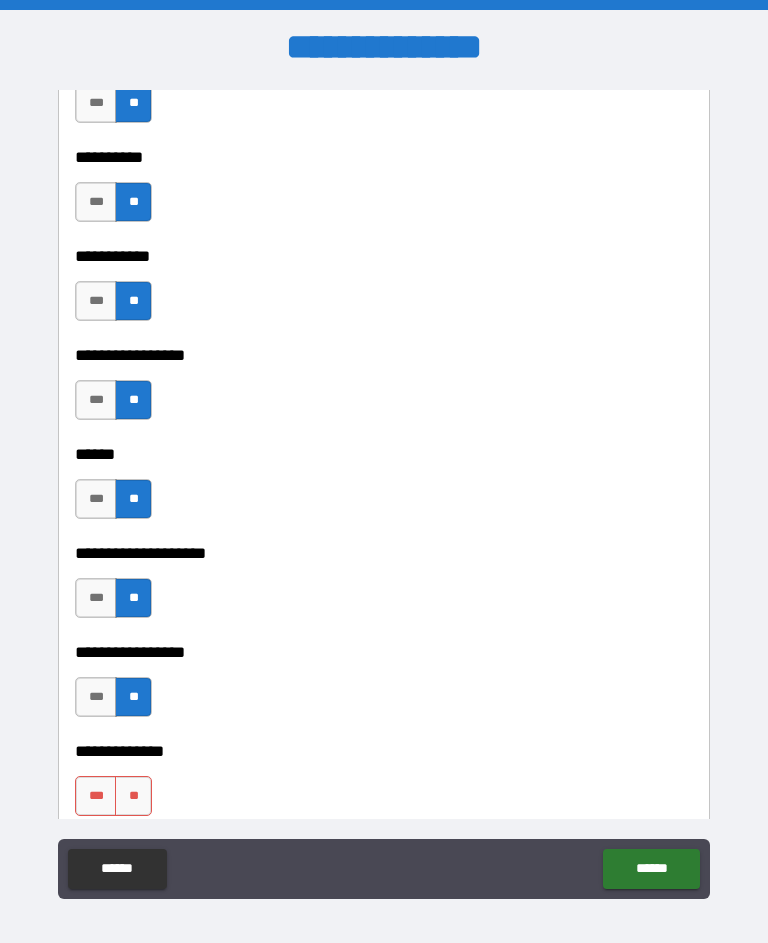 click on "**" at bounding box center [133, 796] 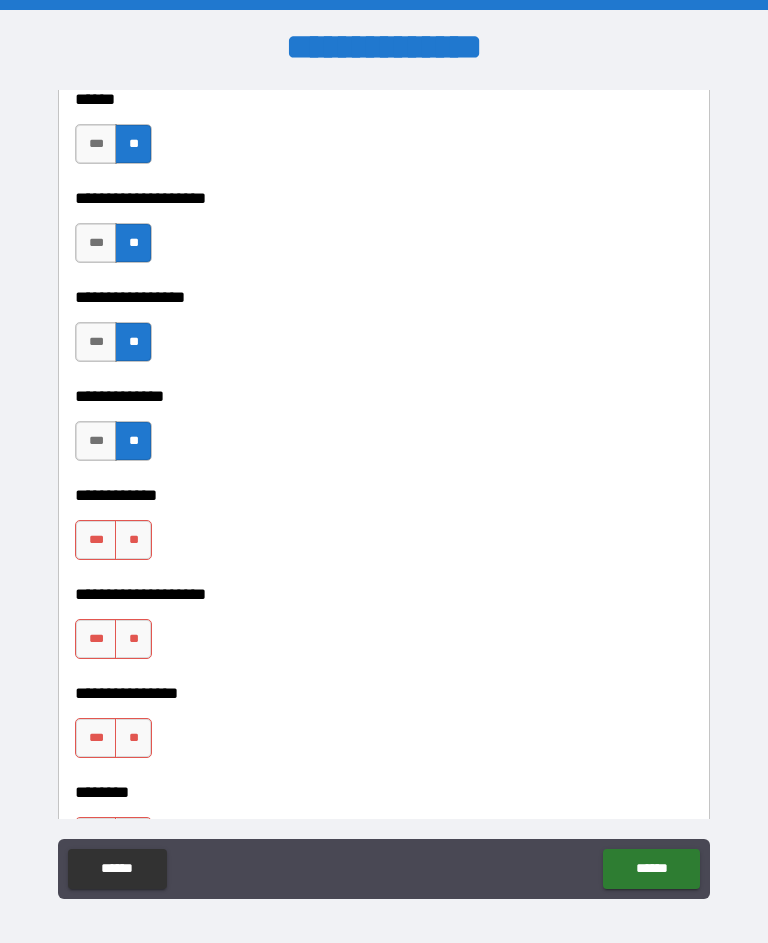 scroll, scrollTop: 7076, scrollLeft: 0, axis: vertical 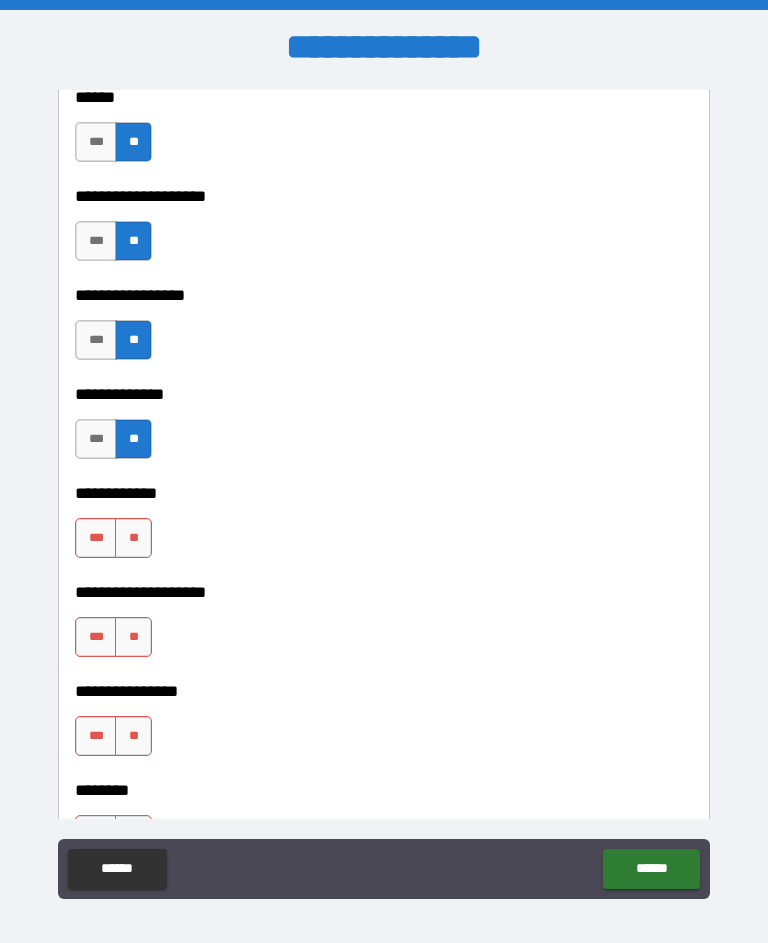 click on "**" at bounding box center (133, 538) 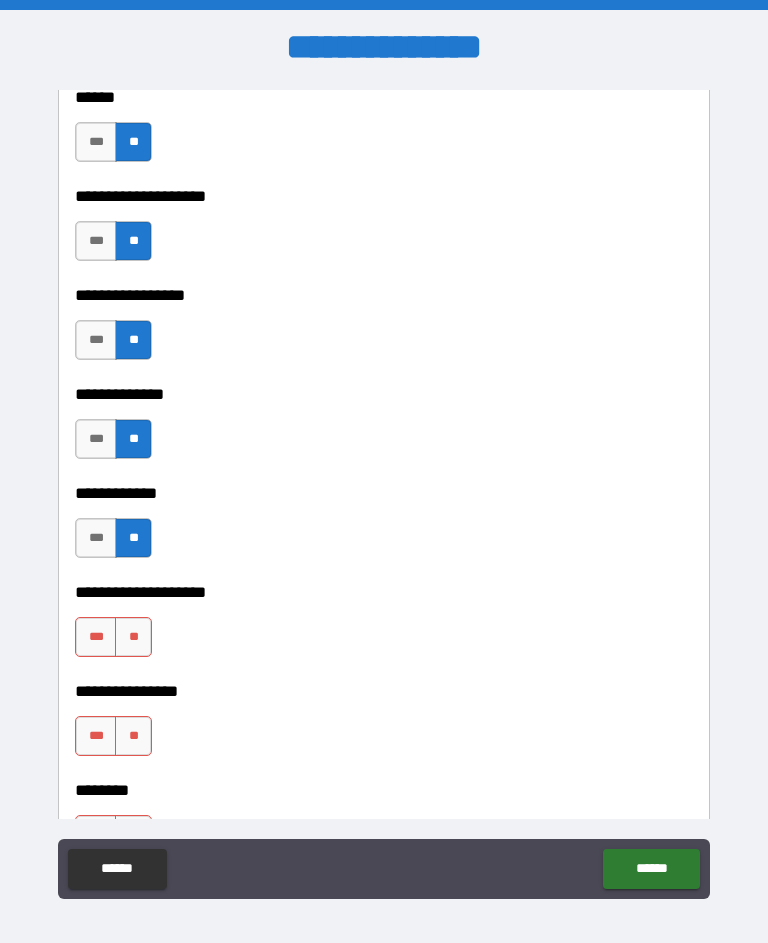click on "**" at bounding box center [133, 637] 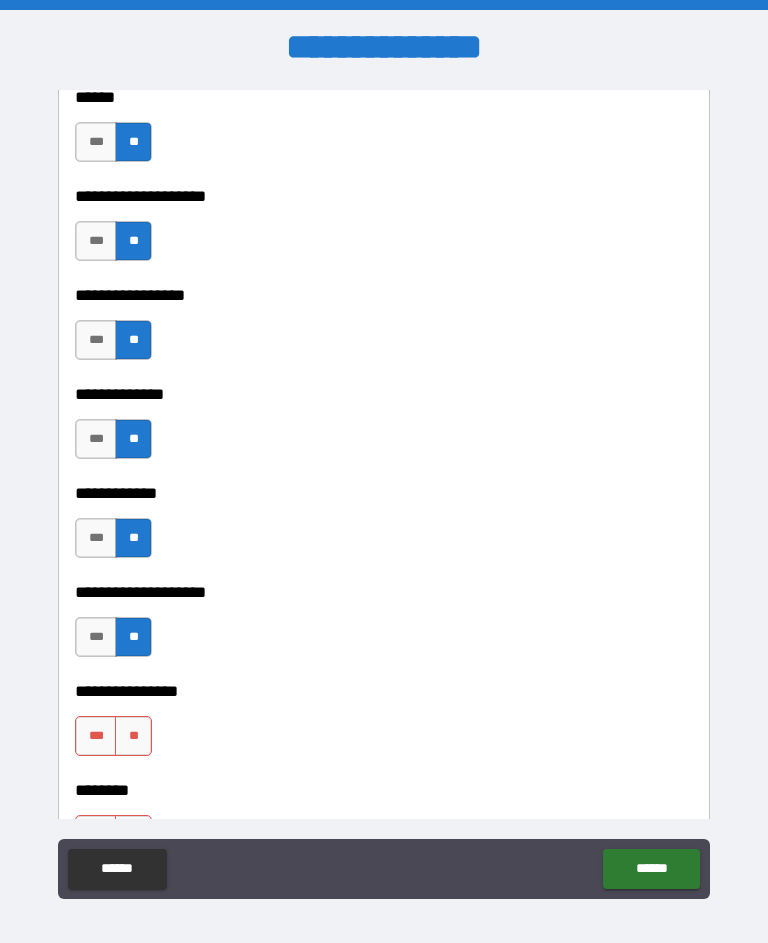 click on "**" at bounding box center (133, 736) 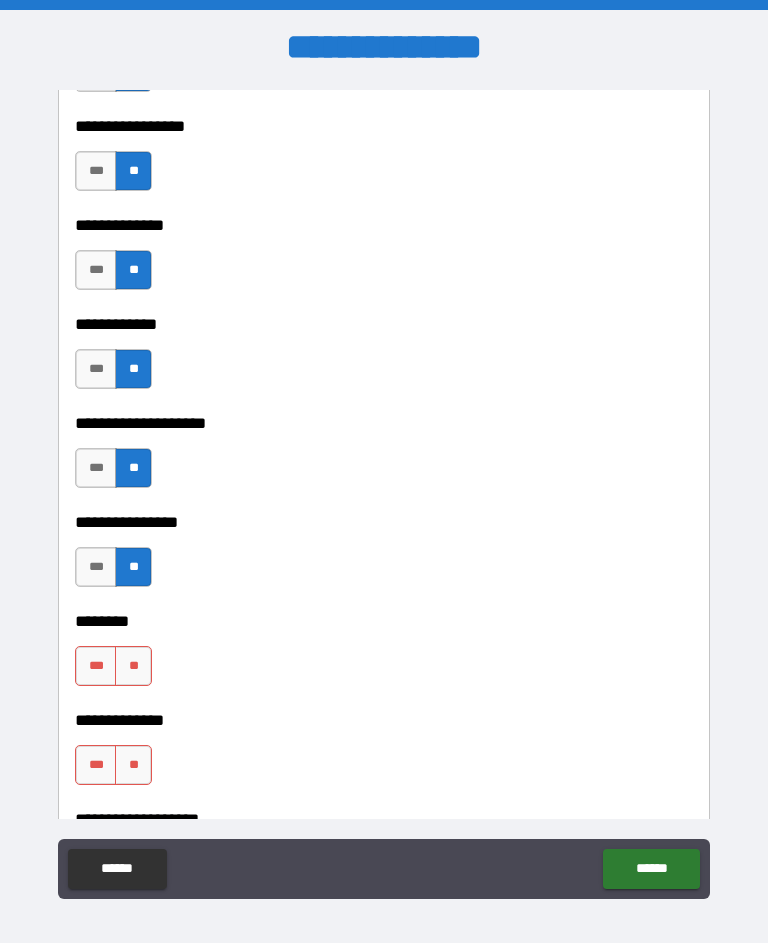 scroll, scrollTop: 7255, scrollLeft: 0, axis: vertical 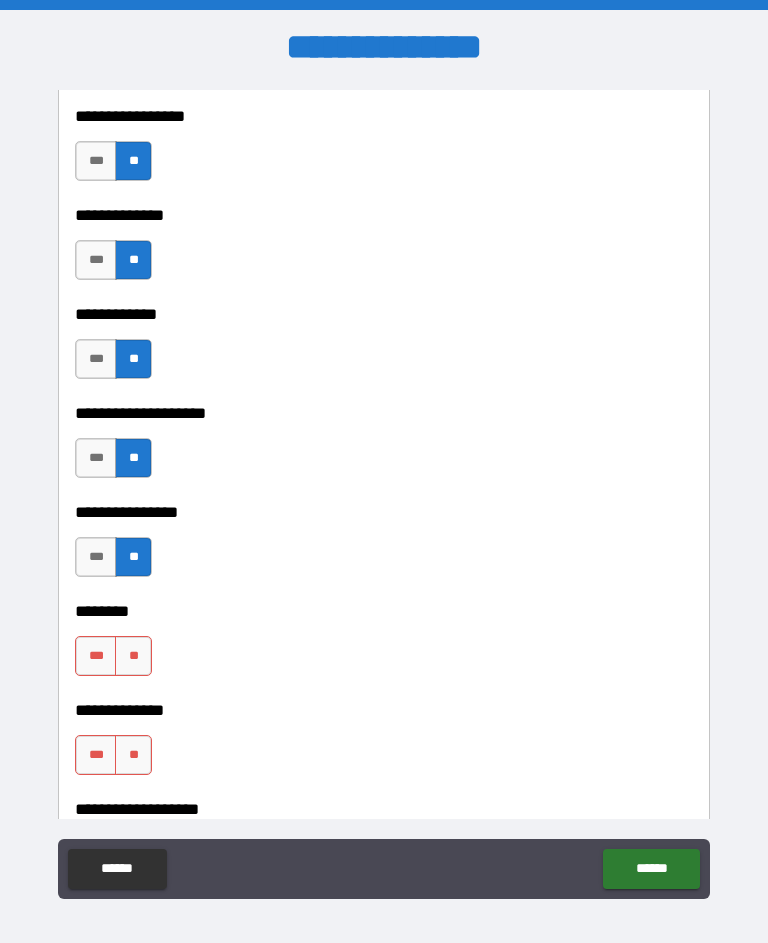 click on "**" at bounding box center (133, 656) 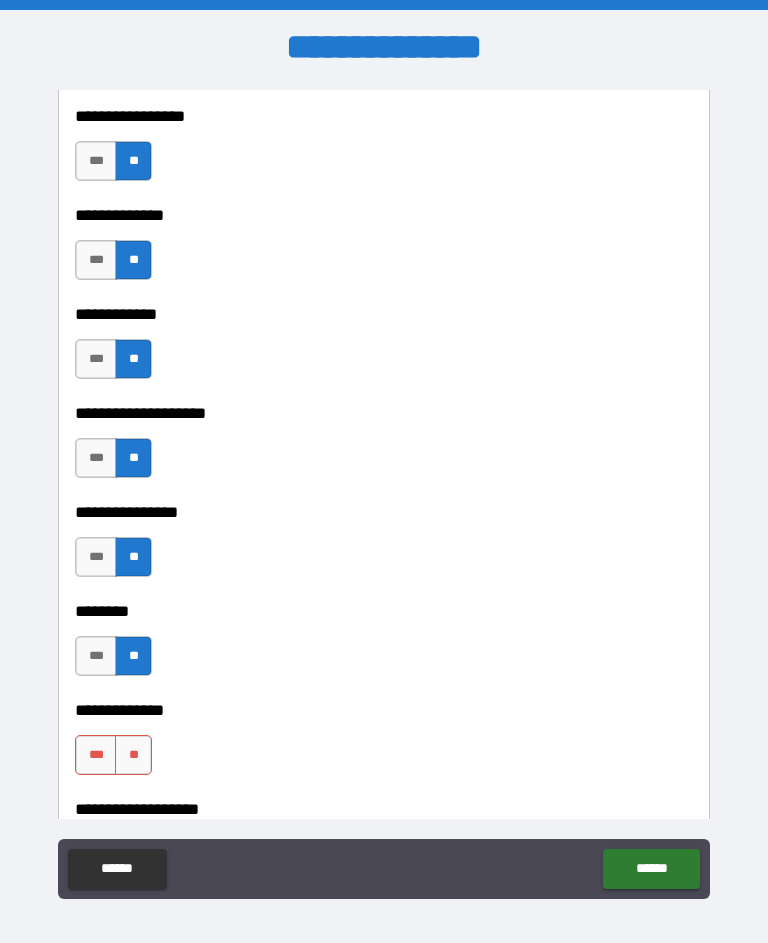 click on "**" at bounding box center (133, 755) 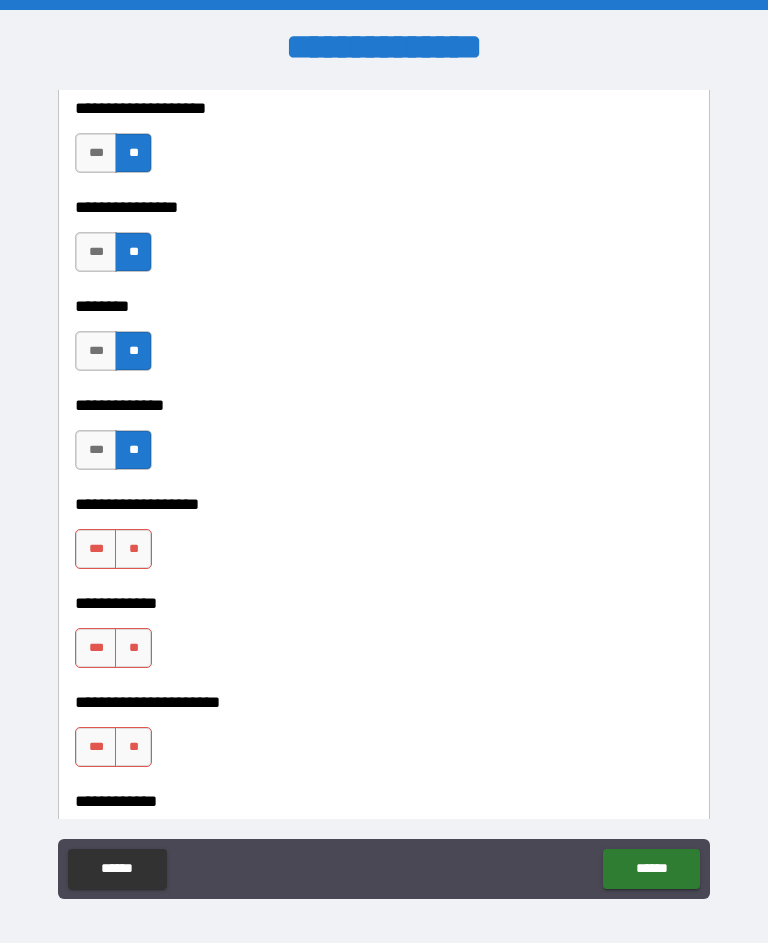 scroll, scrollTop: 7566, scrollLeft: 0, axis: vertical 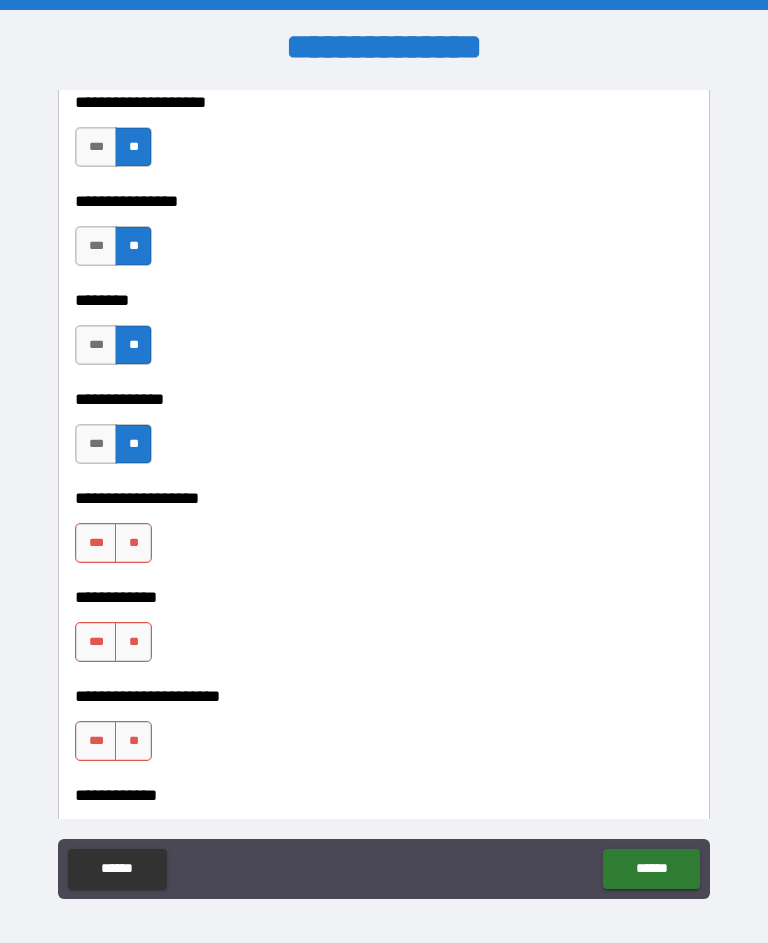 click on "**" at bounding box center [133, 543] 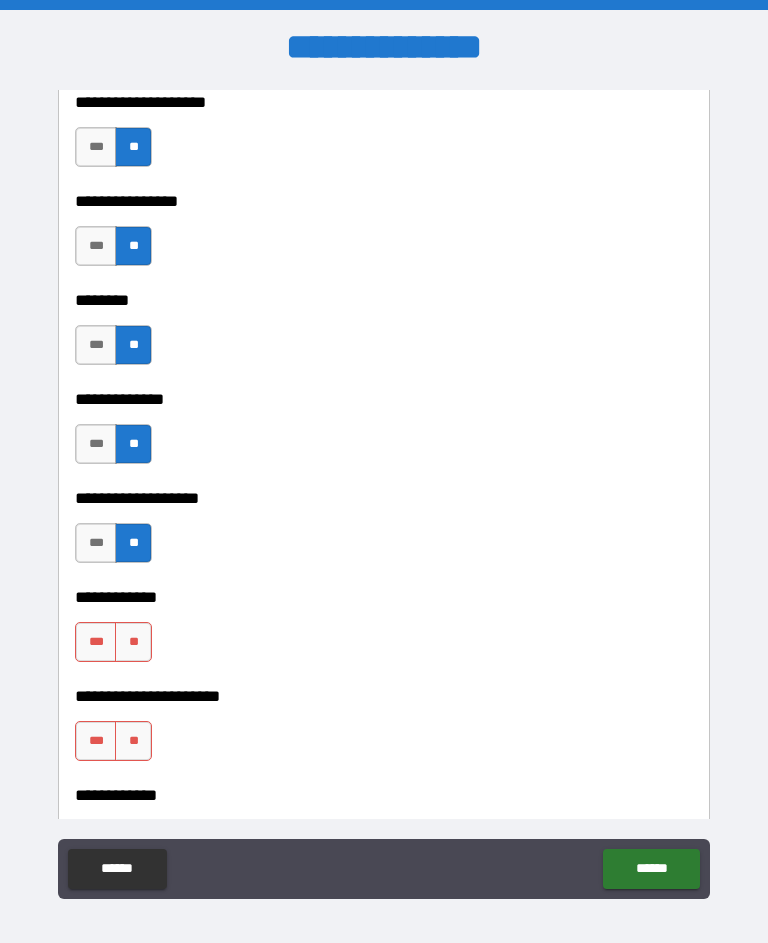 click on "**" at bounding box center (133, 642) 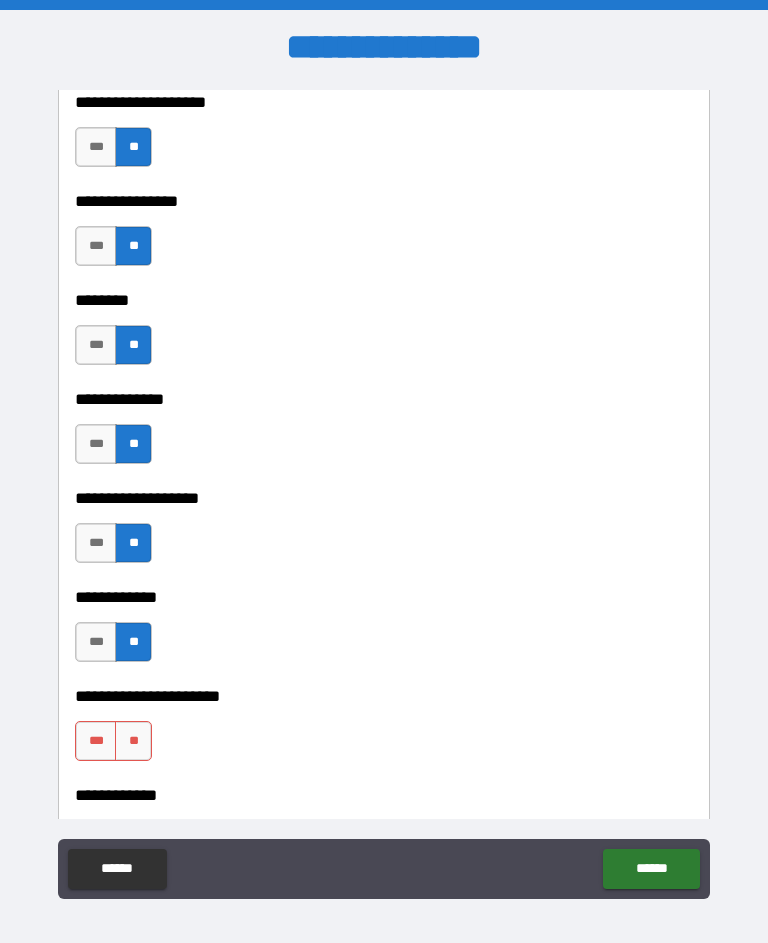 click on "**" at bounding box center (133, 741) 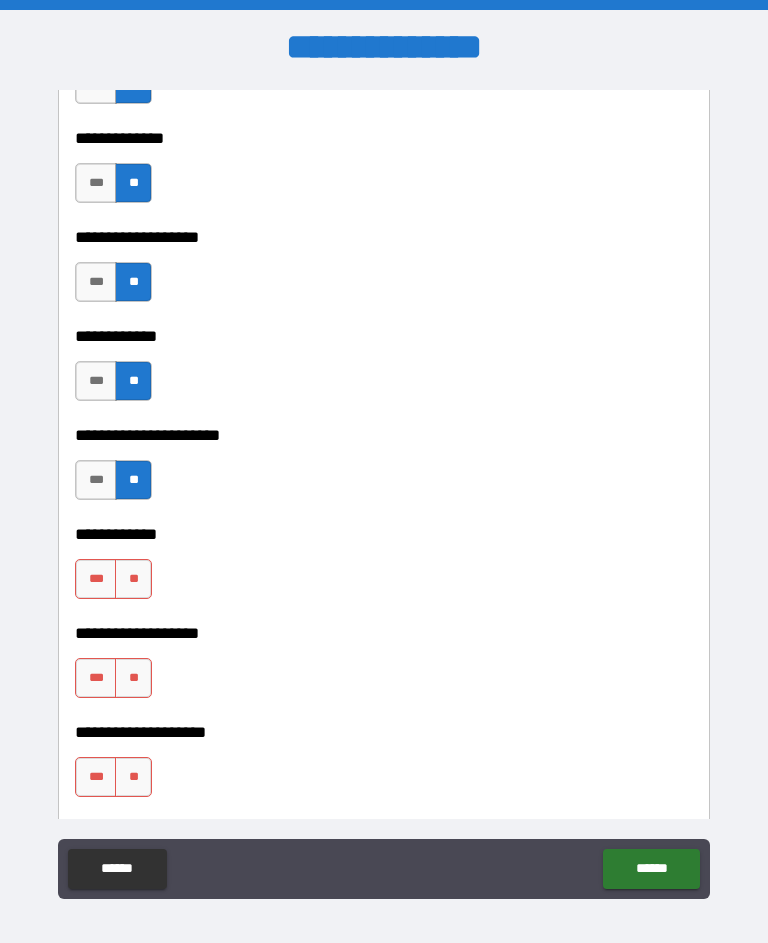 scroll, scrollTop: 7828, scrollLeft: 0, axis: vertical 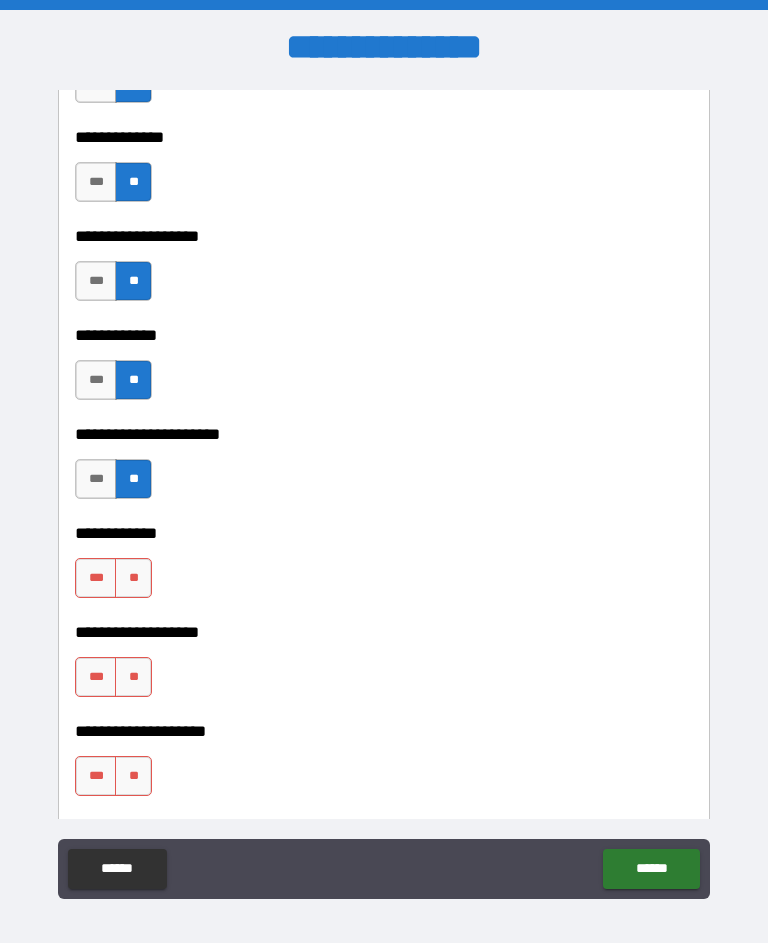 click on "**" at bounding box center (133, 578) 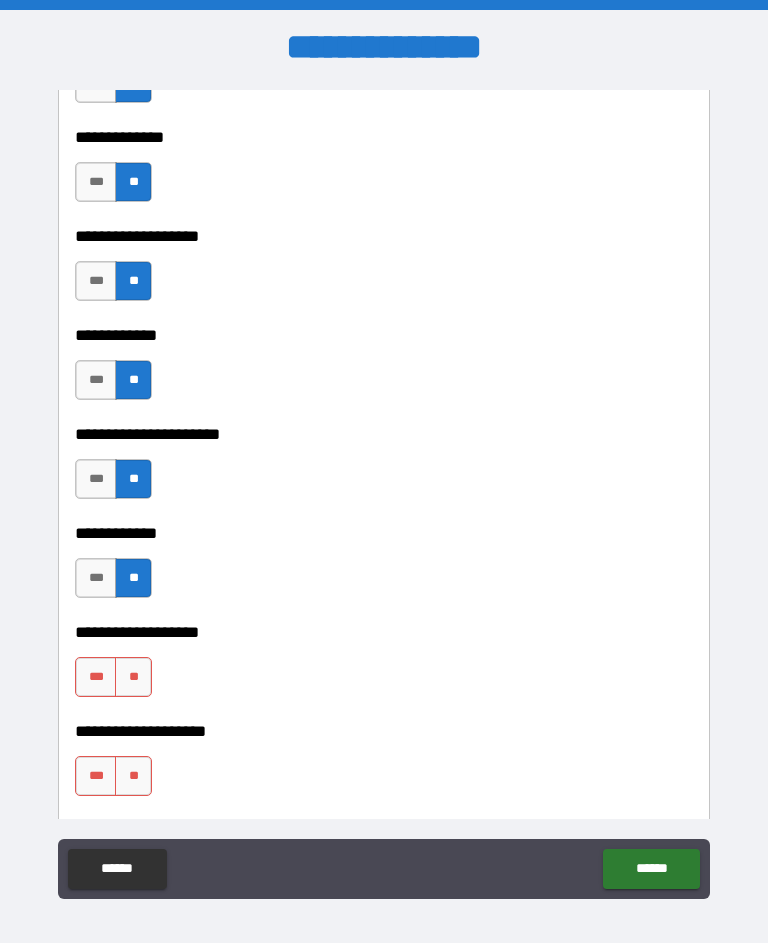 click on "**" at bounding box center [133, 677] 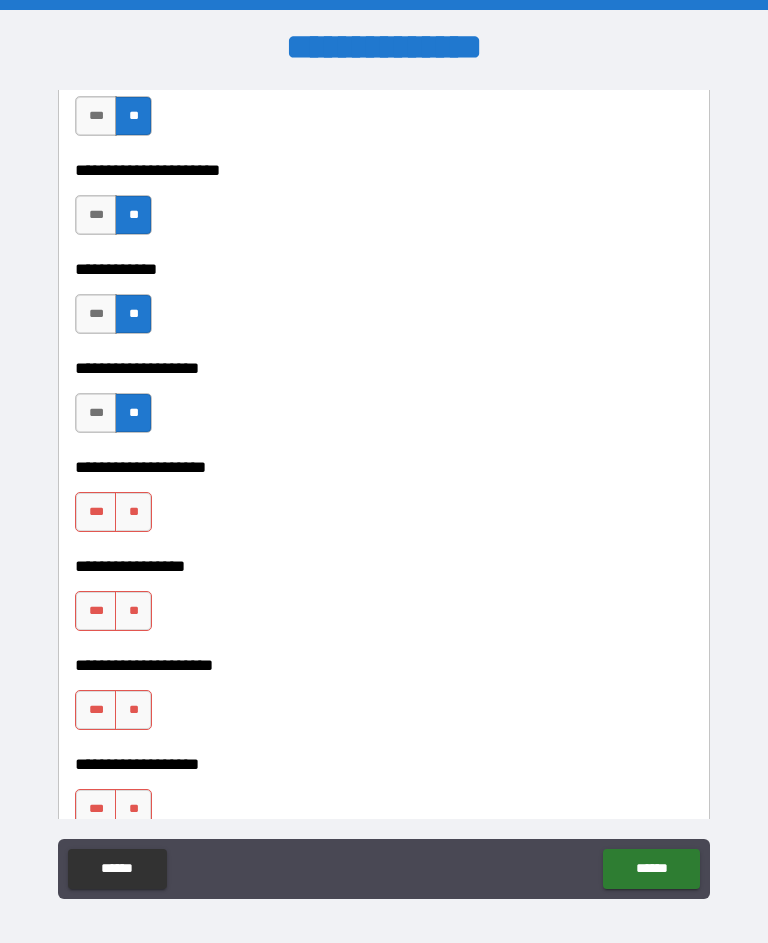 click on "**********" at bounding box center (384, 492) 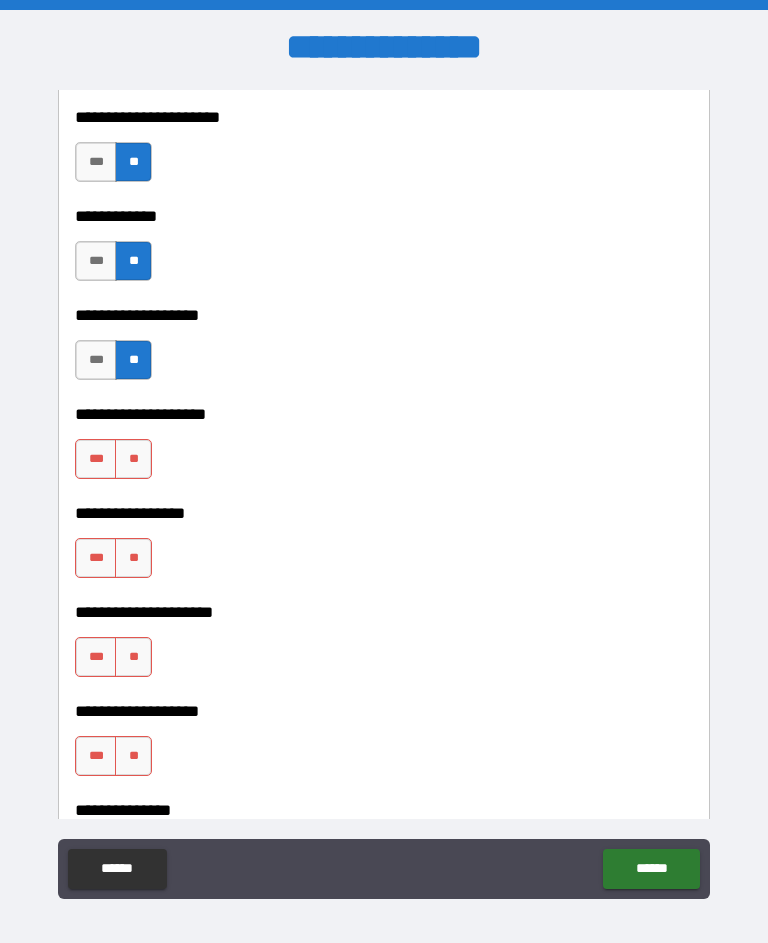 scroll, scrollTop: 8152, scrollLeft: 0, axis: vertical 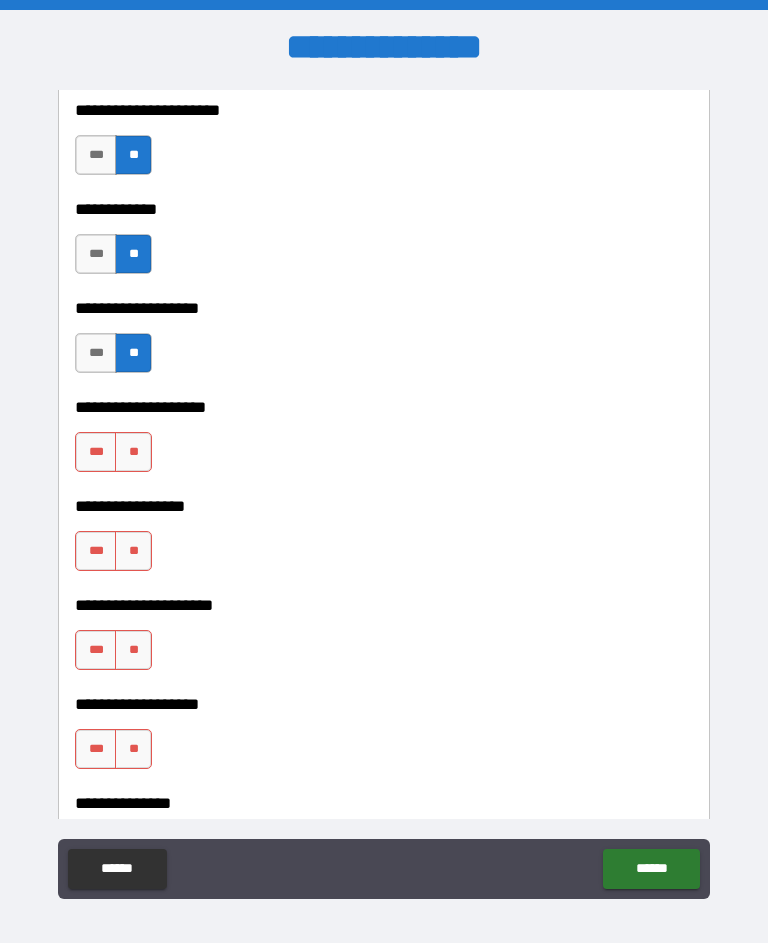 click on "**" at bounding box center (133, 452) 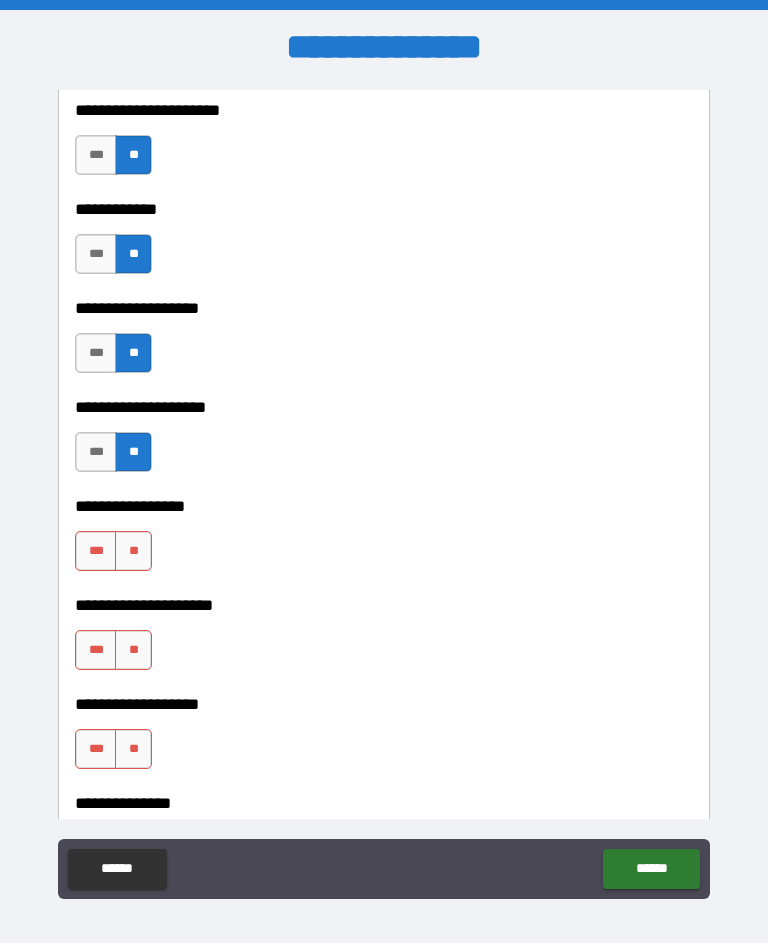 click on "**" at bounding box center [133, 551] 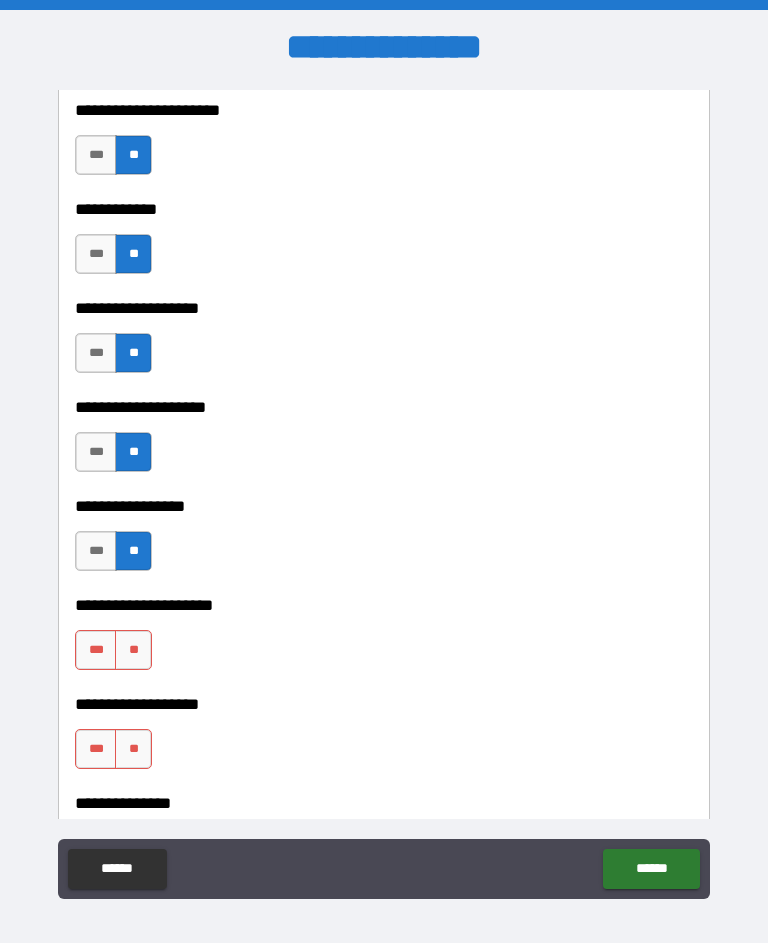 click on "**" at bounding box center (133, 650) 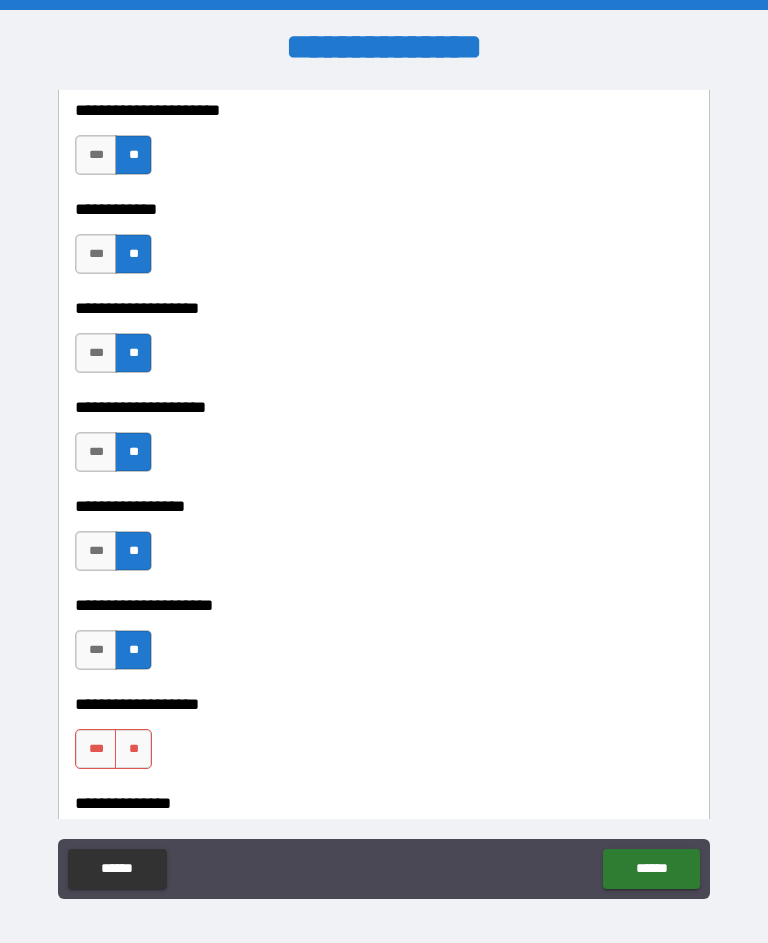 click on "**" at bounding box center [133, 749] 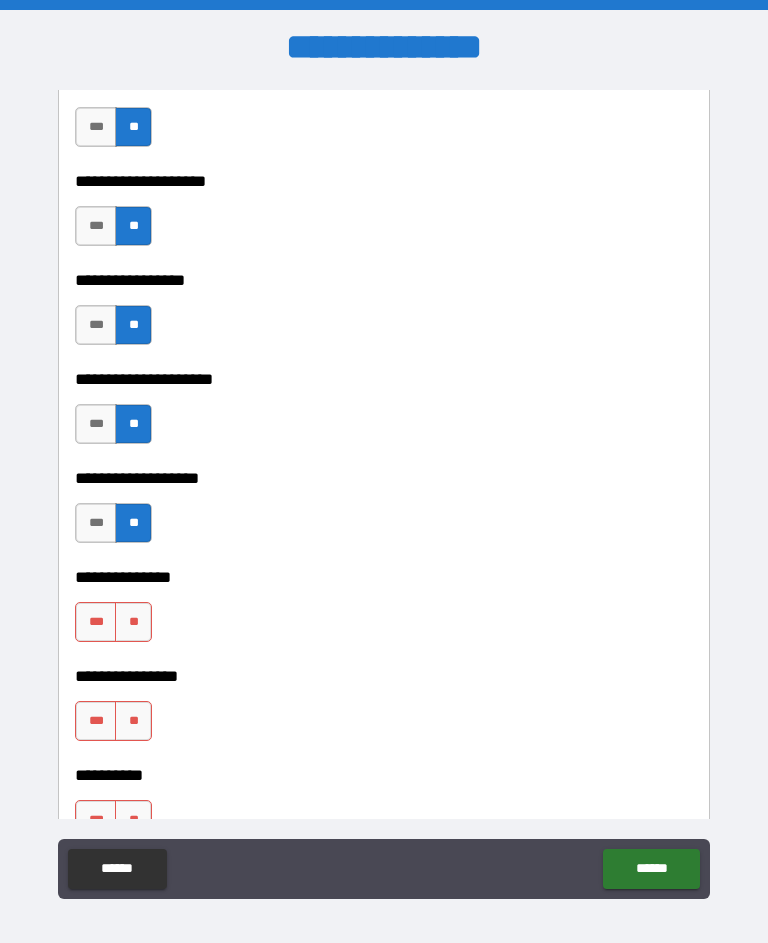 click on "**********" at bounding box center (384, 492) 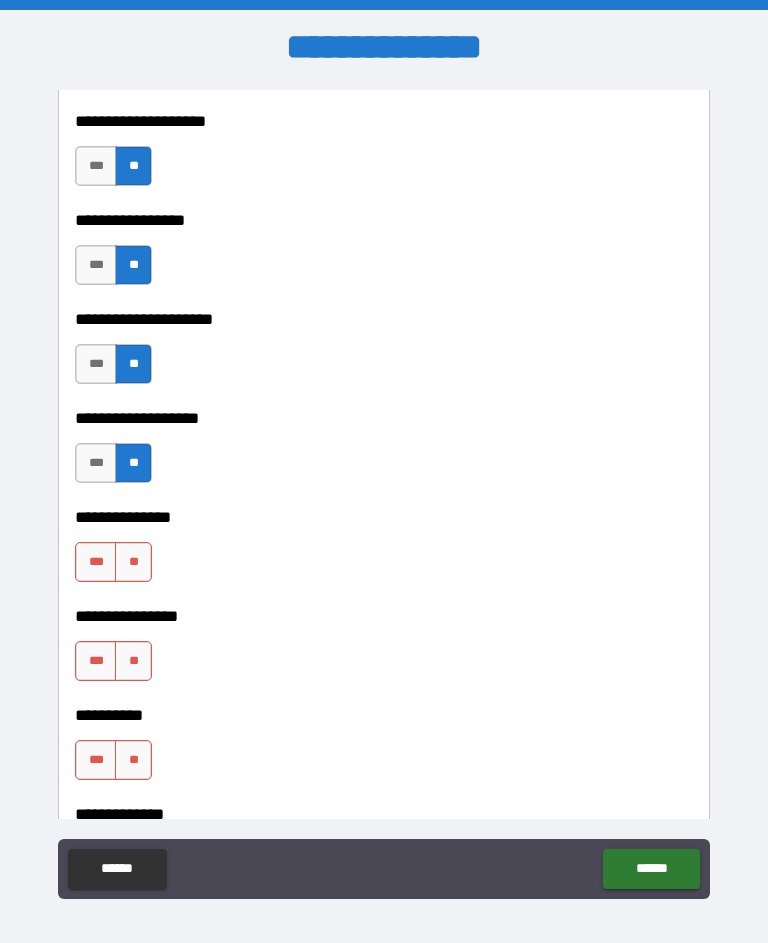 scroll, scrollTop: 8443, scrollLeft: 0, axis: vertical 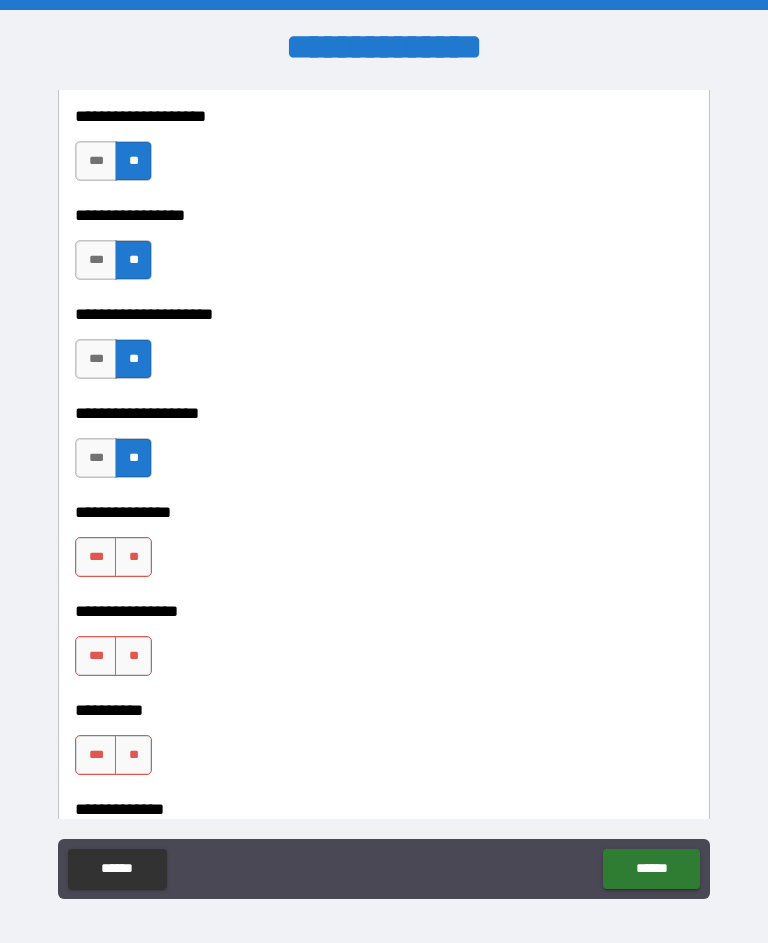 click on "**" at bounding box center [133, 557] 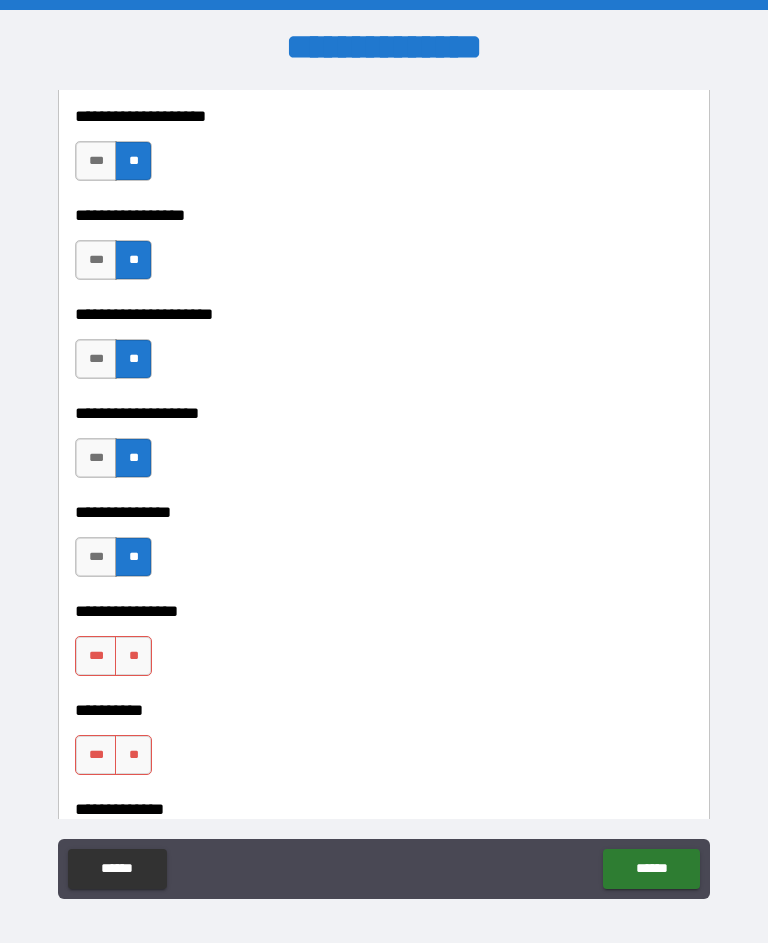 click on "**" at bounding box center [133, 656] 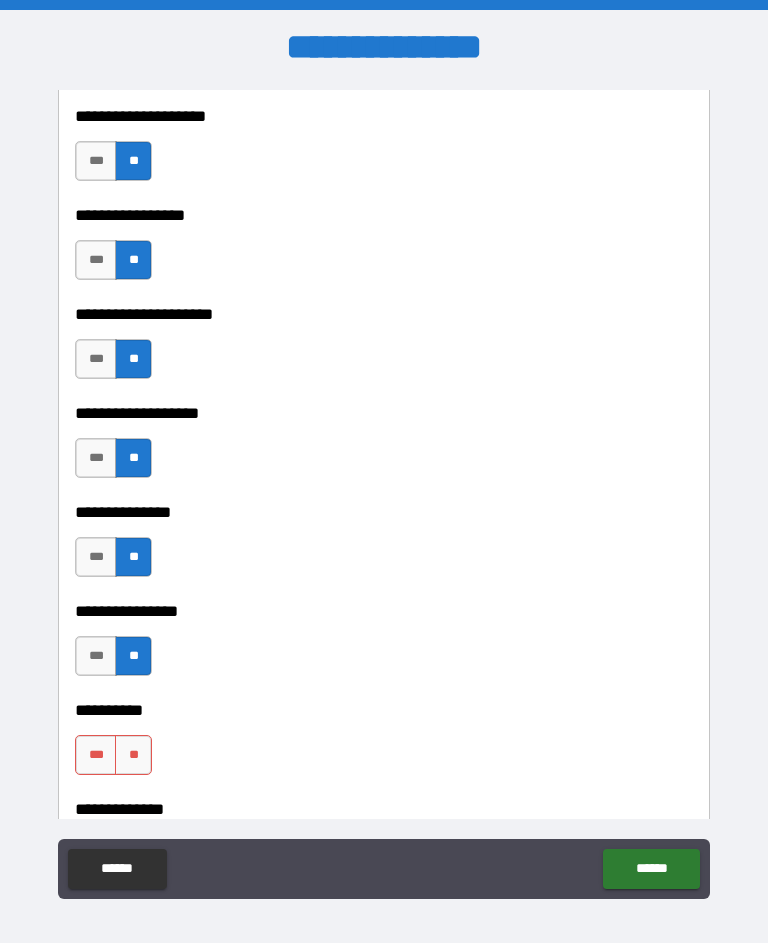 click on "**" at bounding box center [133, 755] 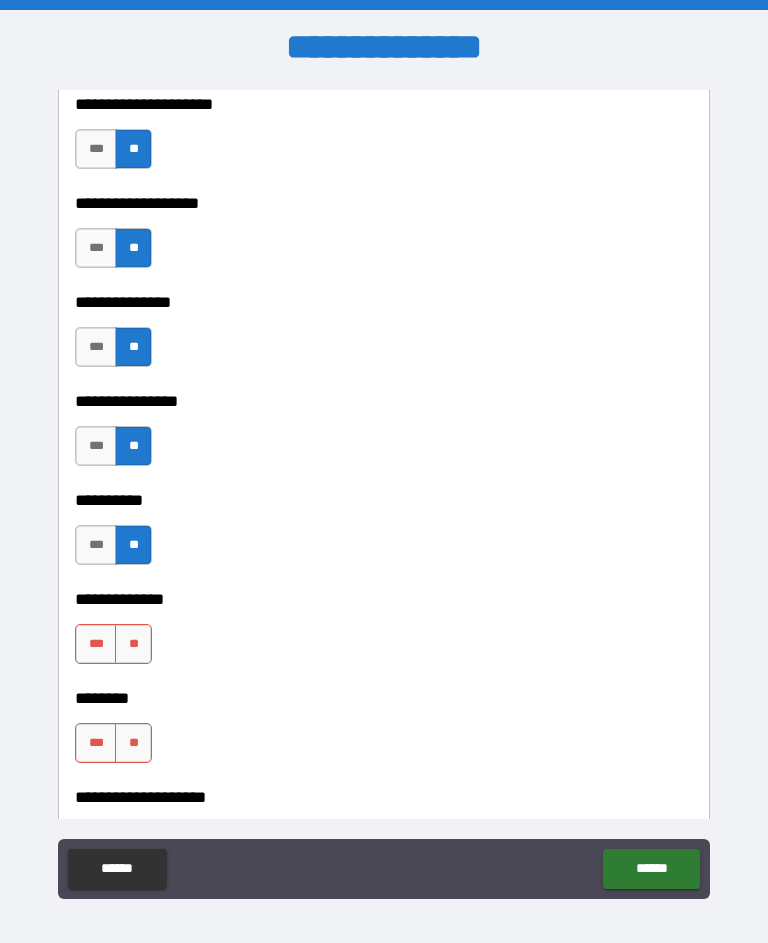 scroll, scrollTop: 8655, scrollLeft: 0, axis: vertical 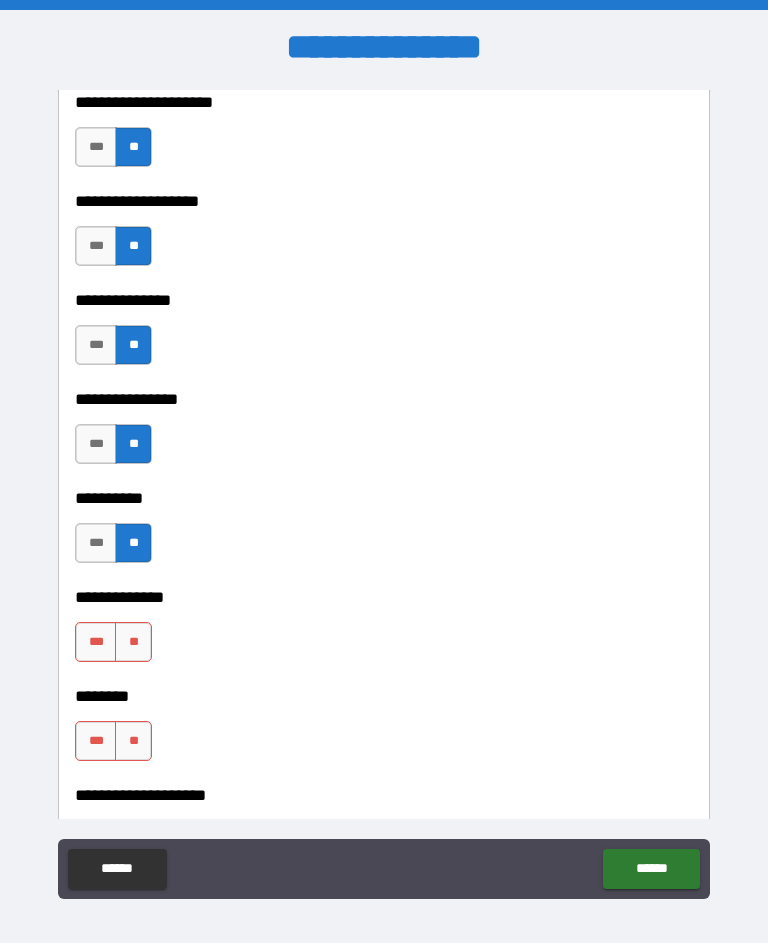 click on "**" at bounding box center [133, 642] 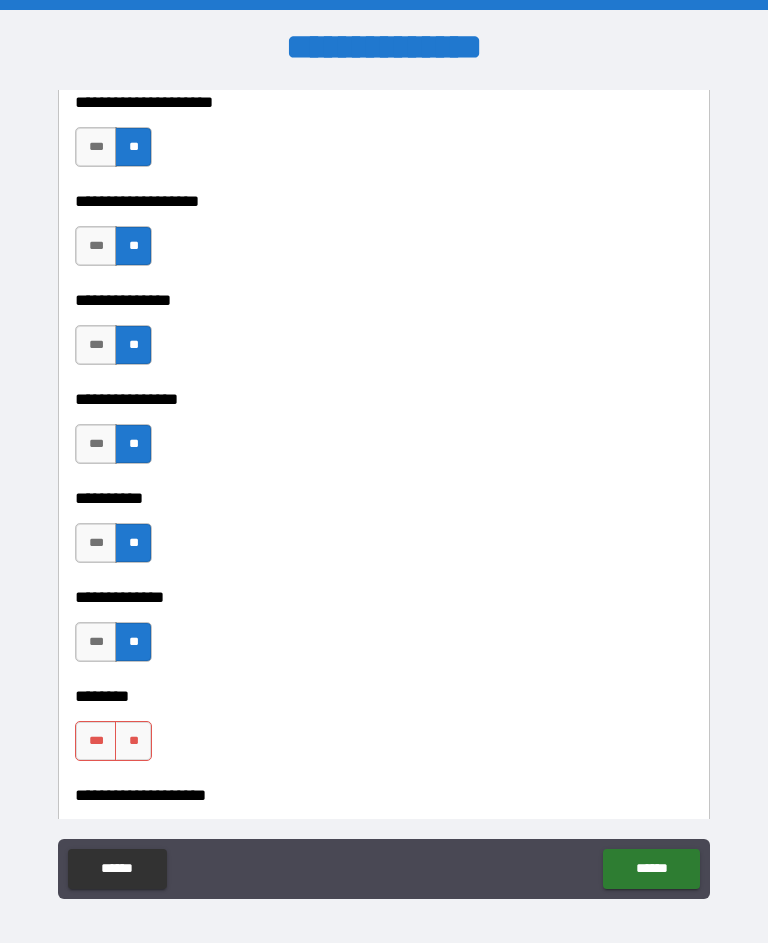 click on "**" at bounding box center [133, 741] 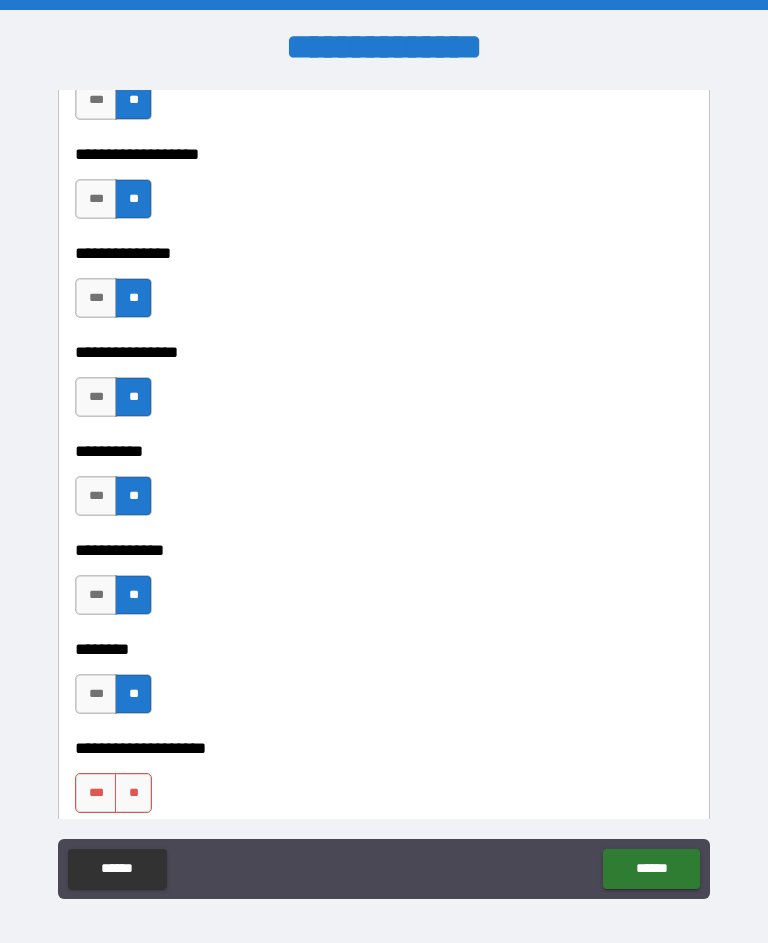 scroll, scrollTop: 8711, scrollLeft: 0, axis: vertical 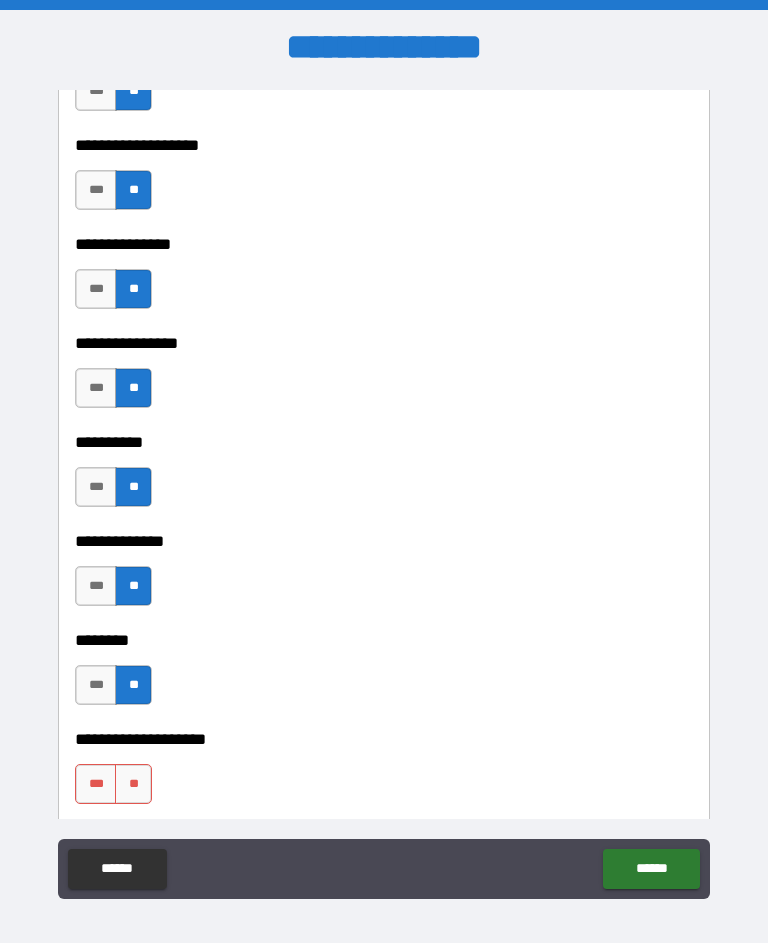 click on "**" at bounding box center (133, 784) 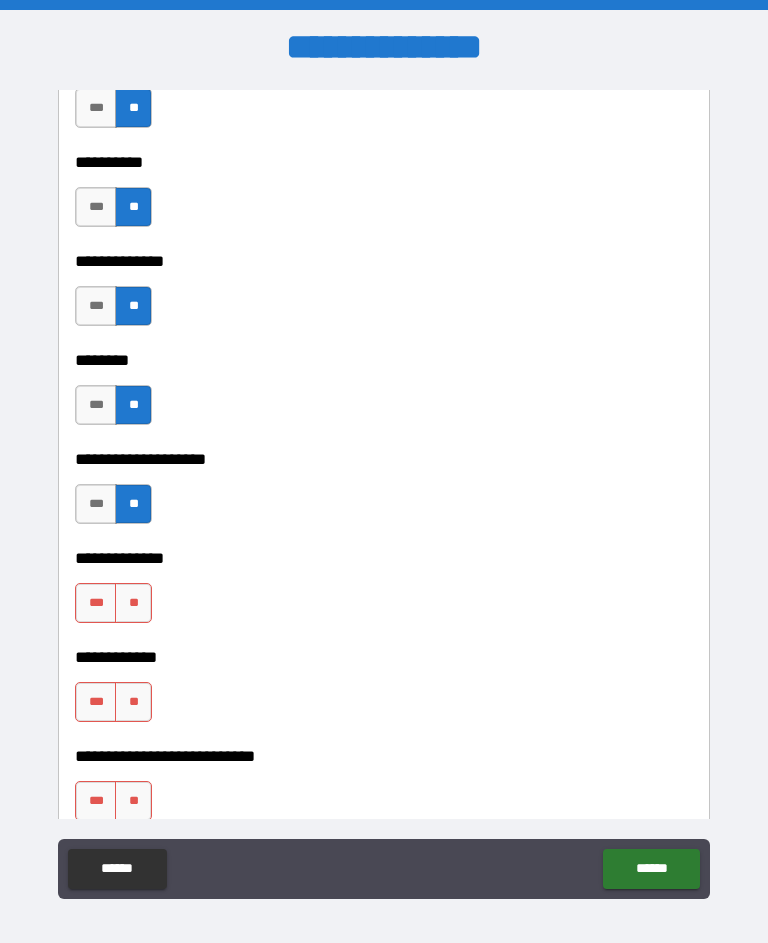 scroll, scrollTop: 8992, scrollLeft: 0, axis: vertical 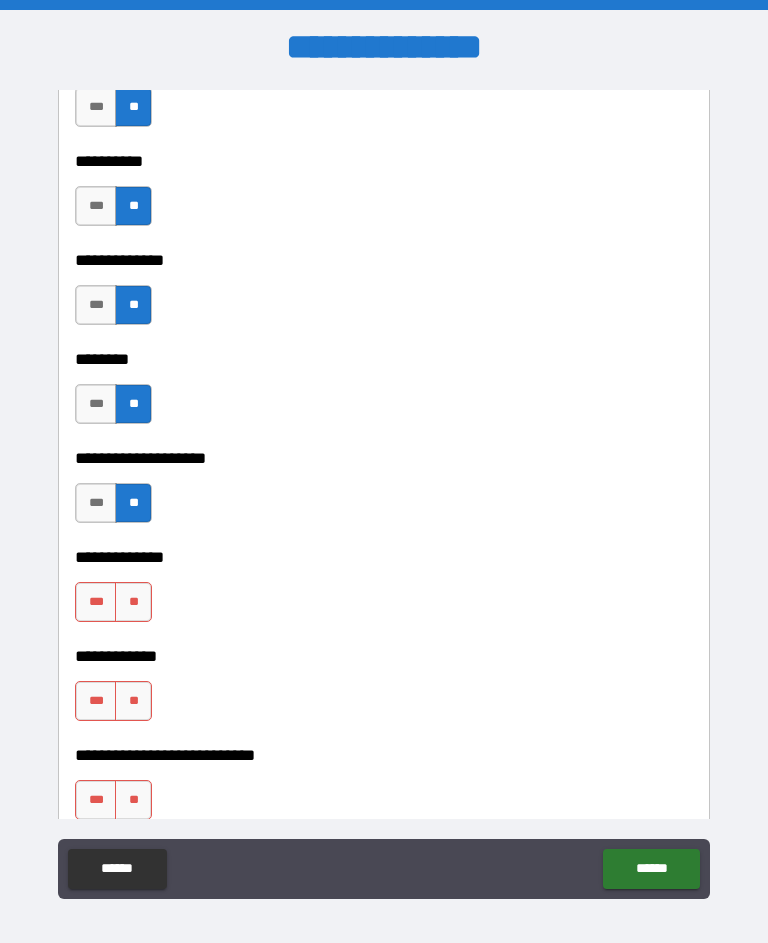 click on "**" at bounding box center [133, 602] 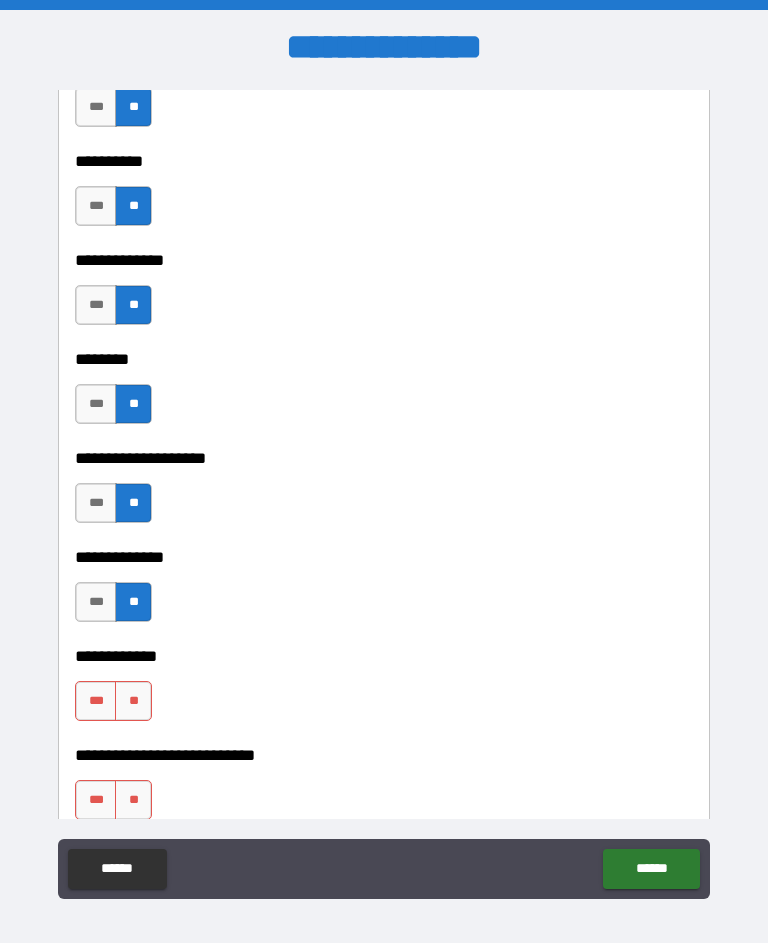 click on "**" at bounding box center [133, 701] 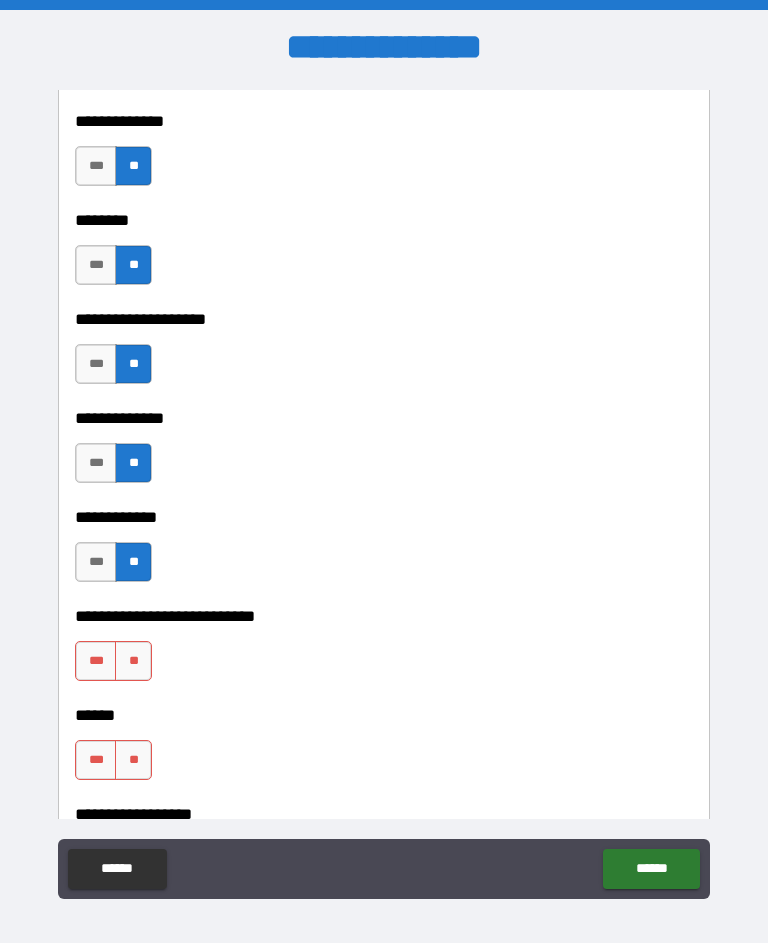scroll, scrollTop: 9133, scrollLeft: 0, axis: vertical 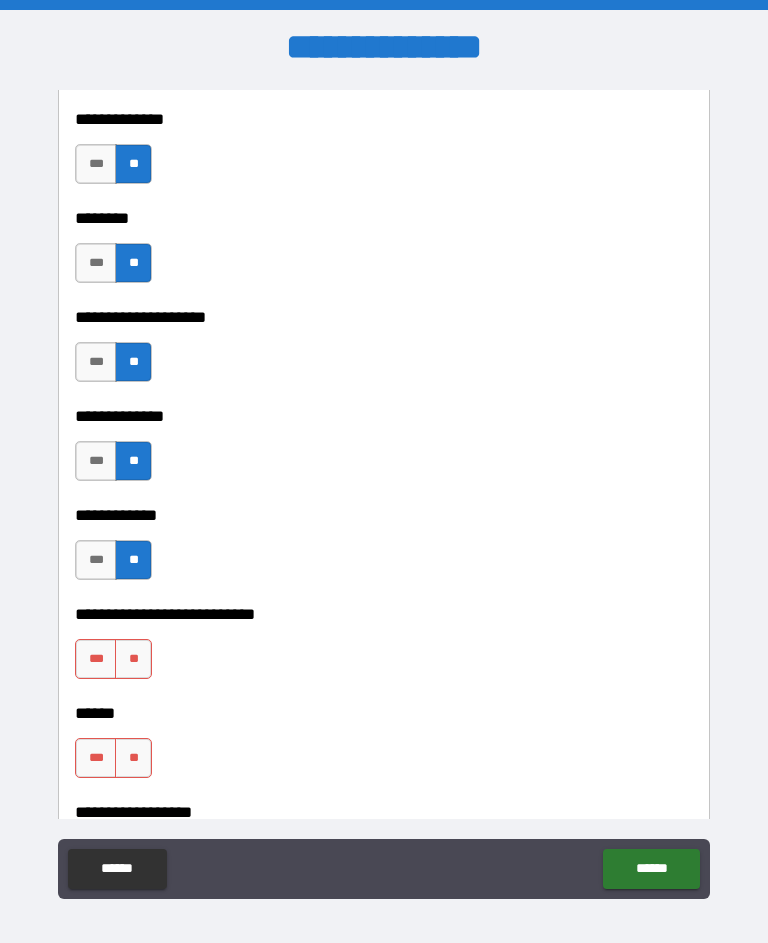 click on "**" at bounding box center [133, 659] 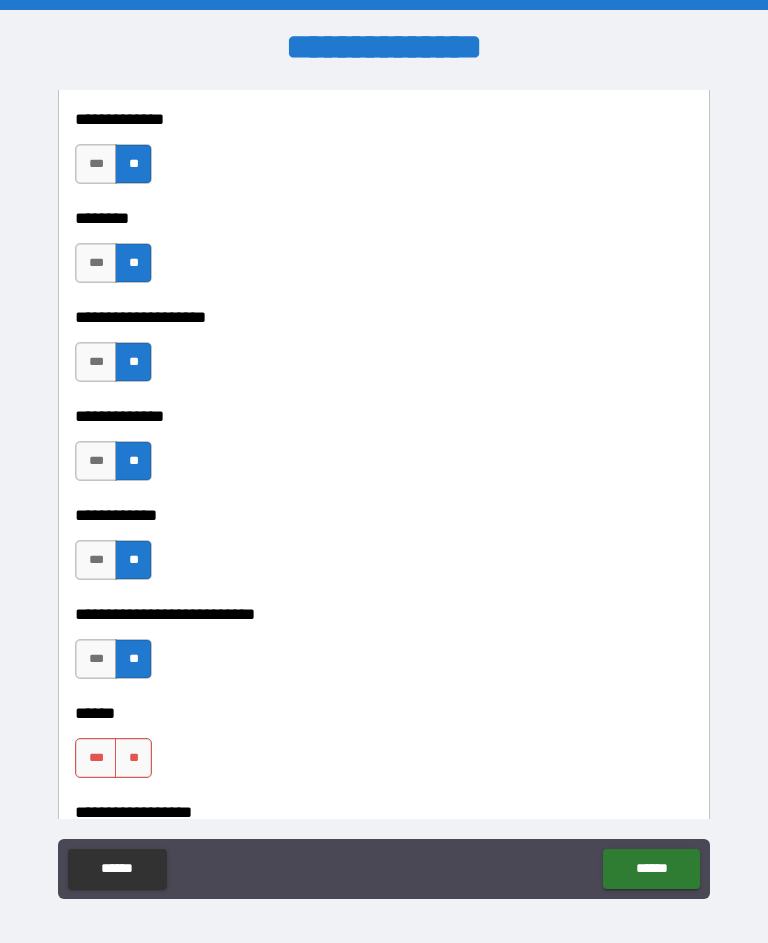click on "**" at bounding box center (133, 758) 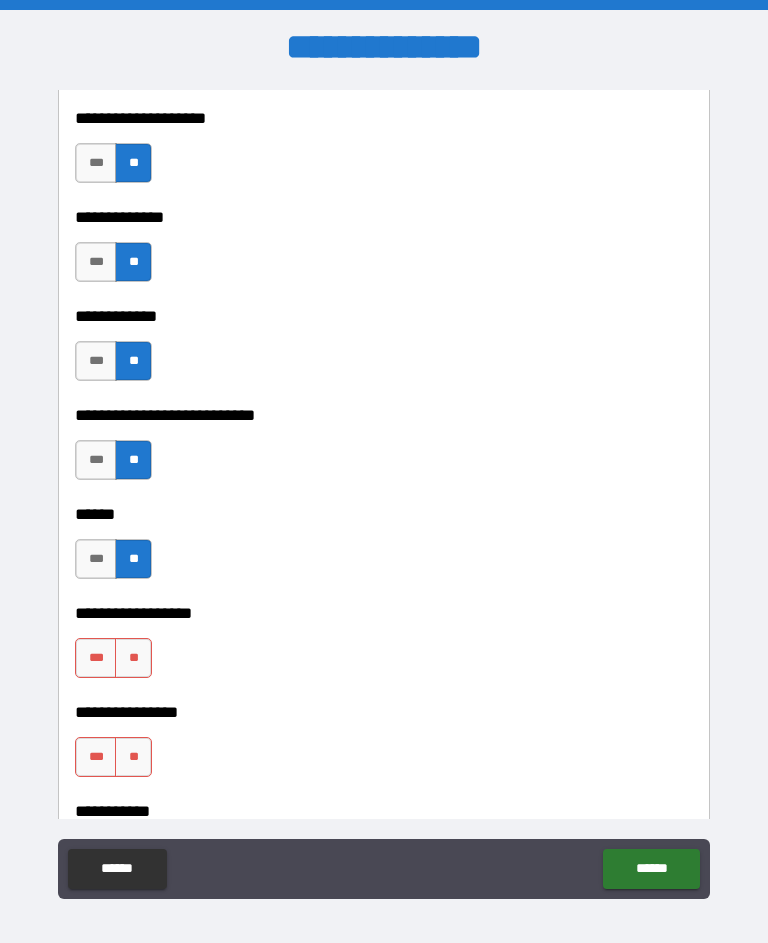 click on "**********" at bounding box center [384, 492] 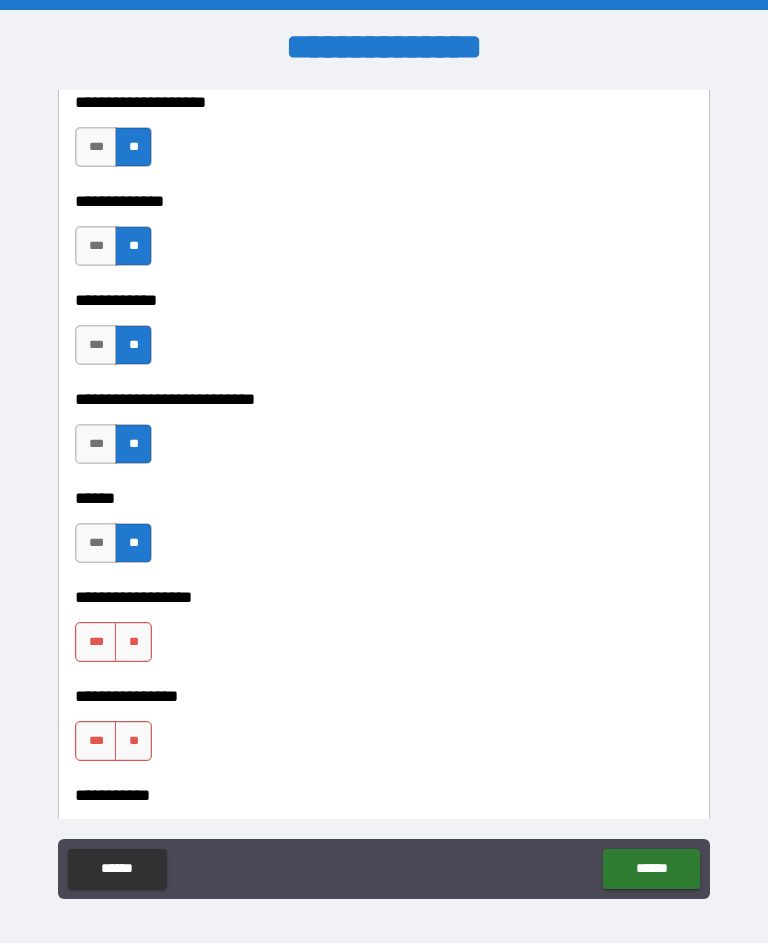 scroll, scrollTop: 9355, scrollLeft: 0, axis: vertical 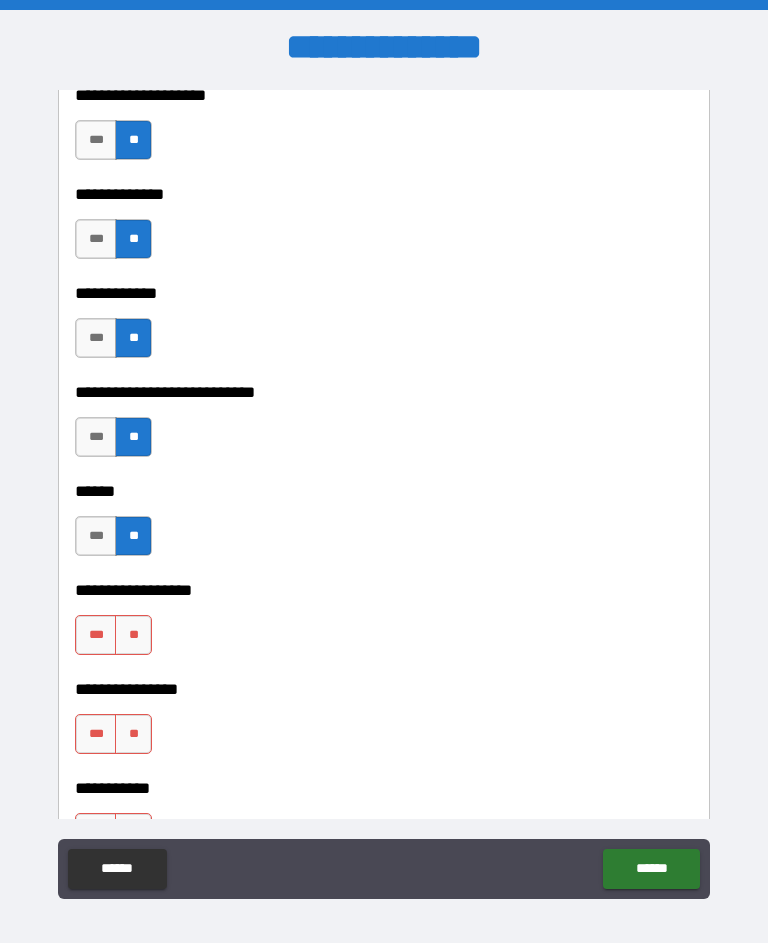 click on "**" at bounding box center [133, 635] 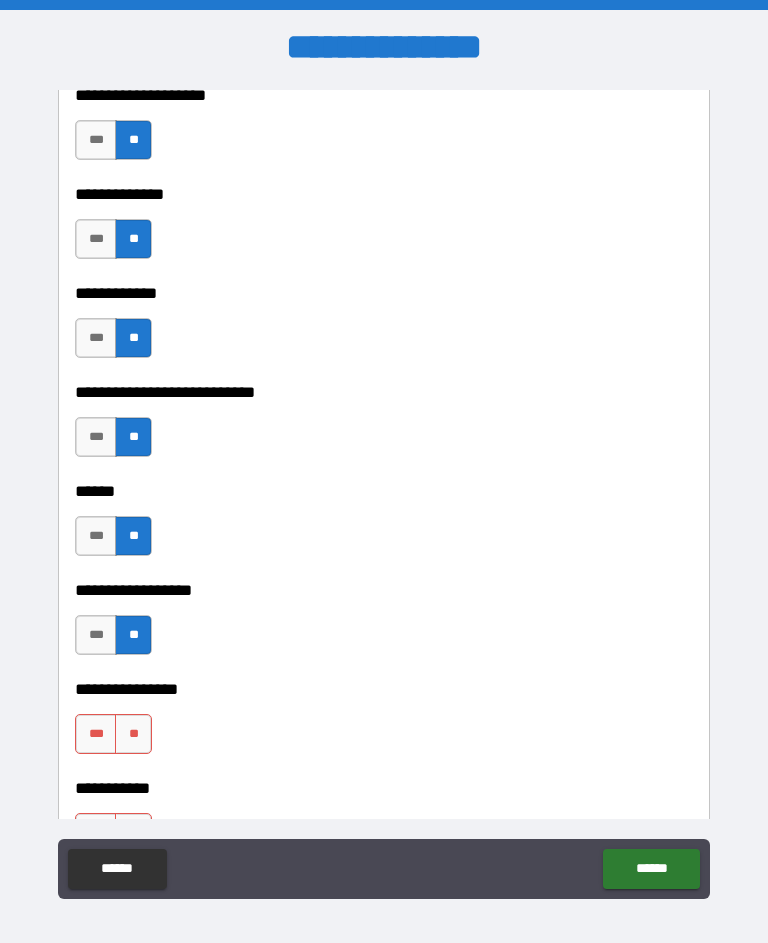 click on "**" at bounding box center (133, 734) 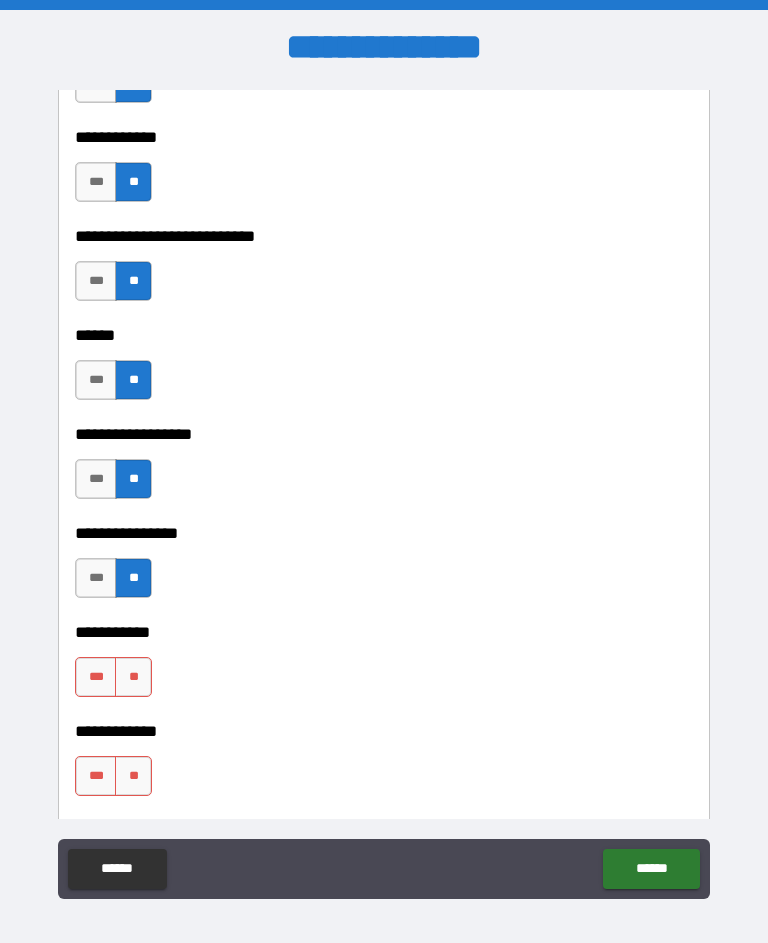 scroll, scrollTop: 9513, scrollLeft: 0, axis: vertical 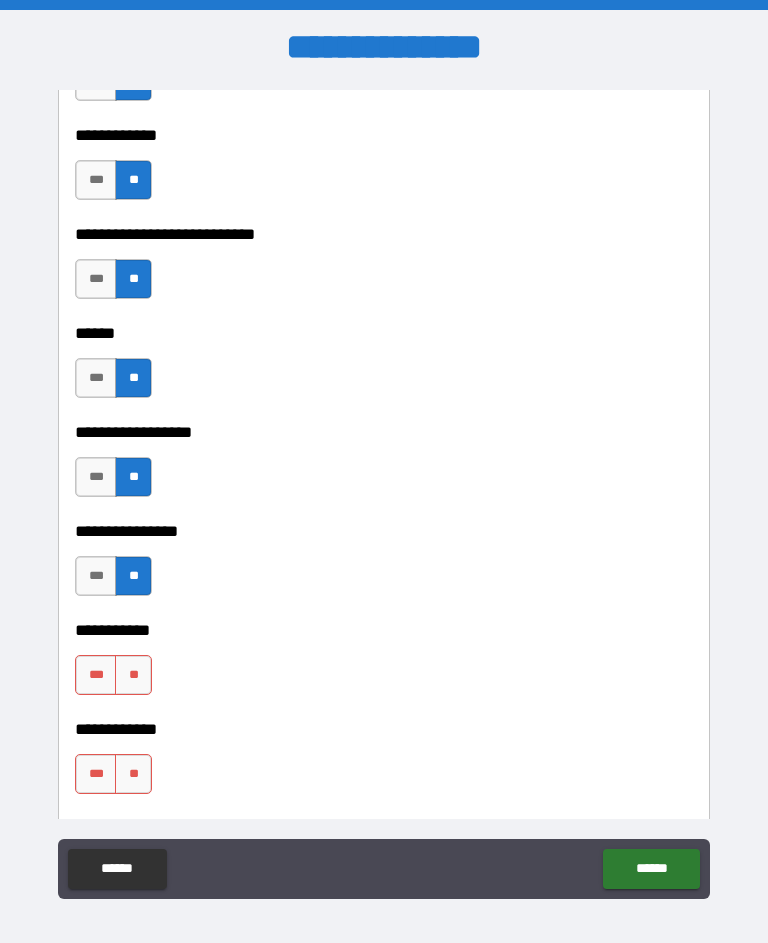 click on "**" at bounding box center (133, 675) 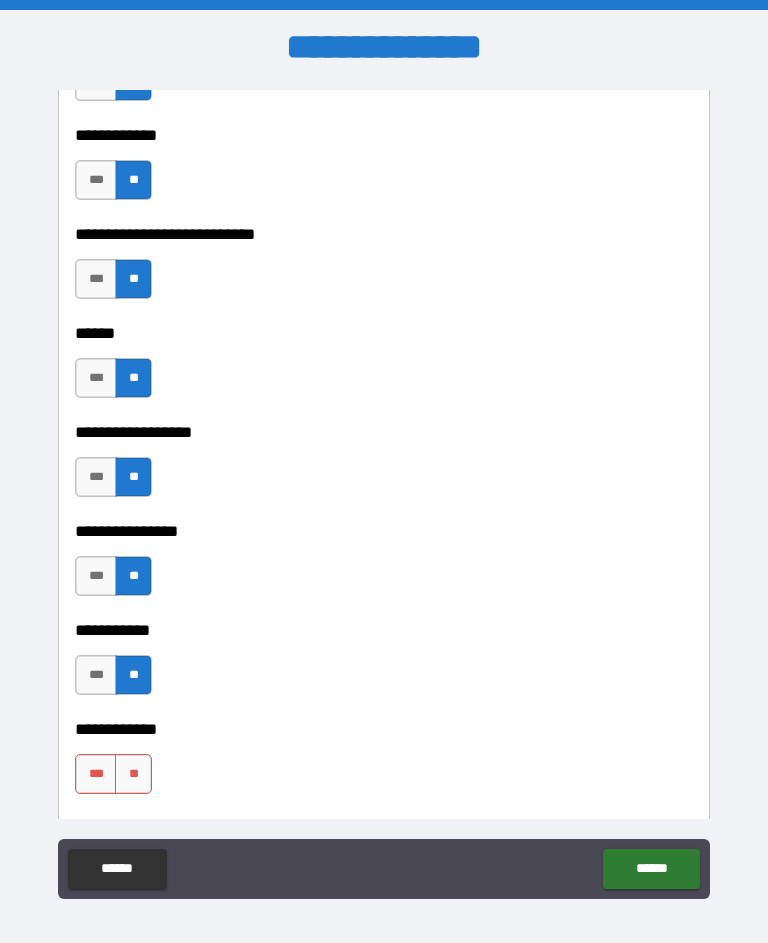 click on "**" at bounding box center [133, 774] 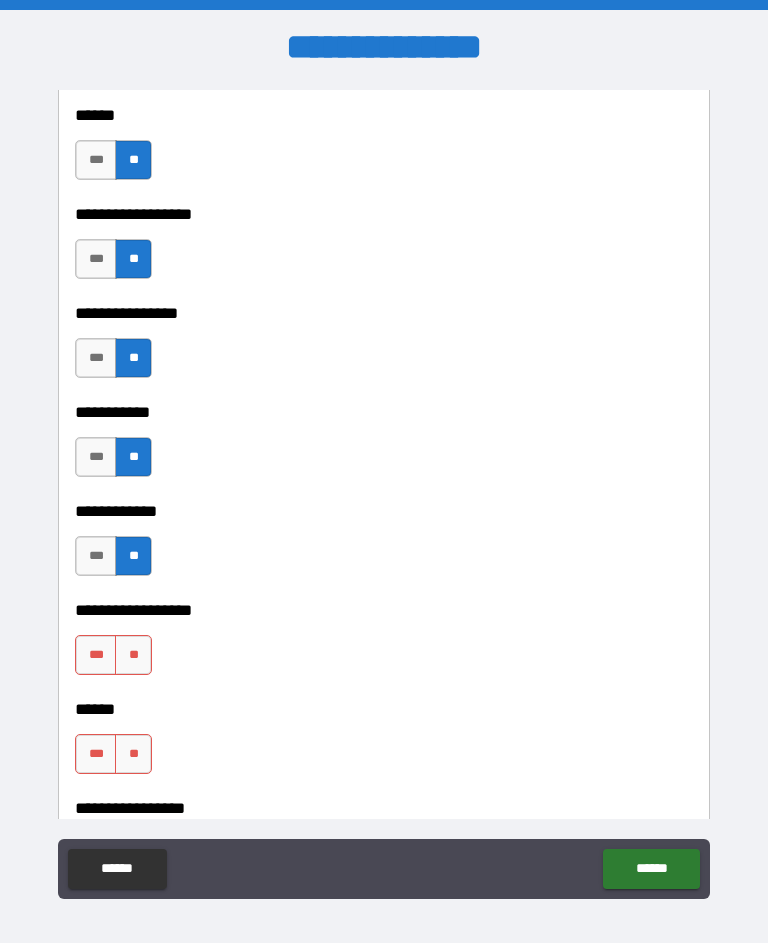 scroll, scrollTop: 9731, scrollLeft: 0, axis: vertical 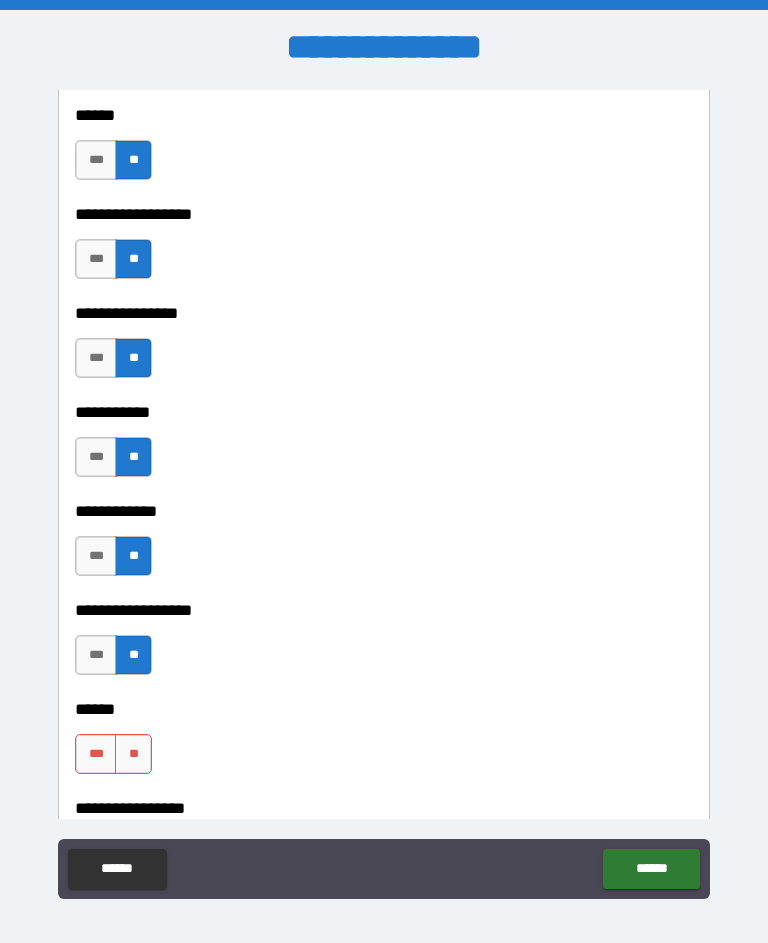 click on "**" at bounding box center (133, 754) 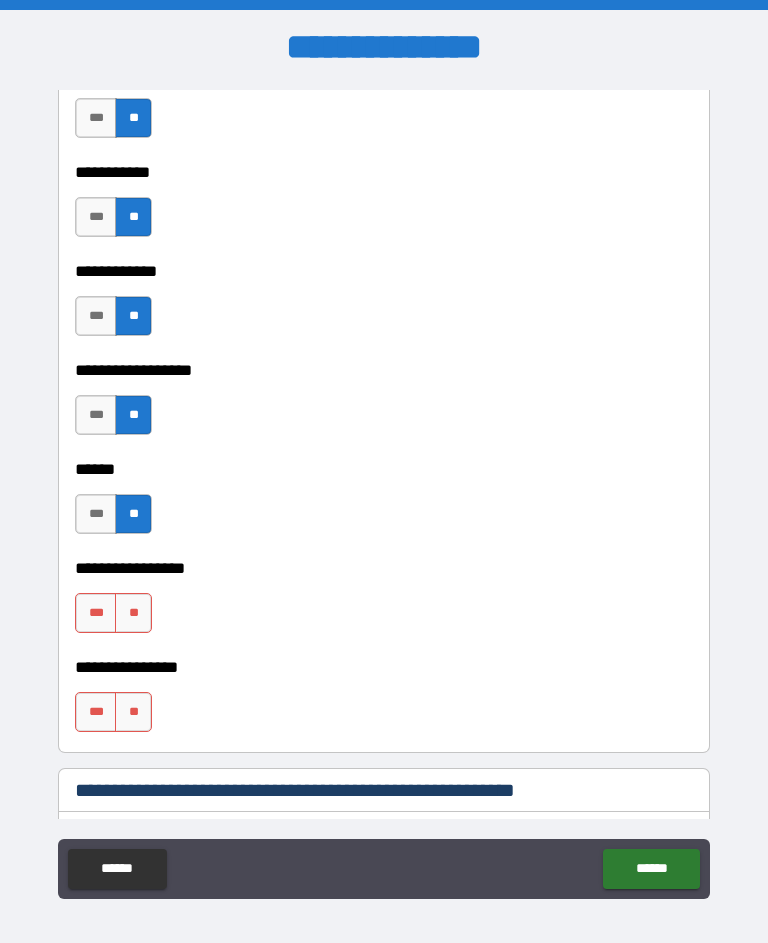 scroll, scrollTop: 9979, scrollLeft: 0, axis: vertical 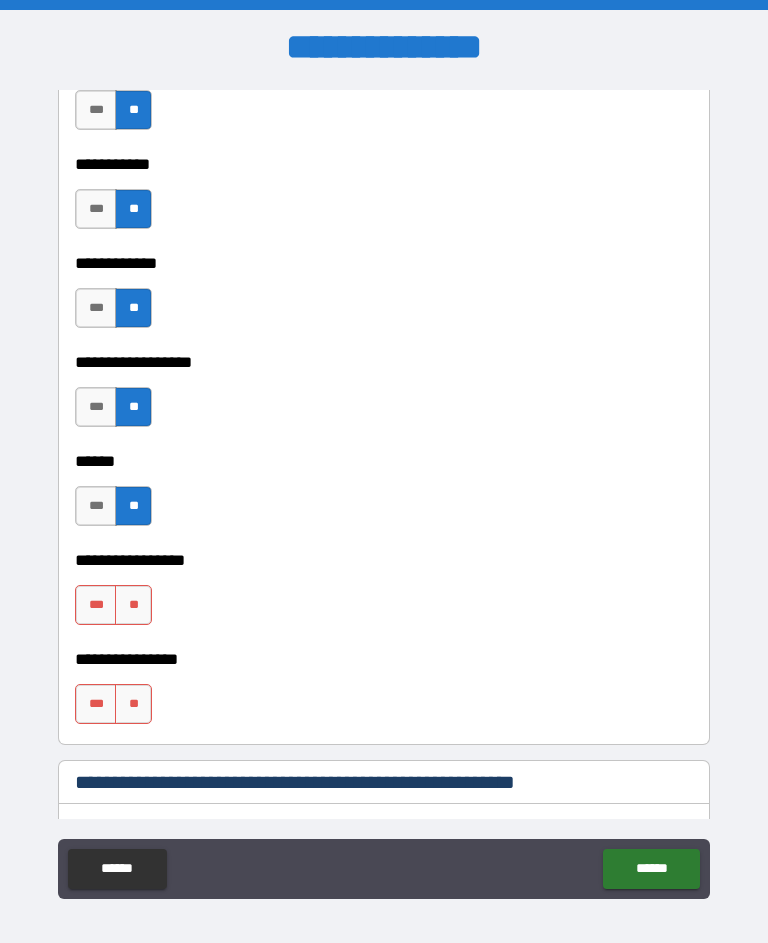click on "**" at bounding box center [133, 605] 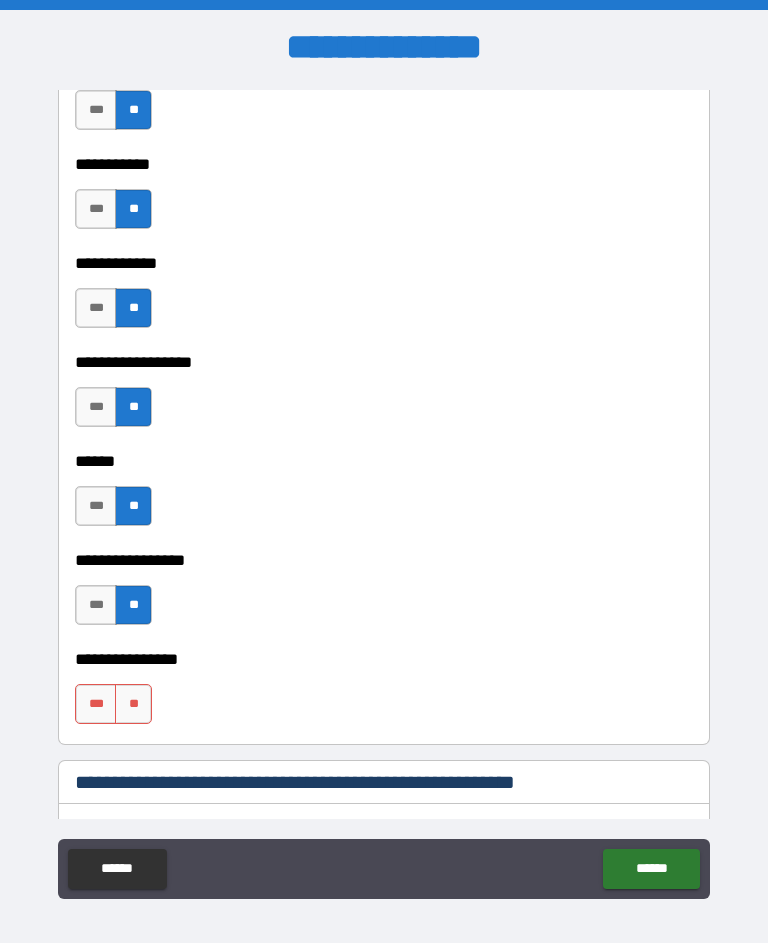click on "**" at bounding box center [133, 704] 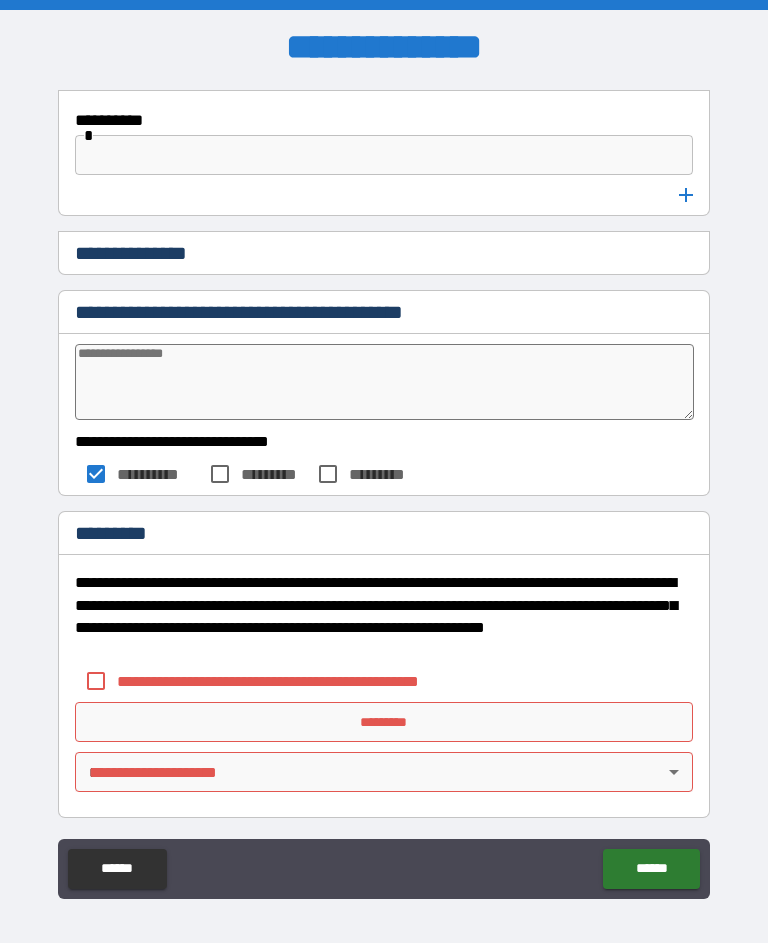 scroll, scrollTop: 10698, scrollLeft: 0, axis: vertical 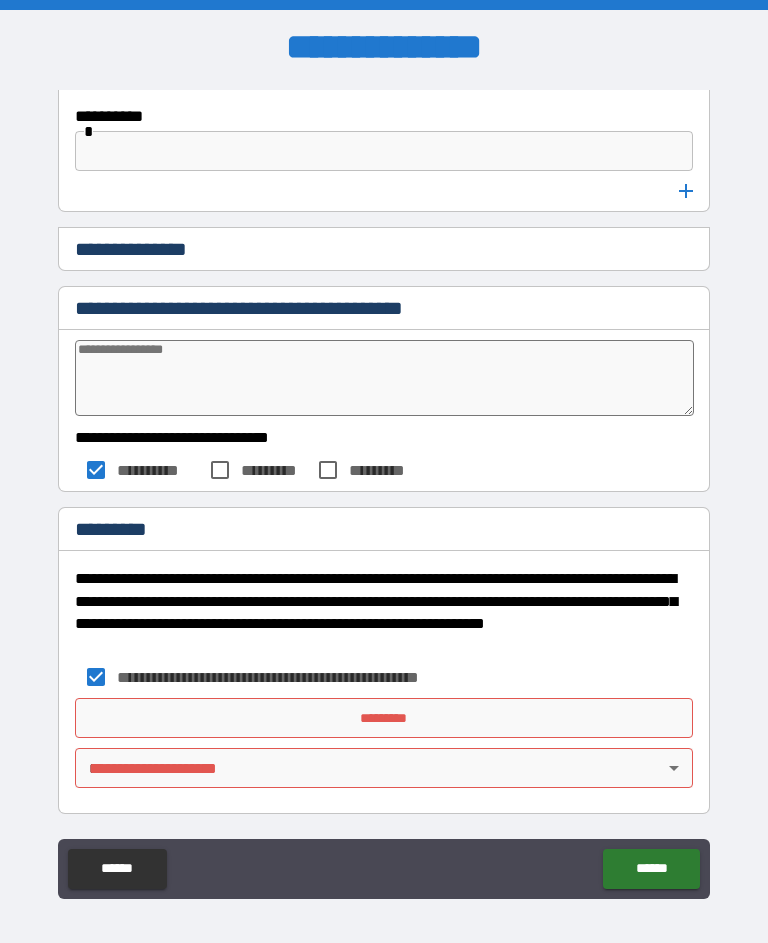 click on "*********" at bounding box center (384, 718) 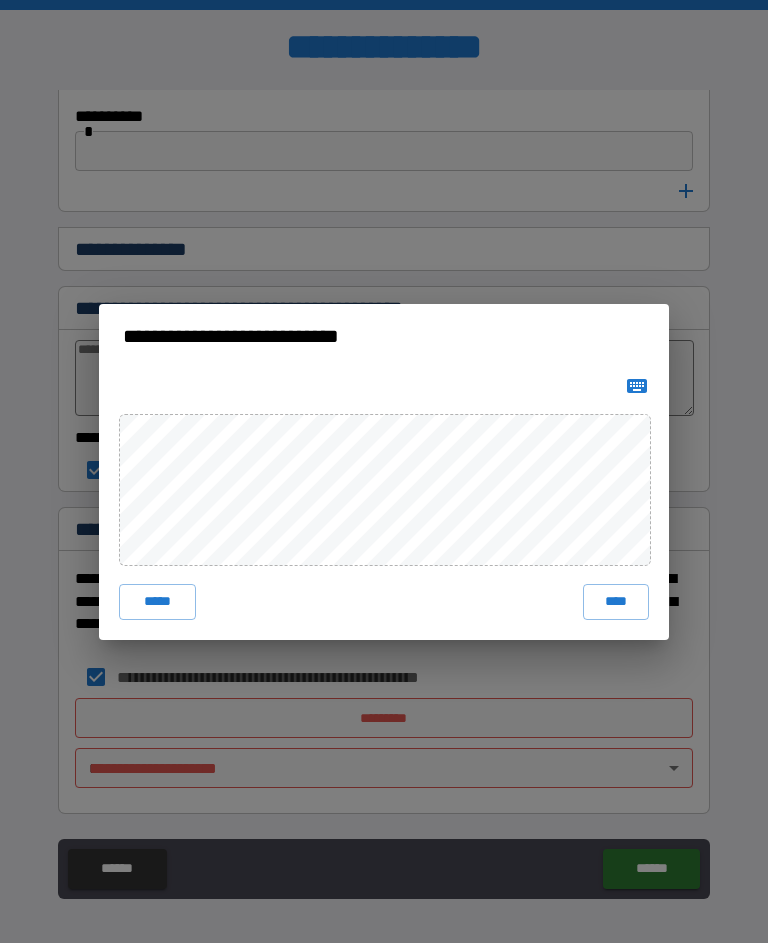 click on "****" at bounding box center (616, 602) 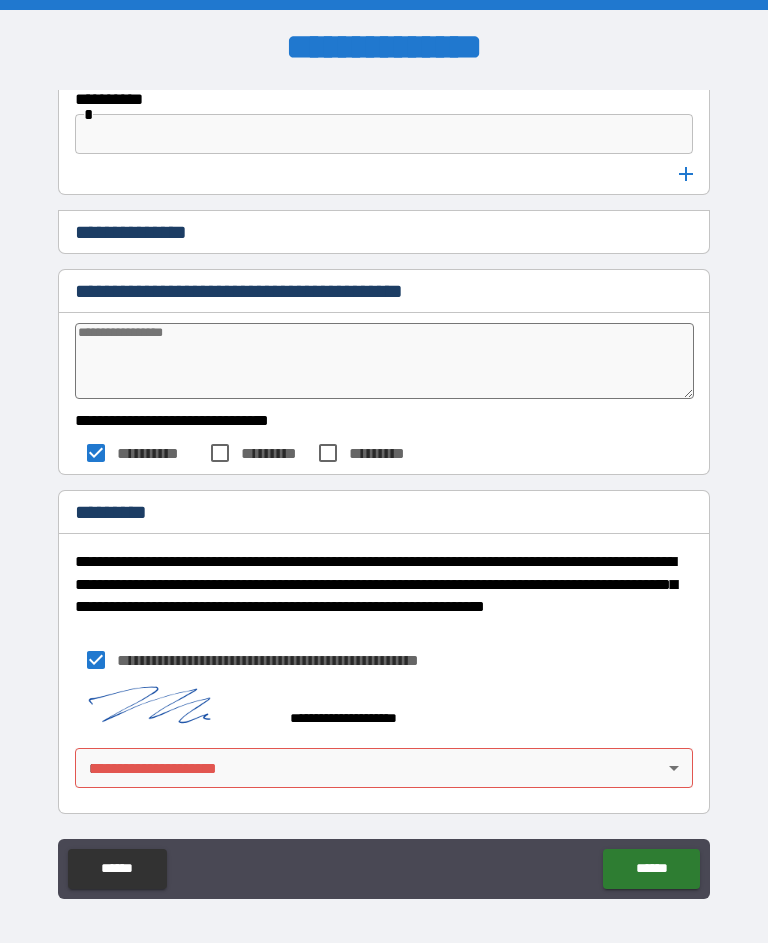 scroll, scrollTop: 10713, scrollLeft: 0, axis: vertical 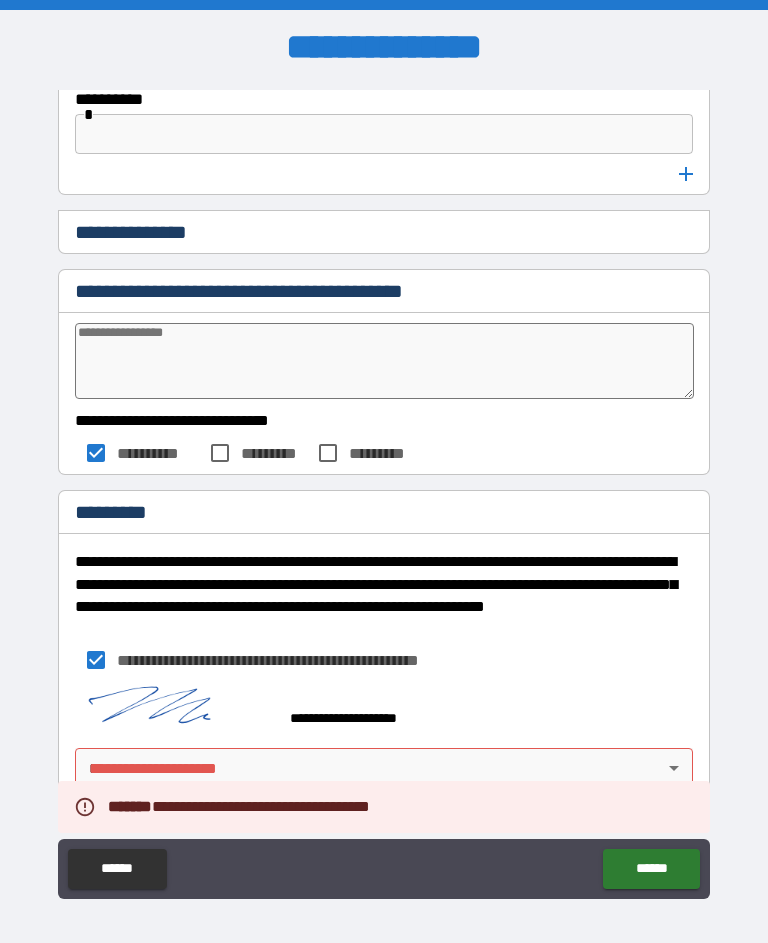 click on "**********" at bounding box center [384, 489] 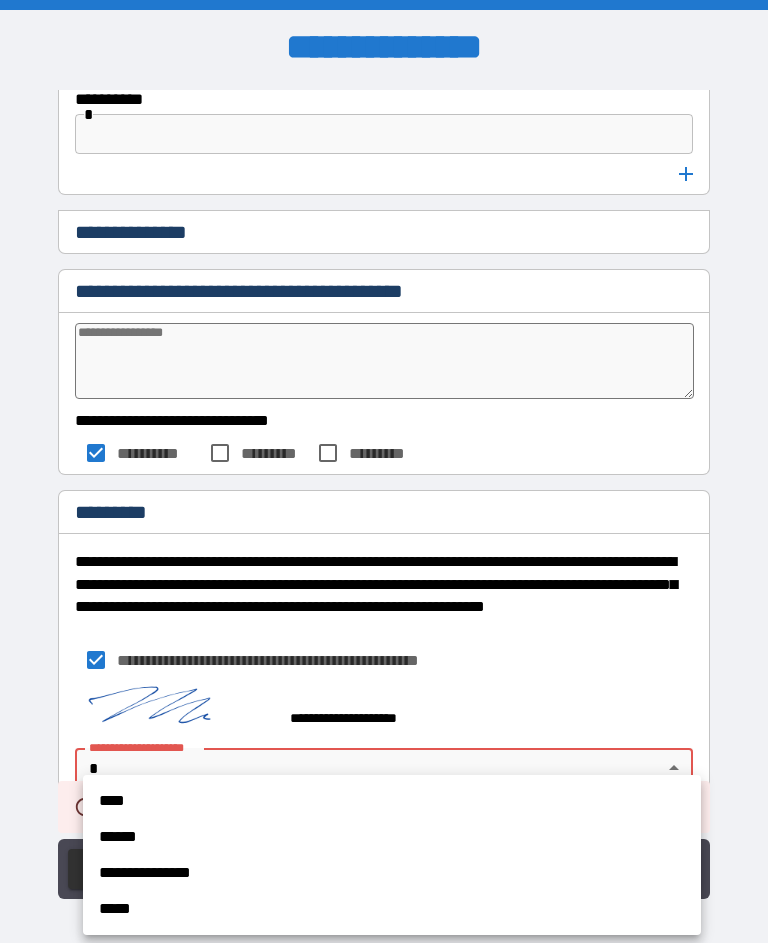 click on "****" at bounding box center (392, 801) 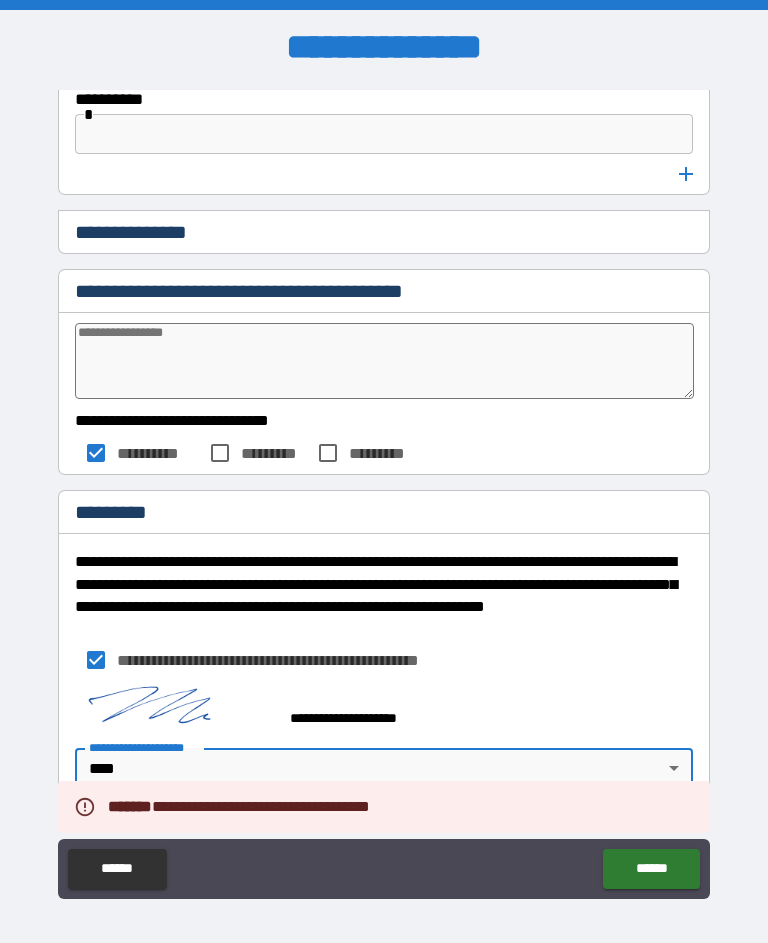 type on "*" 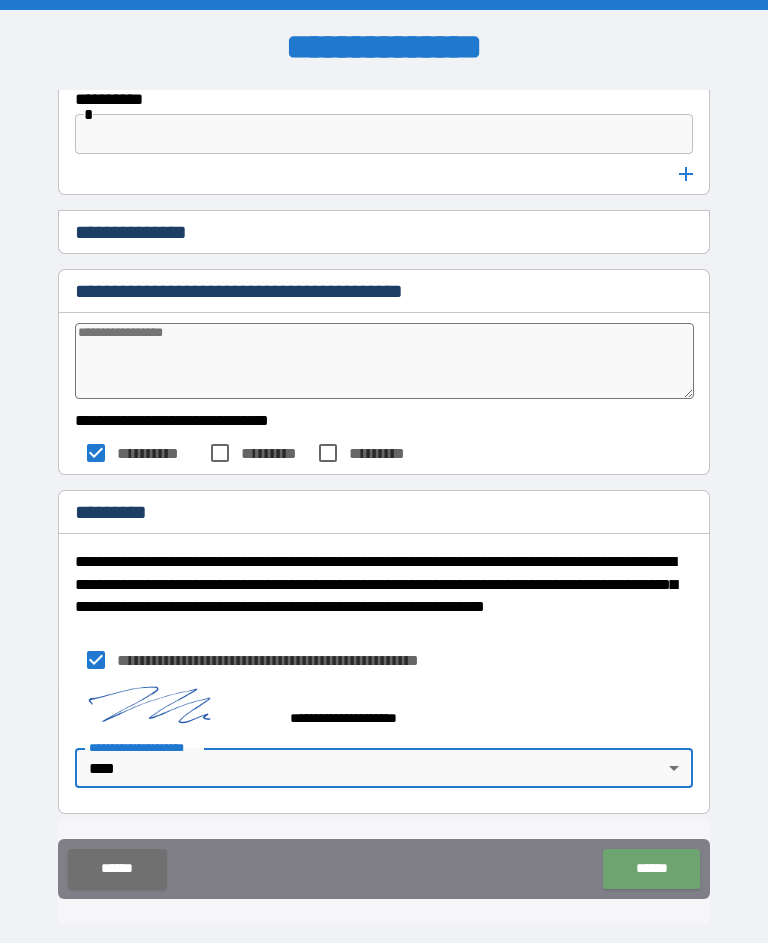 click on "******" at bounding box center (651, 869) 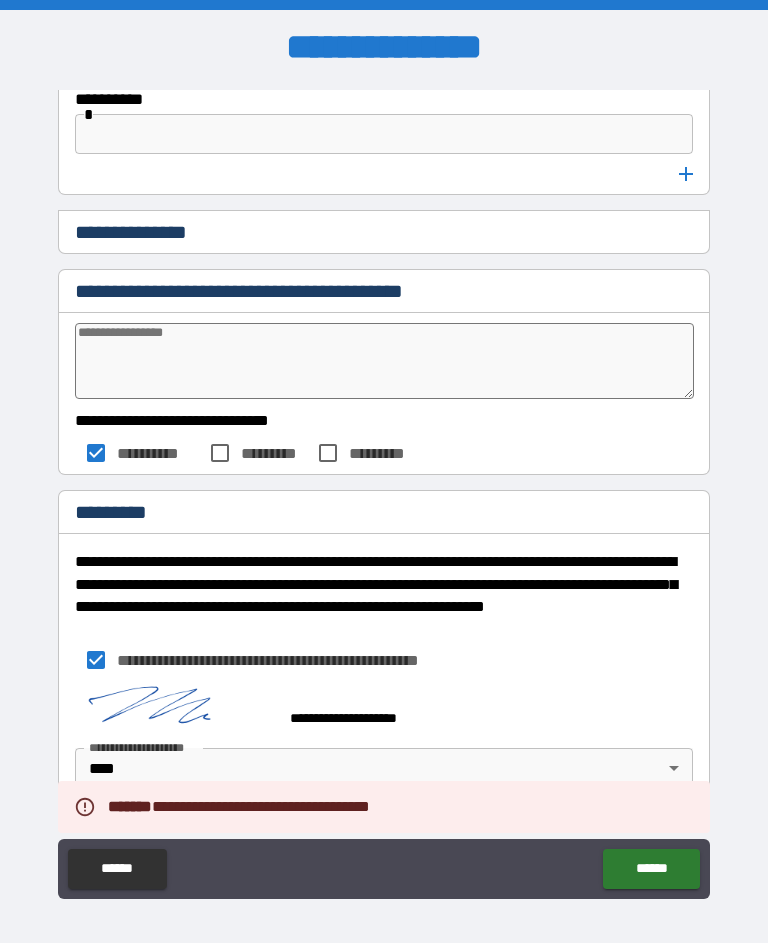 scroll, scrollTop: 10713, scrollLeft: 0, axis: vertical 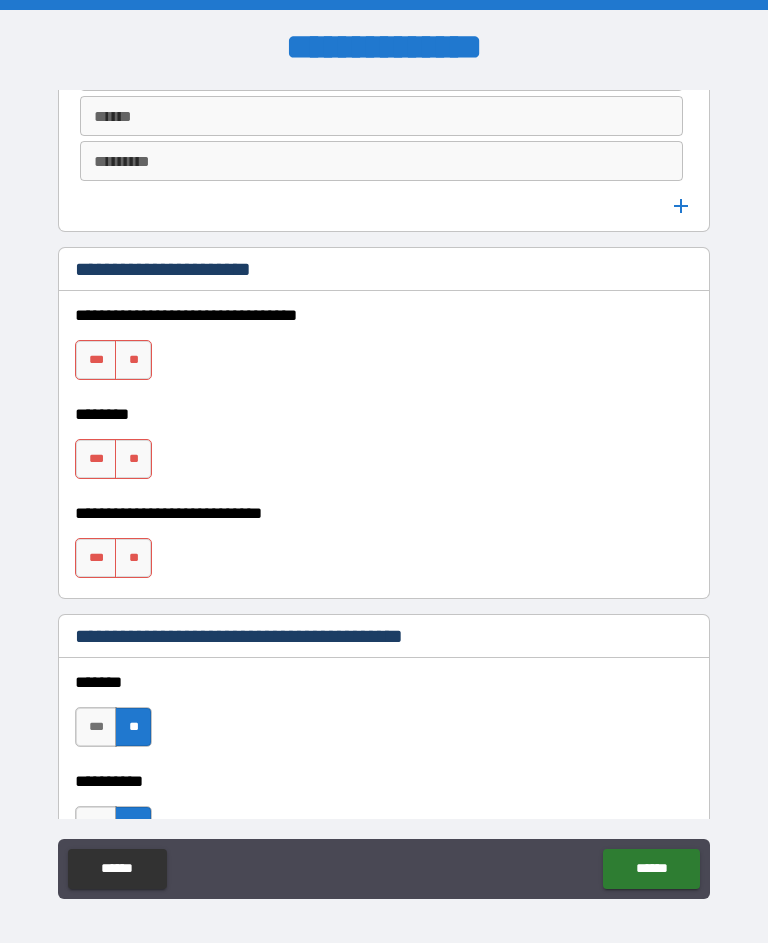 click on "********" at bounding box center (384, 414) 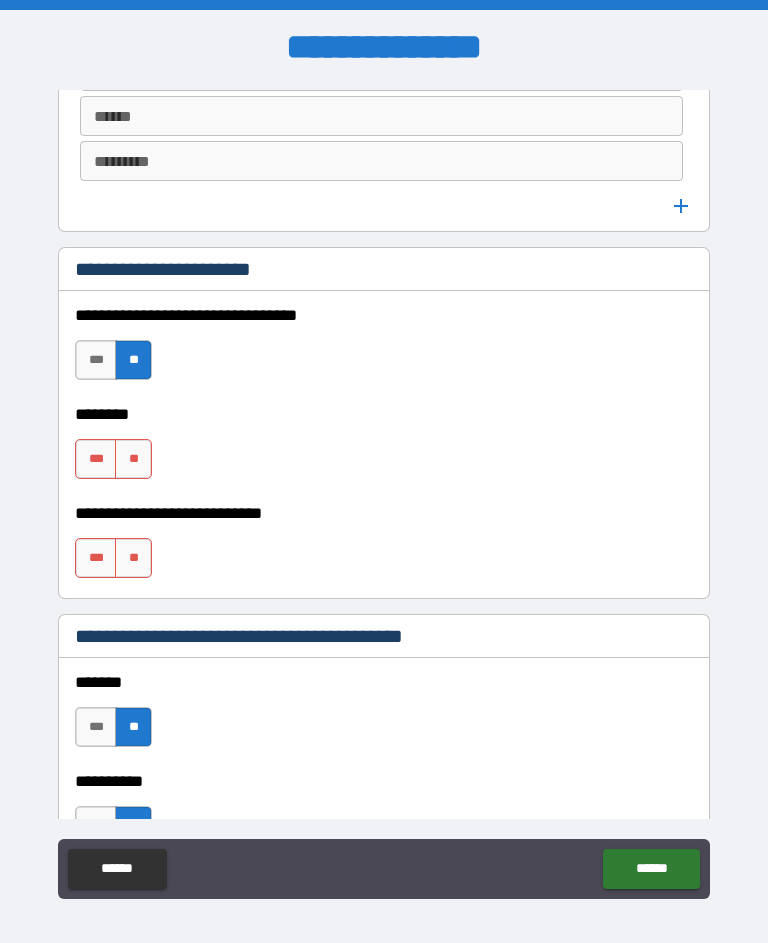 click on "**" at bounding box center [133, 360] 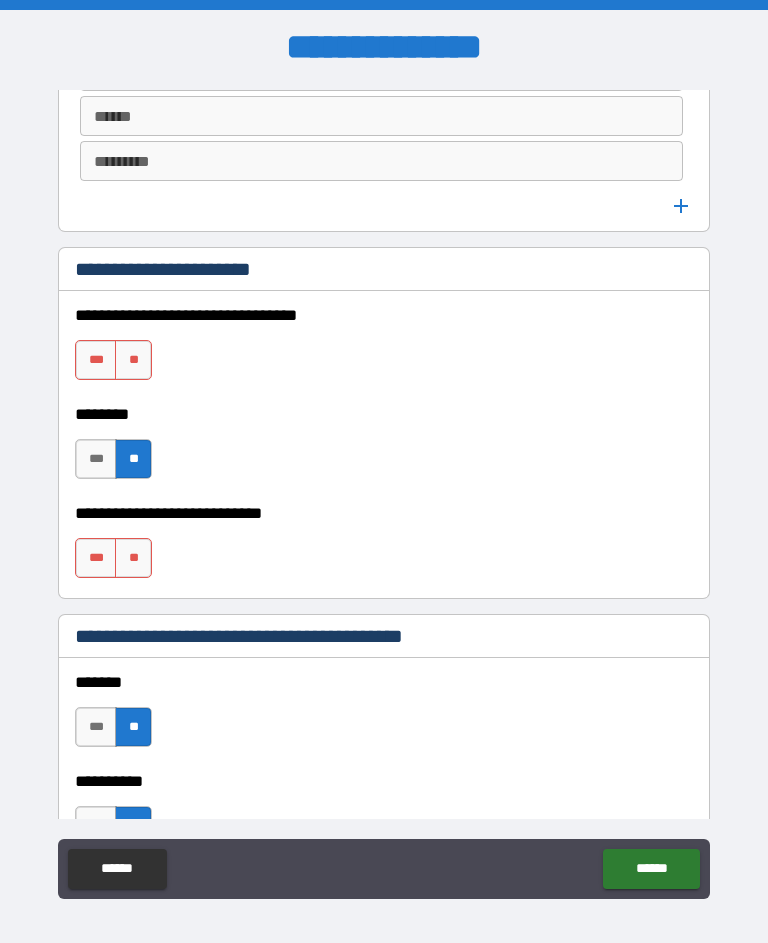click on "**" at bounding box center [133, 360] 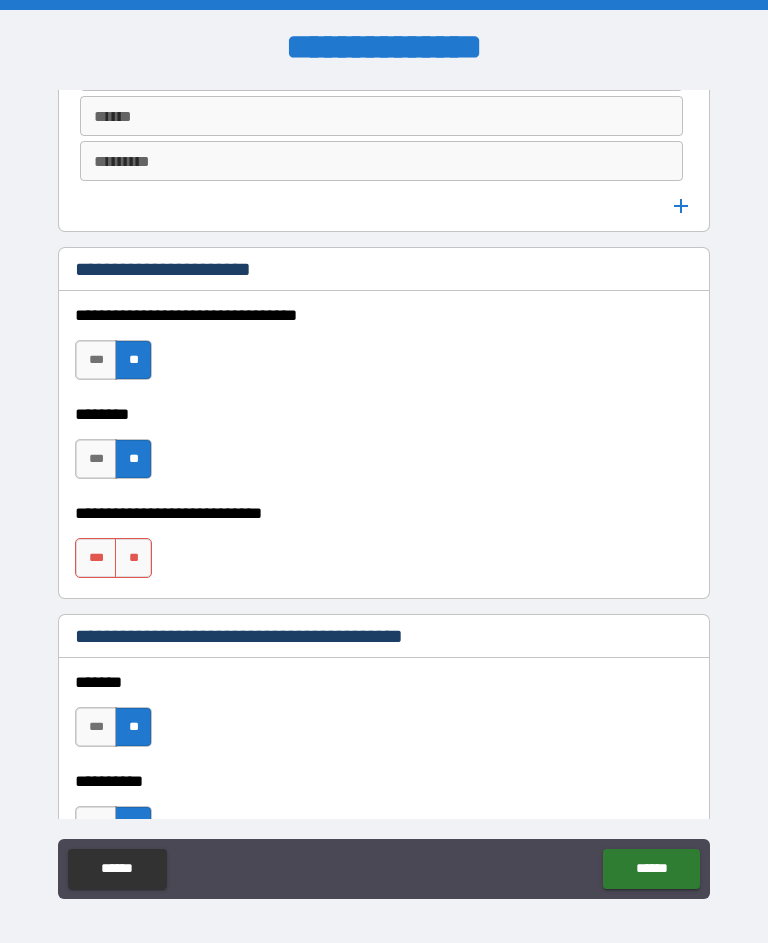 click on "**" at bounding box center (133, 558) 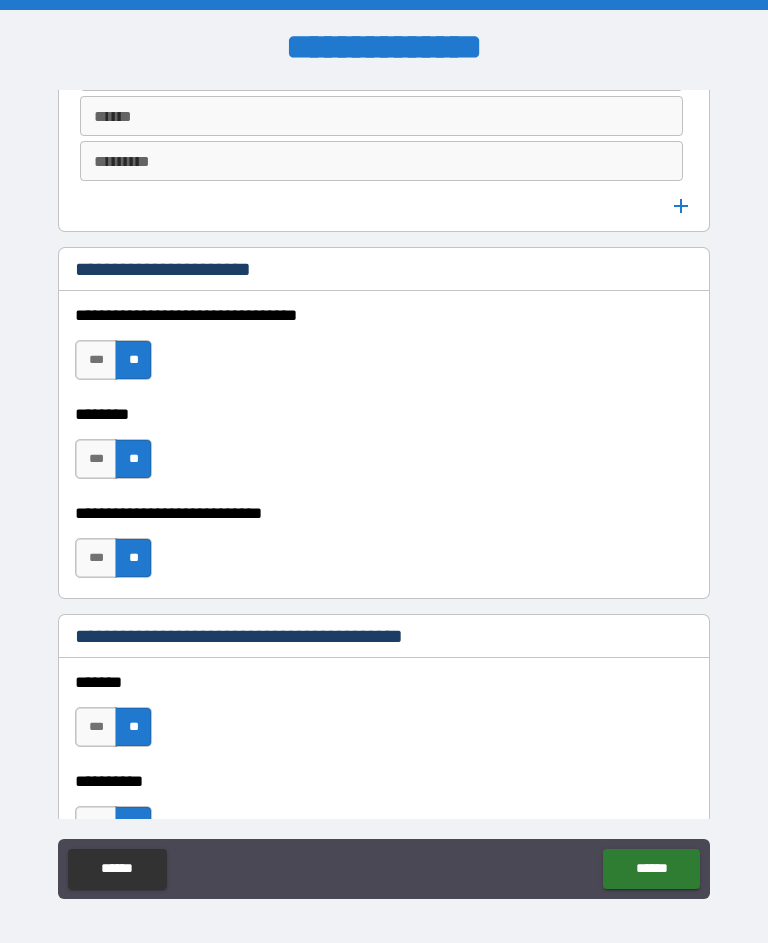 type on "*" 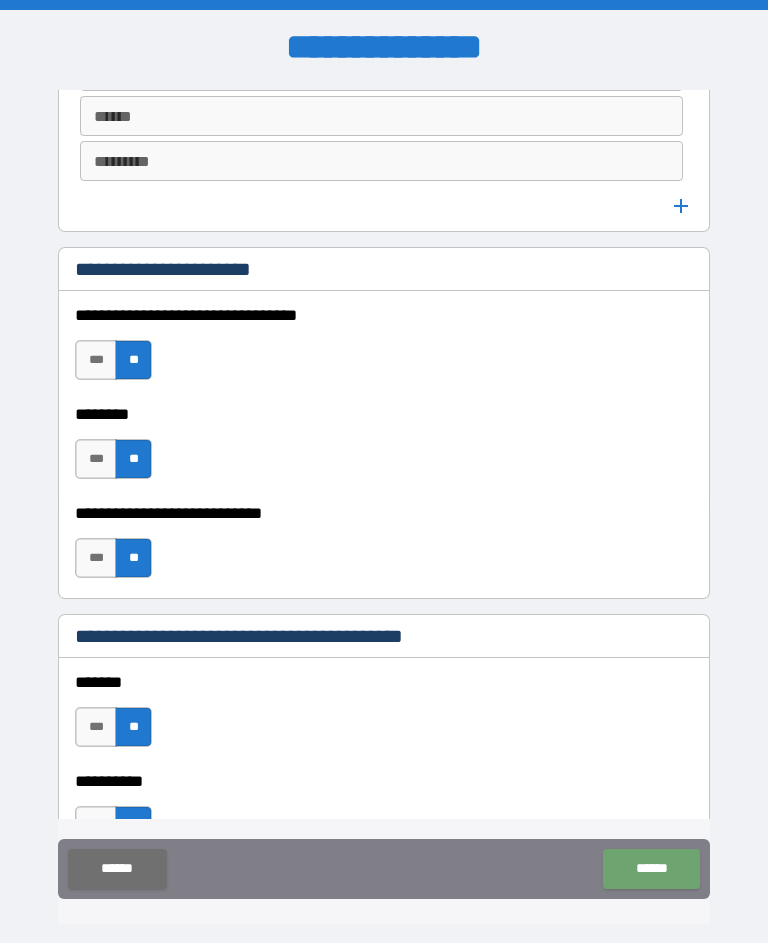 click on "******" at bounding box center [651, 869] 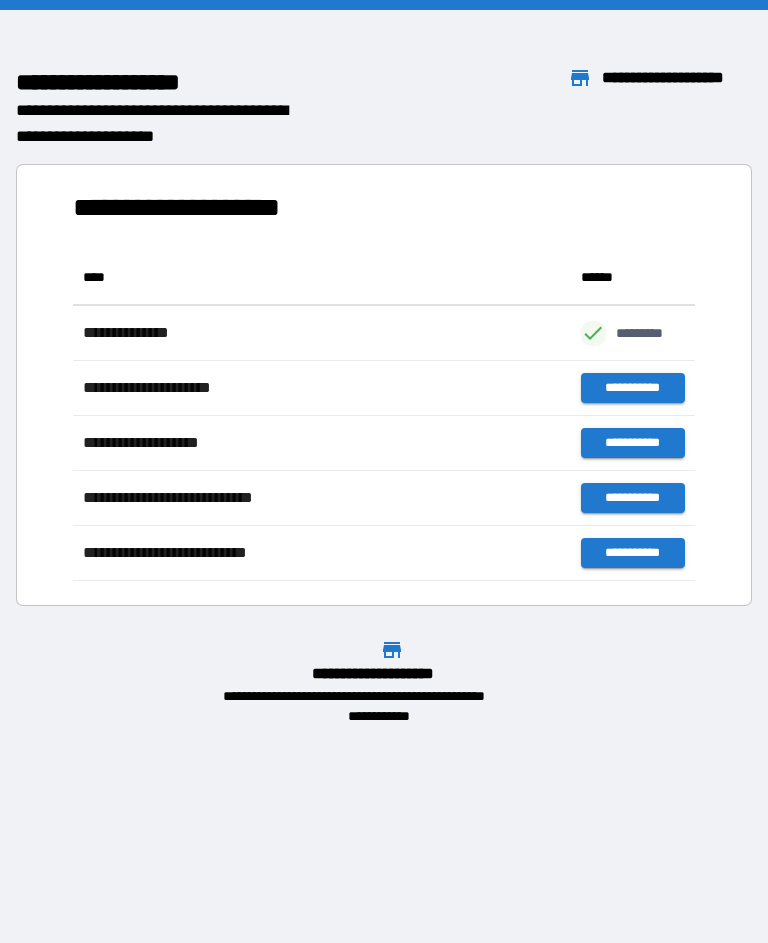 scroll, scrollTop: 331, scrollLeft: 622, axis: both 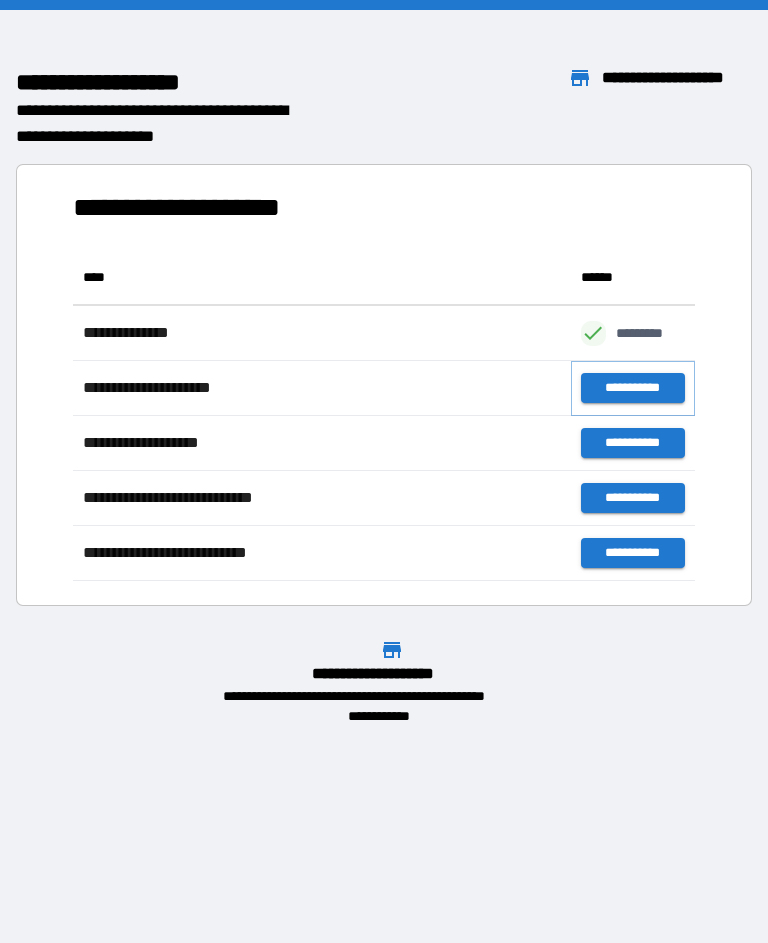 click on "**********" at bounding box center (633, 388) 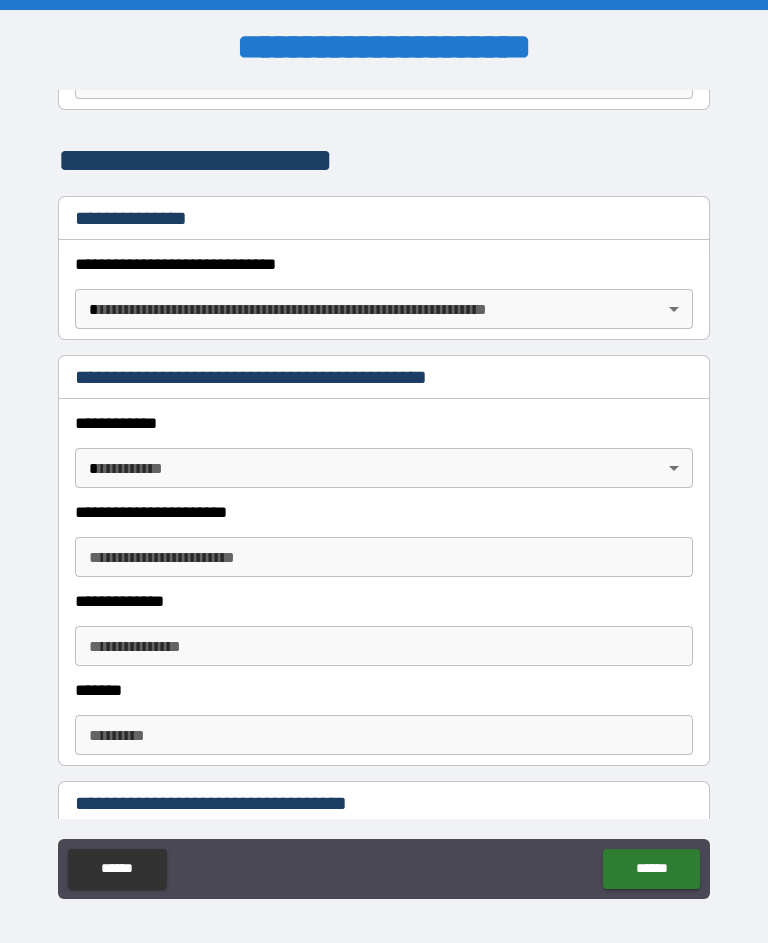 scroll, scrollTop: 169, scrollLeft: 0, axis: vertical 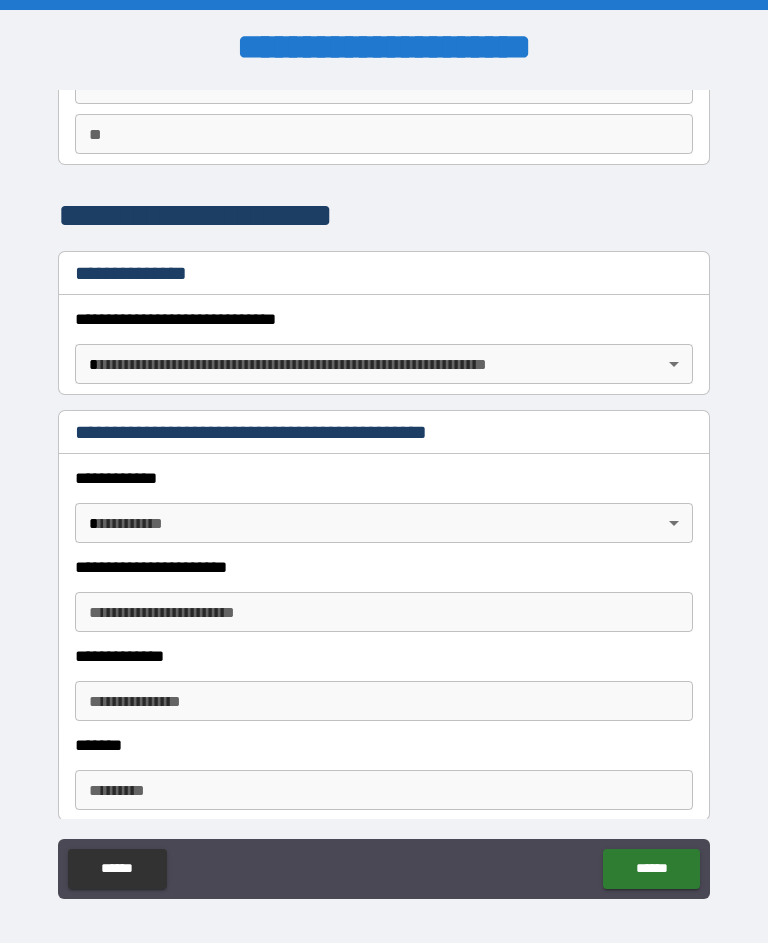 click on "**********" at bounding box center (384, 489) 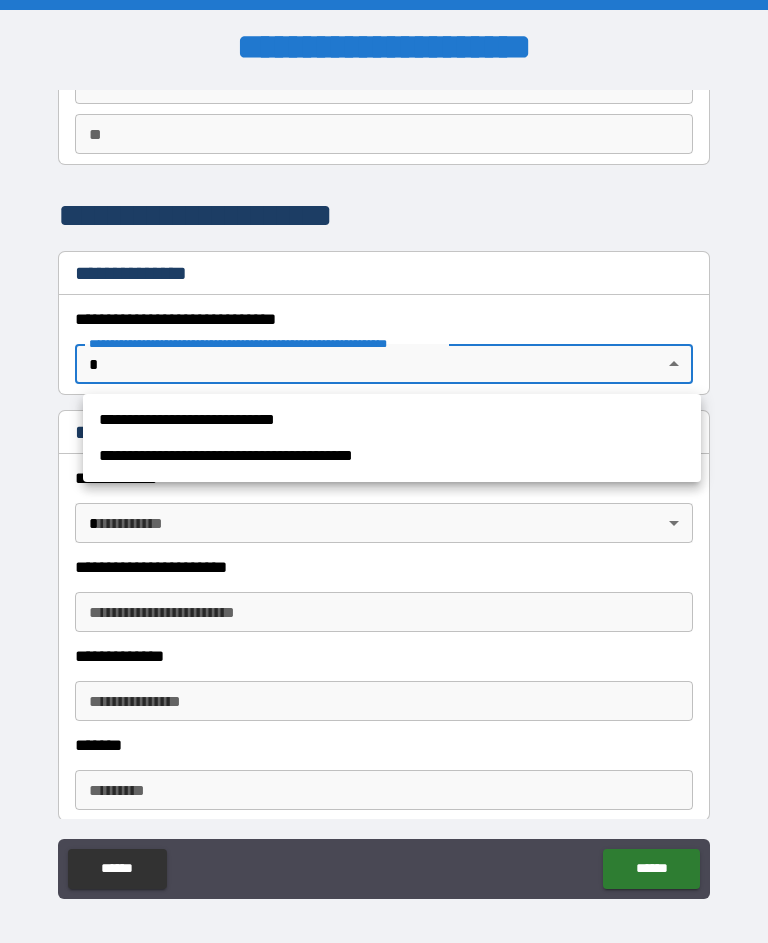 click on "**********" at bounding box center (392, 420) 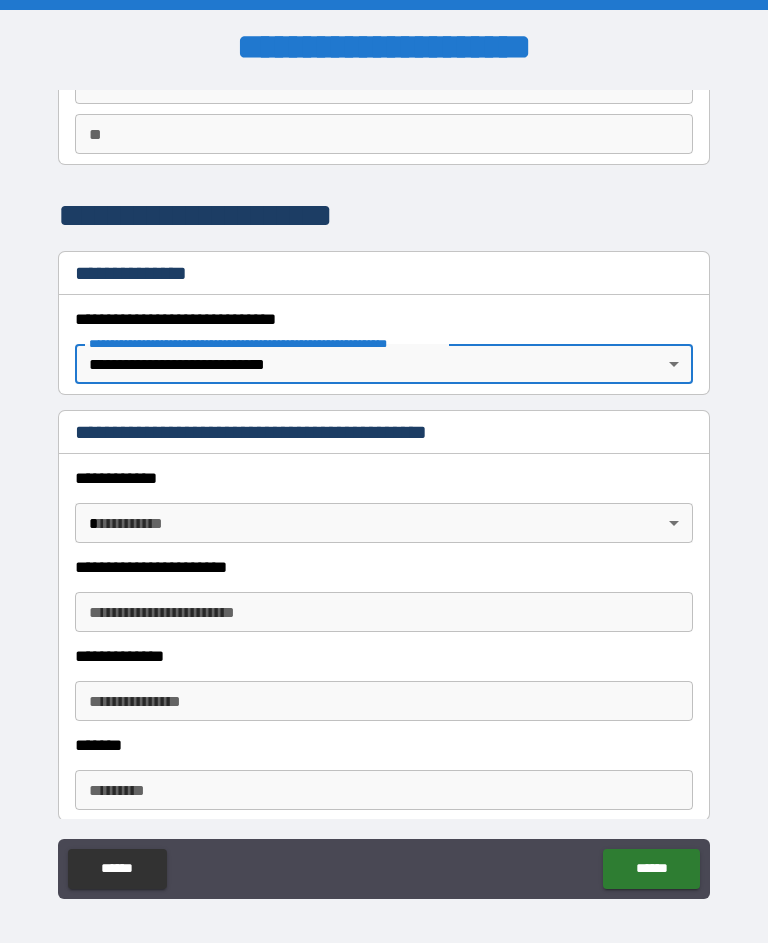 type on "**********" 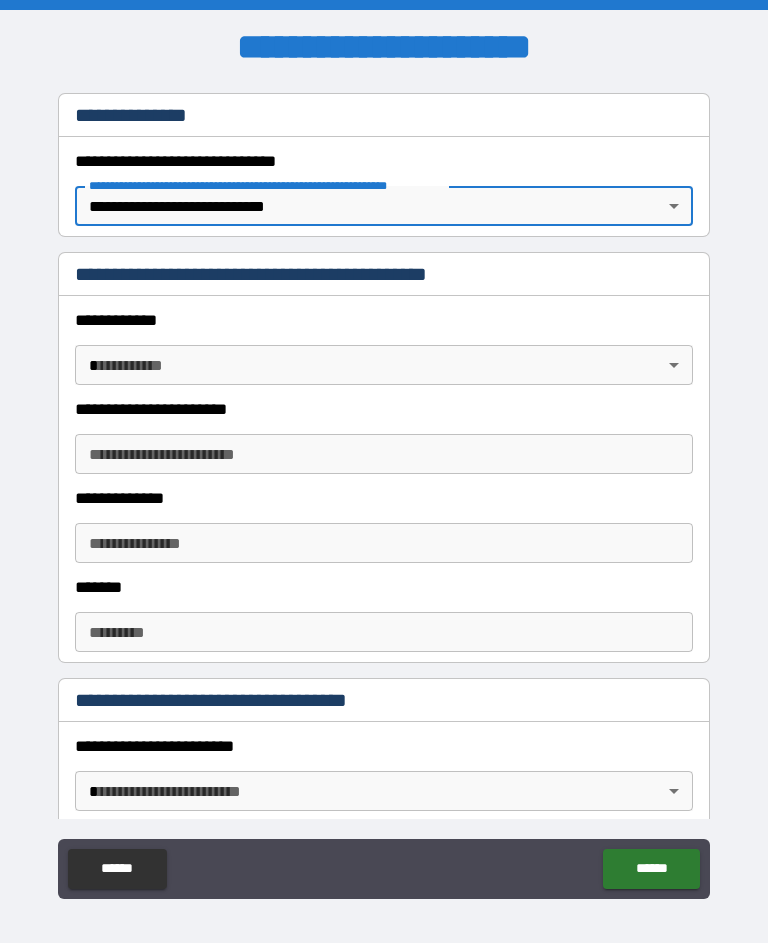scroll, scrollTop: 355, scrollLeft: 0, axis: vertical 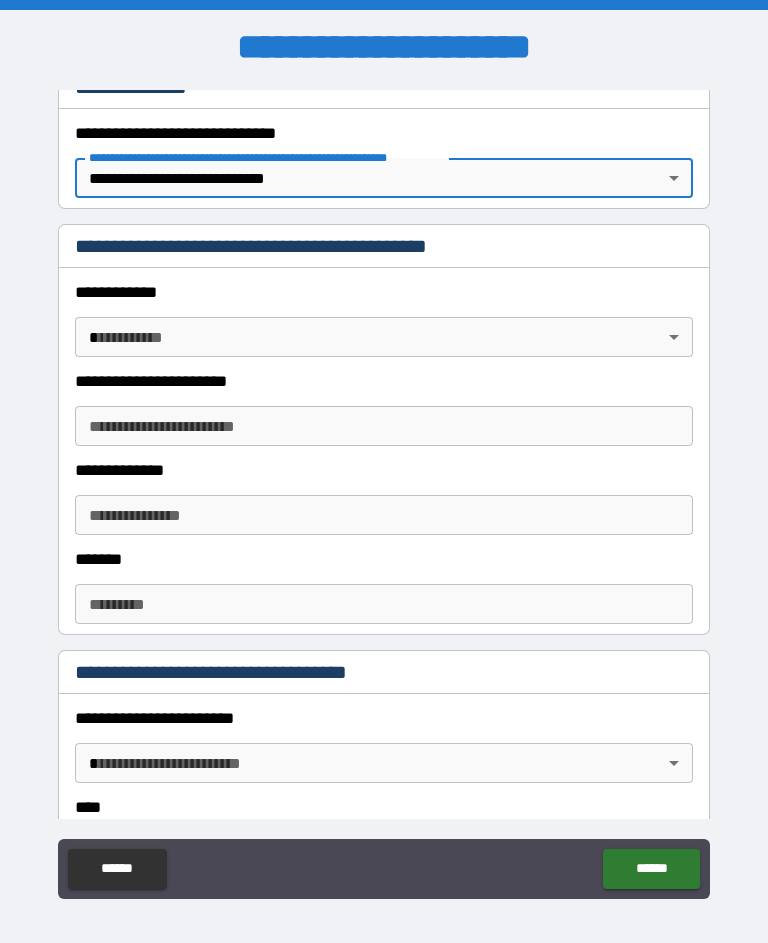 click on "**********" at bounding box center [384, 489] 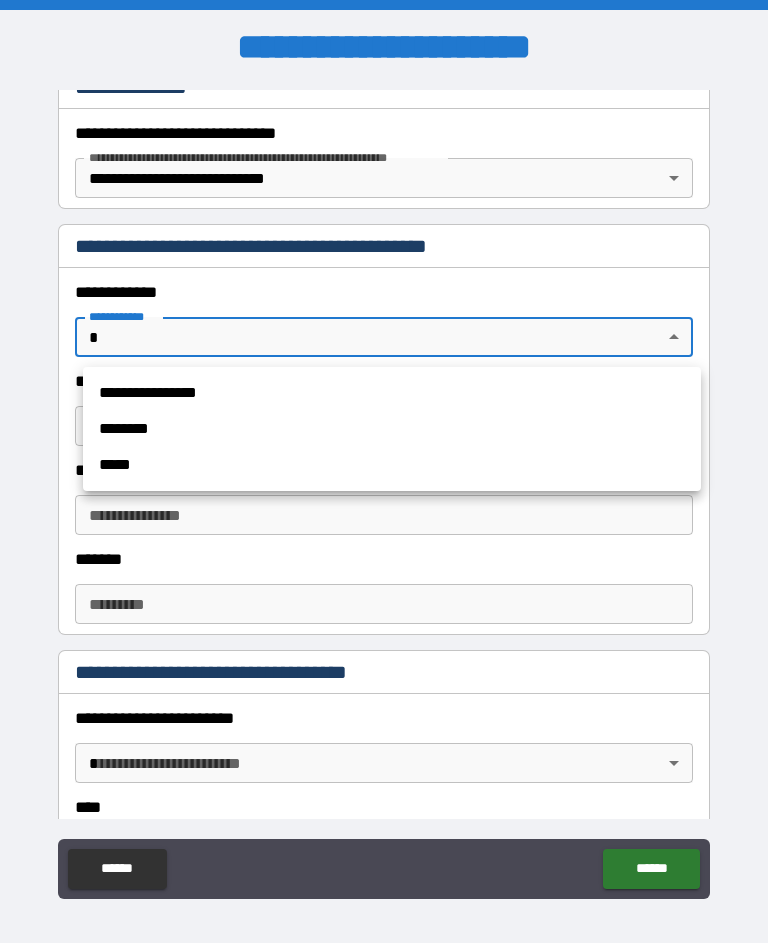 click on "**********" at bounding box center (392, 393) 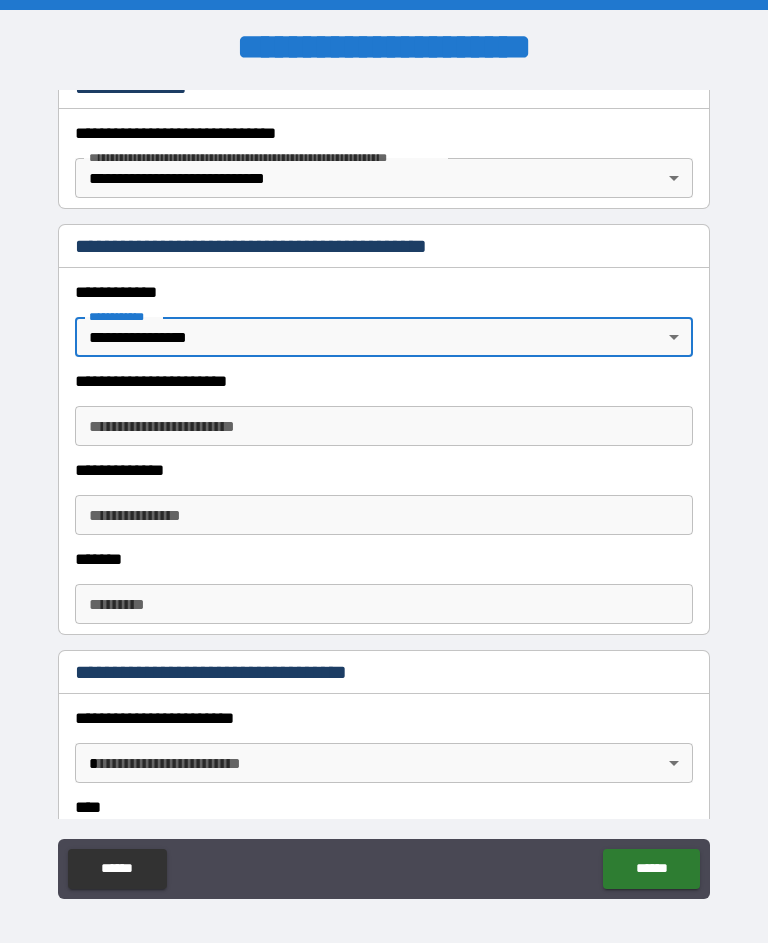 click on "**********" at bounding box center [384, 515] 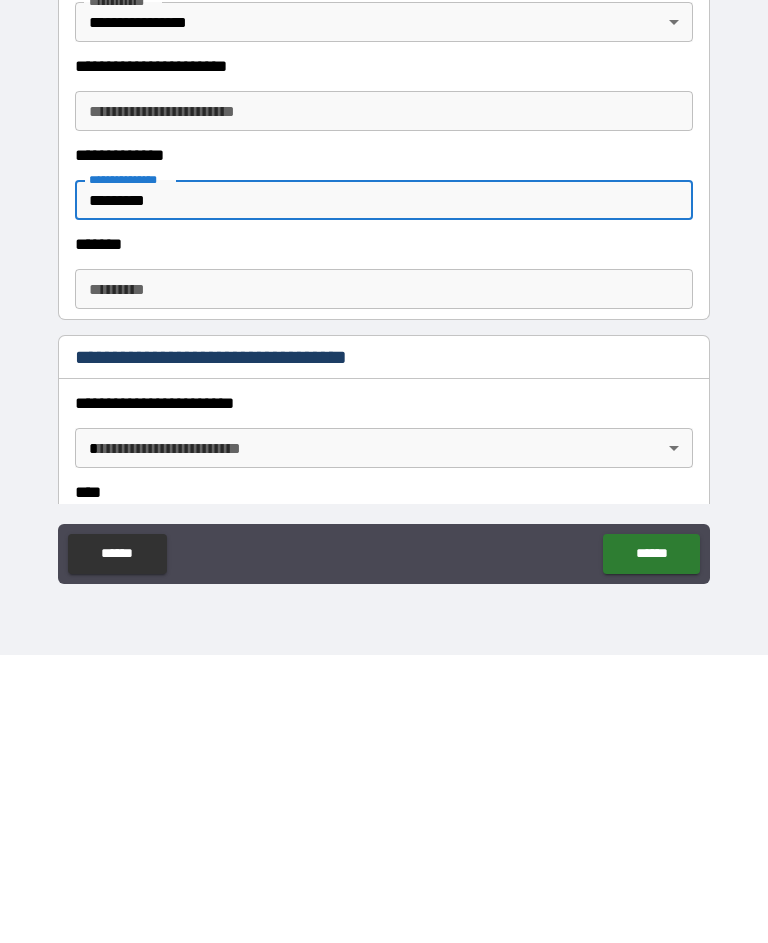 scroll, scrollTop: 36, scrollLeft: 0, axis: vertical 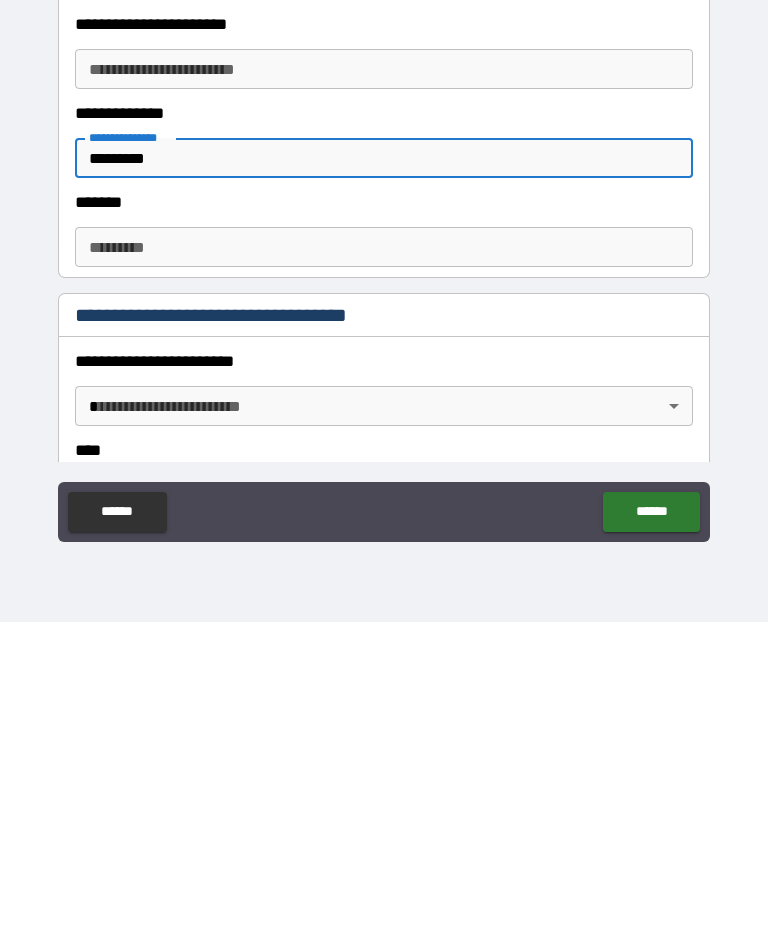 type on "*********" 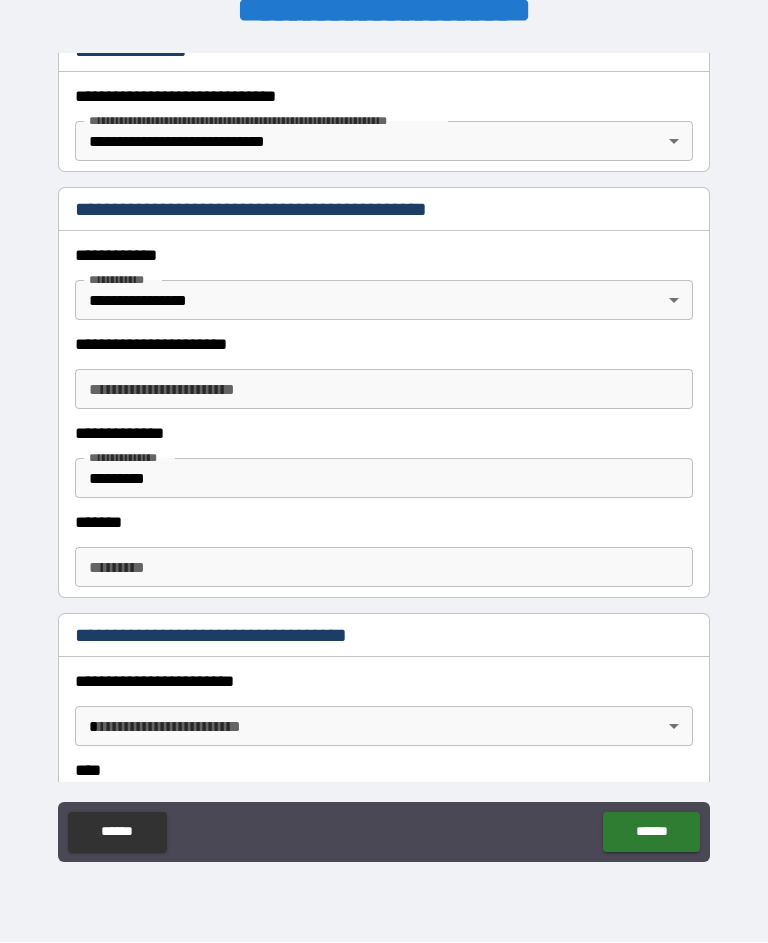 click on "**********" at bounding box center (384, 453) 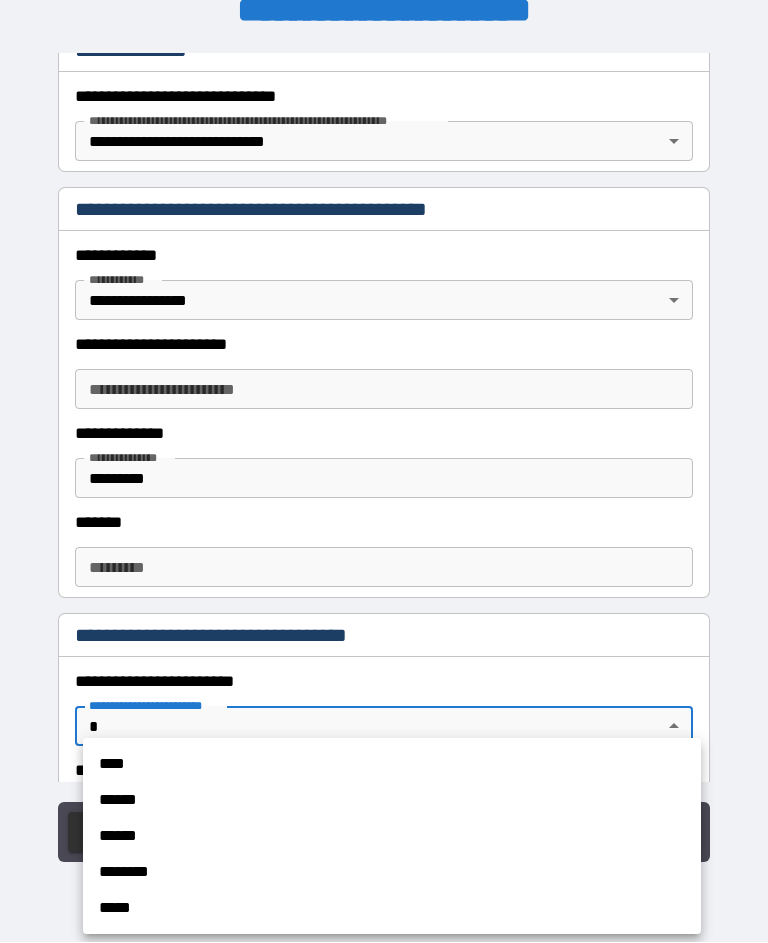 click on "******" at bounding box center (392, 837) 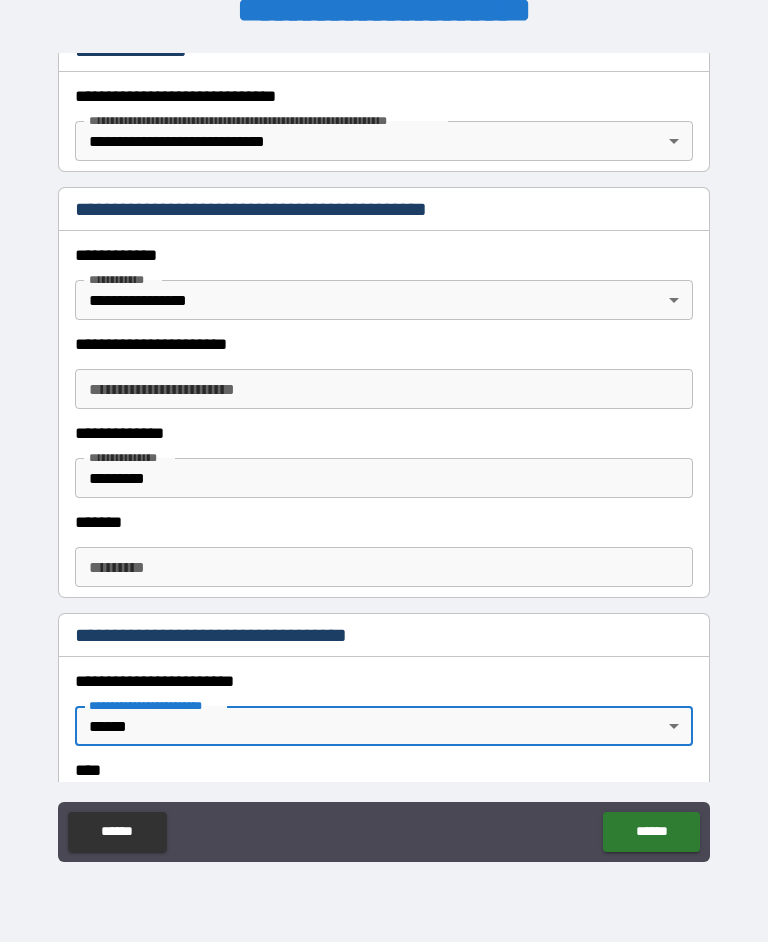 type on "*" 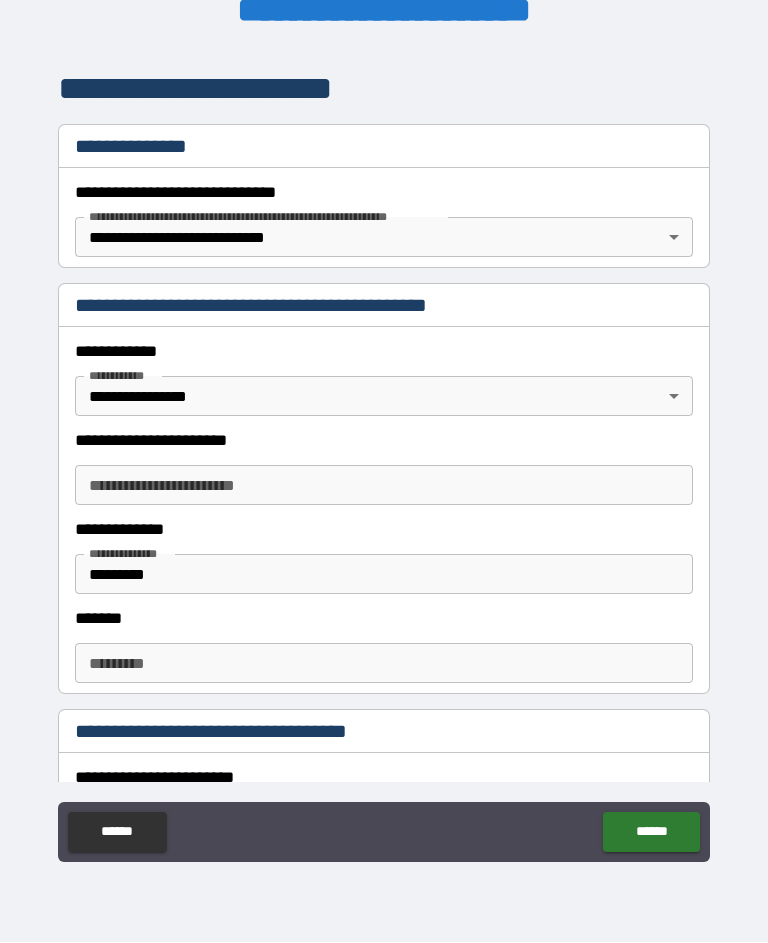scroll, scrollTop: 257, scrollLeft: 0, axis: vertical 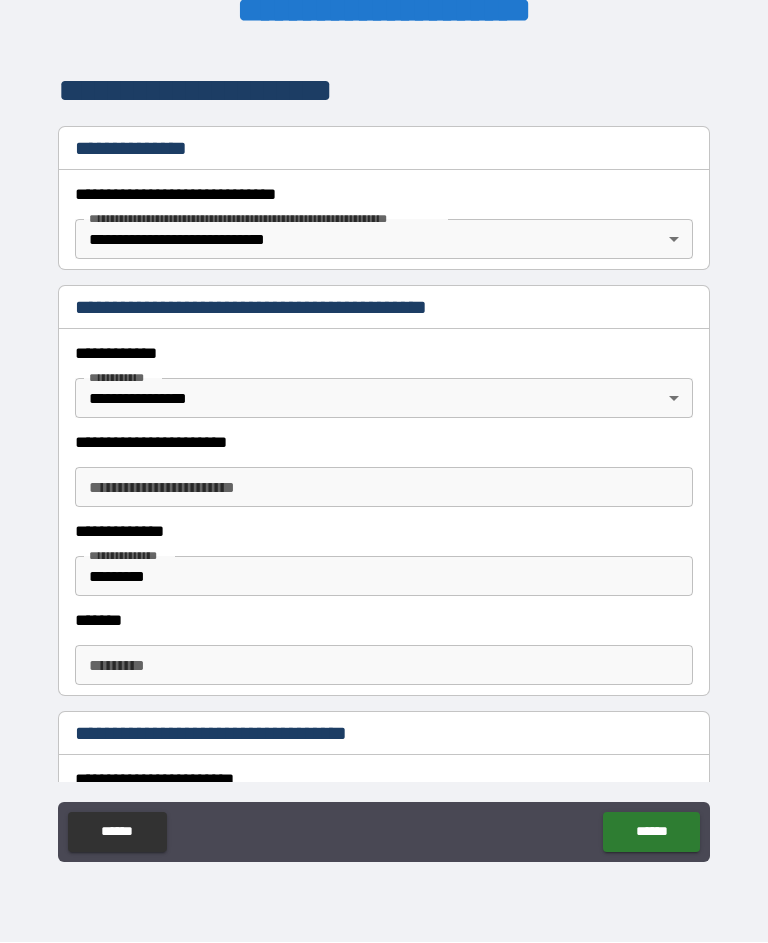 click on "**********" at bounding box center (384, 488) 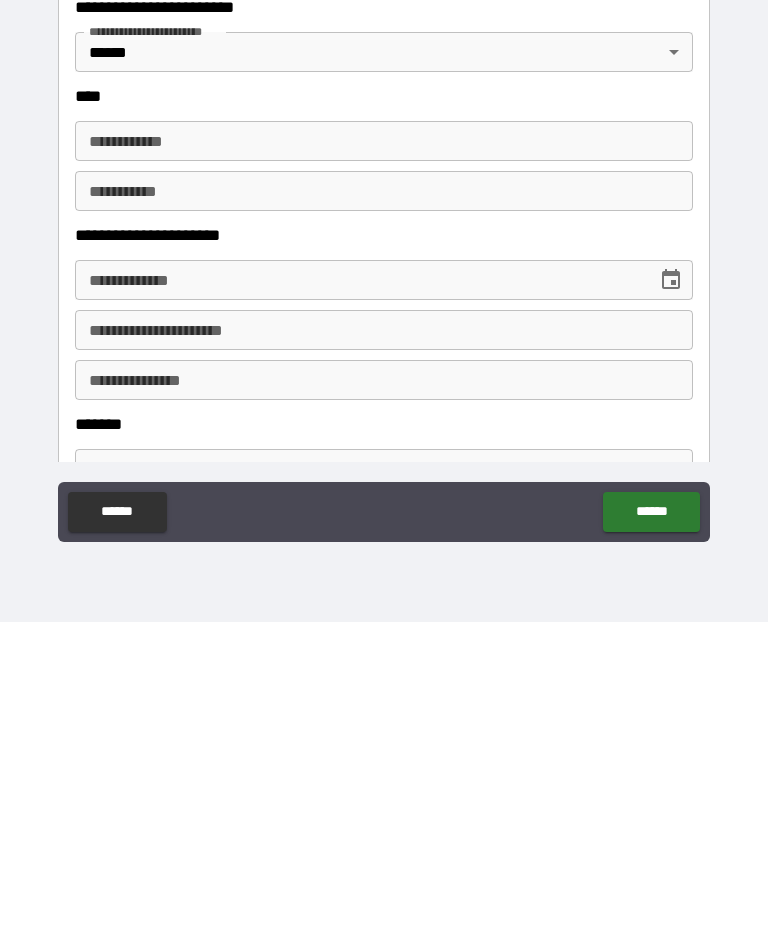scroll, scrollTop: 742, scrollLeft: 0, axis: vertical 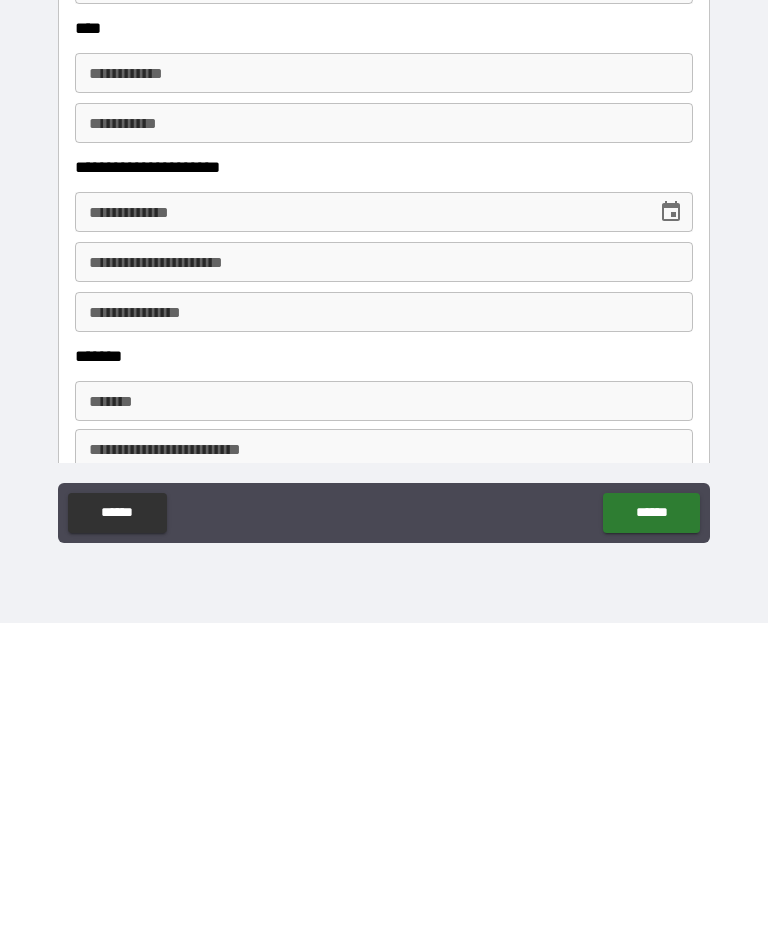 type on "********" 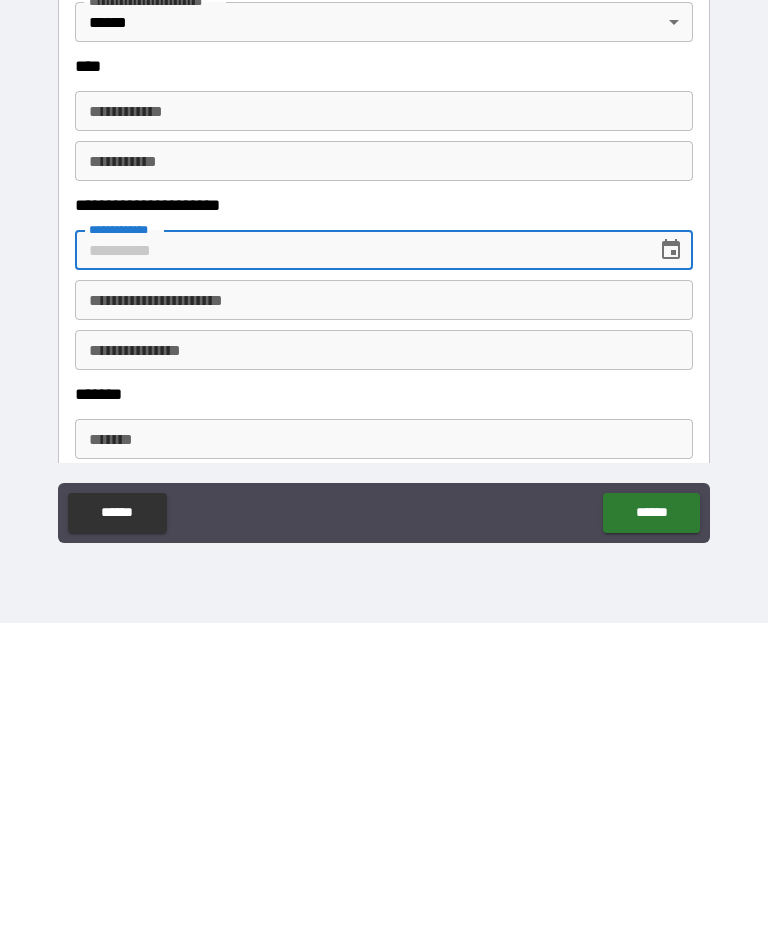 scroll, scrollTop: 731, scrollLeft: 0, axis: vertical 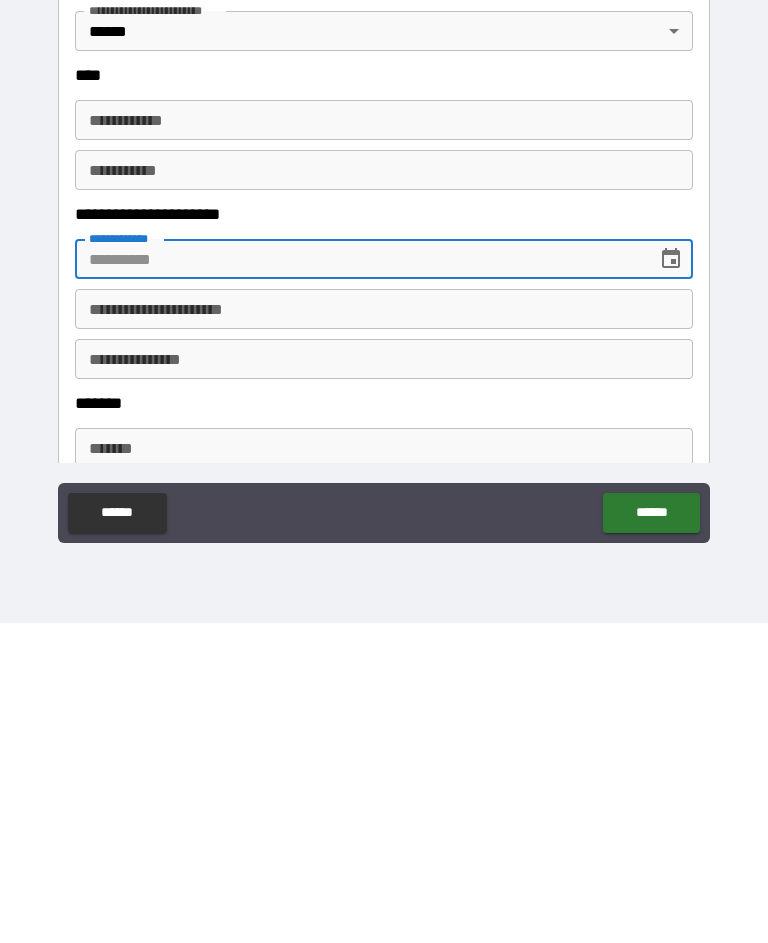 click on "**********" at bounding box center (384, 440) 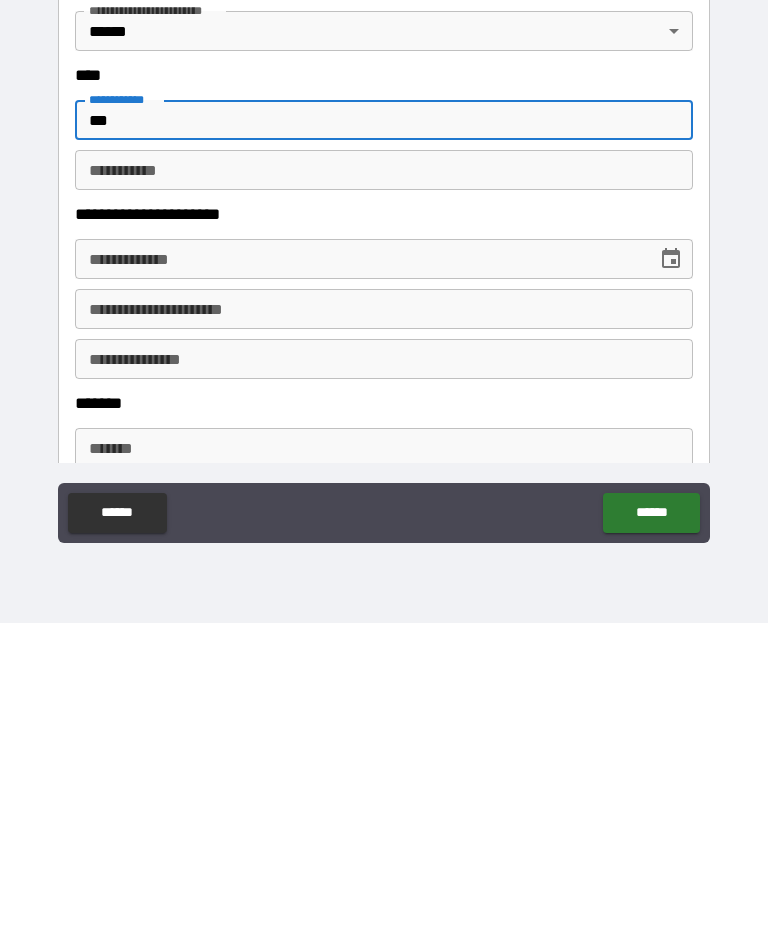 scroll, scrollTop: 36, scrollLeft: 0, axis: vertical 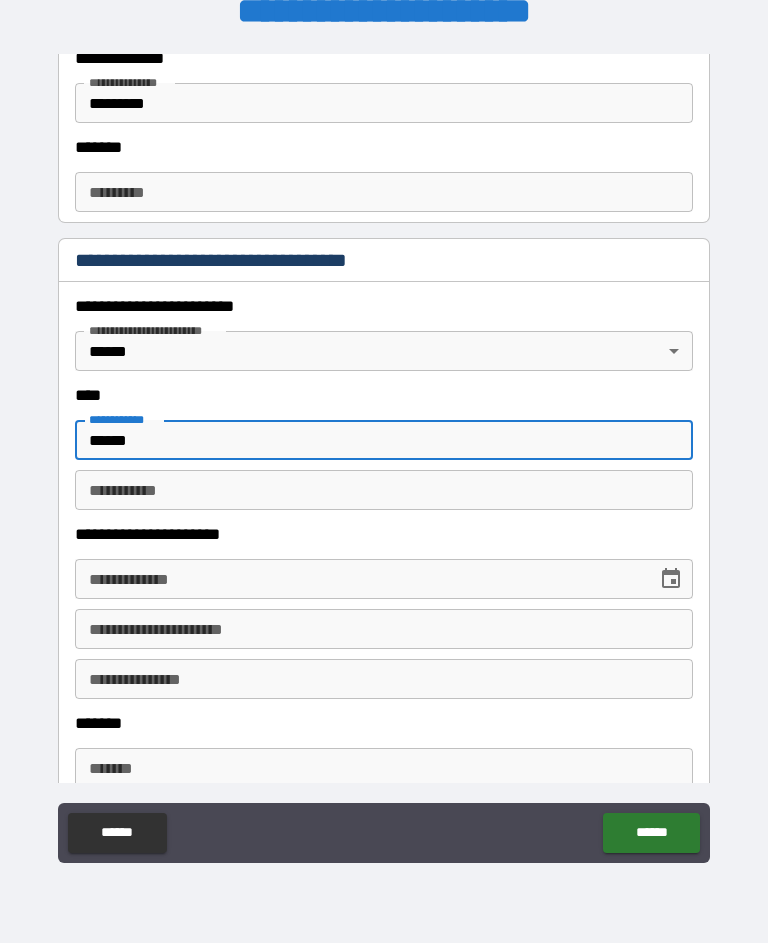 type on "*****" 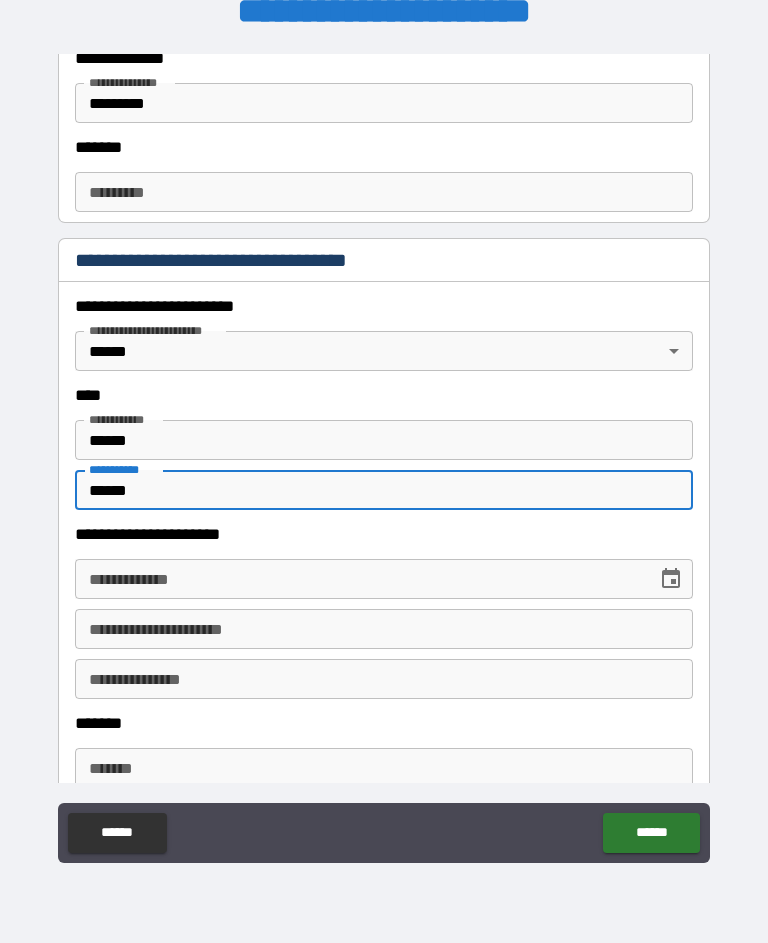 type on "******" 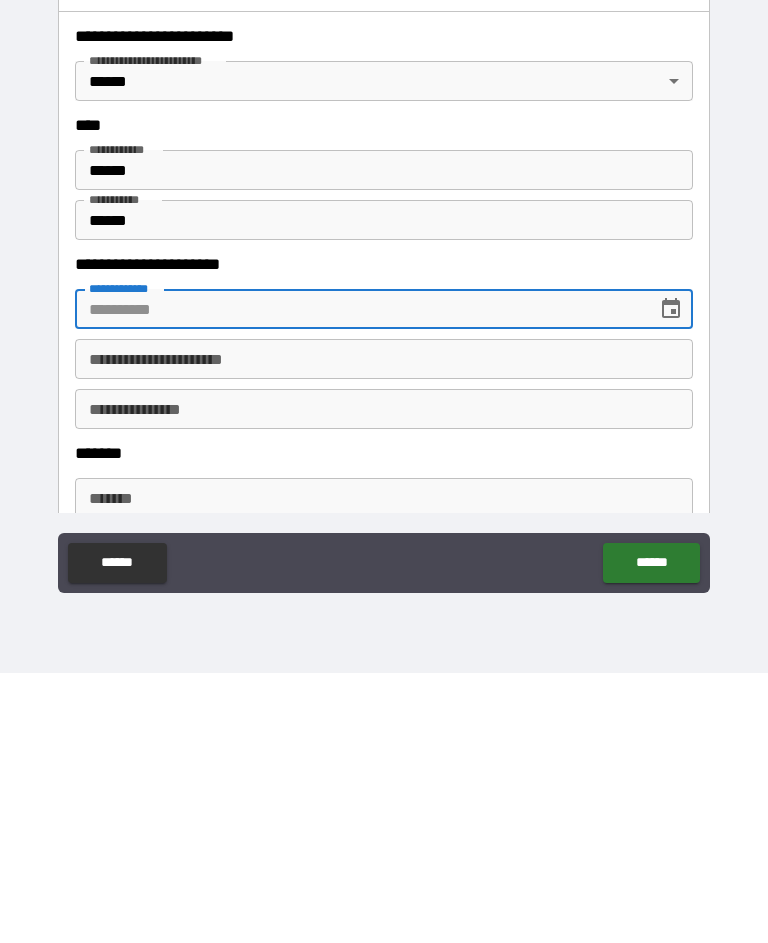 click on "**********" at bounding box center [384, 629] 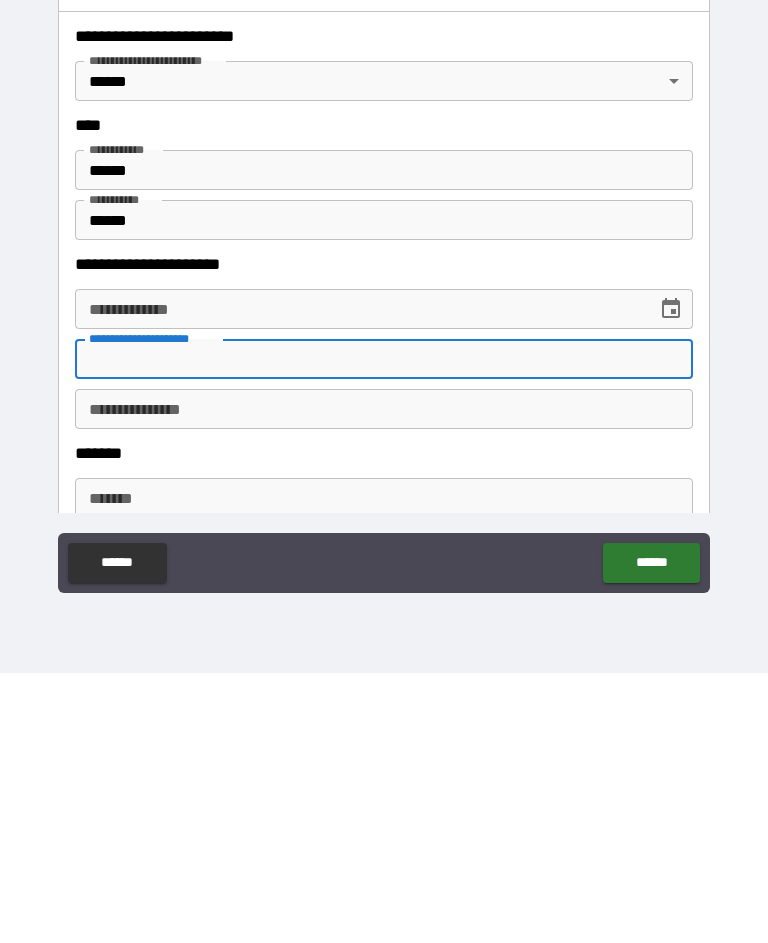 click on "**********" at bounding box center [384, 679] 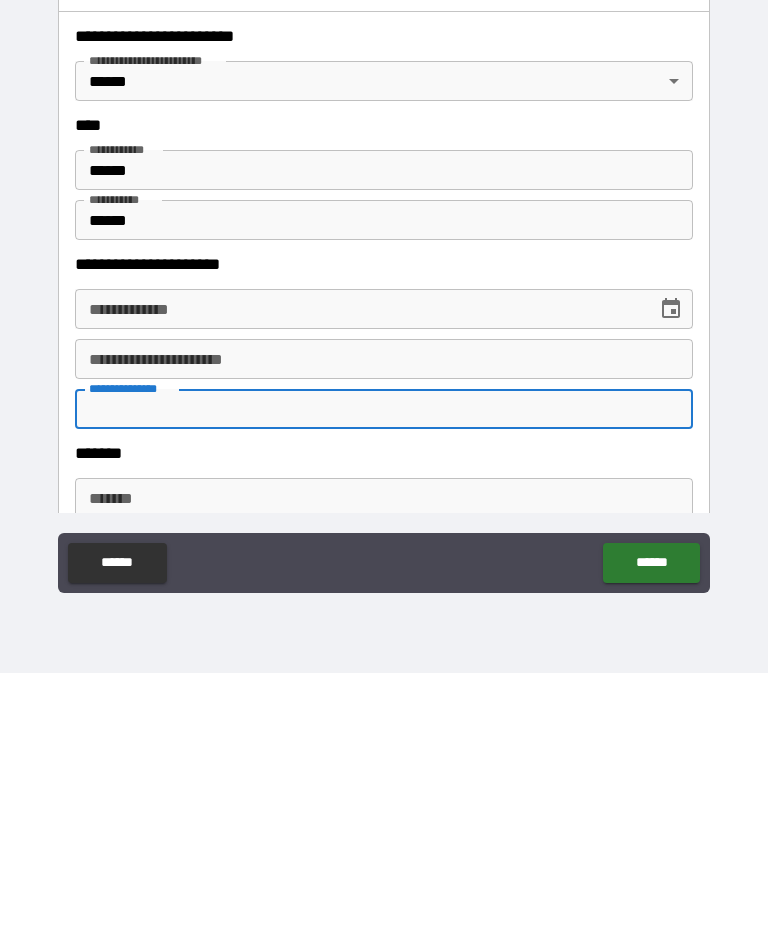 click on "**********" at bounding box center [359, 579] 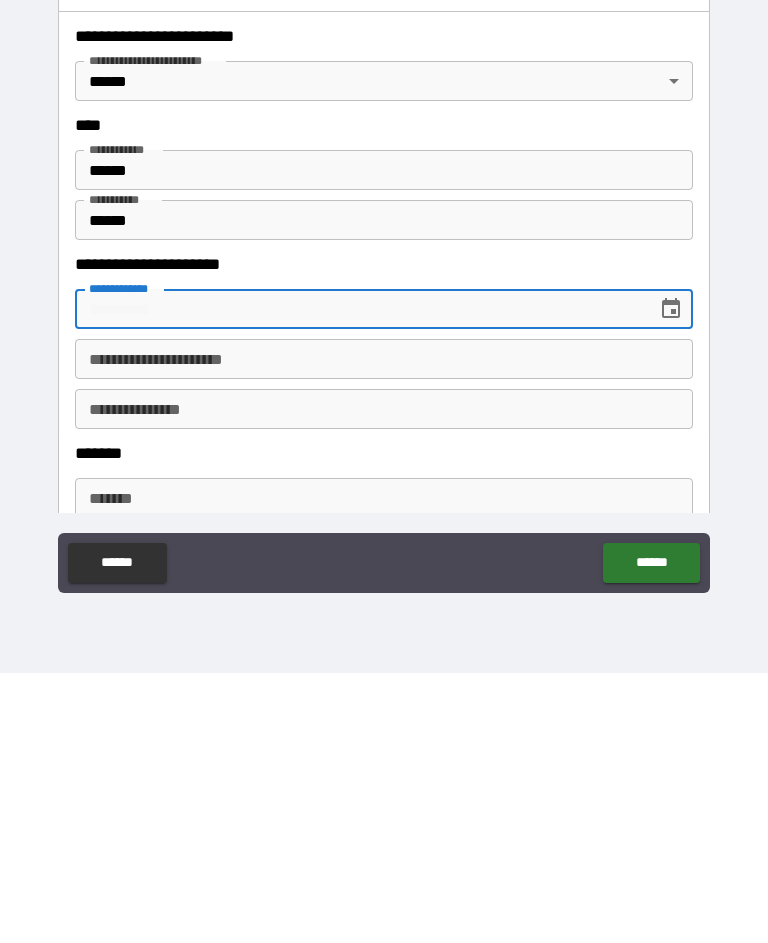 type on "*" 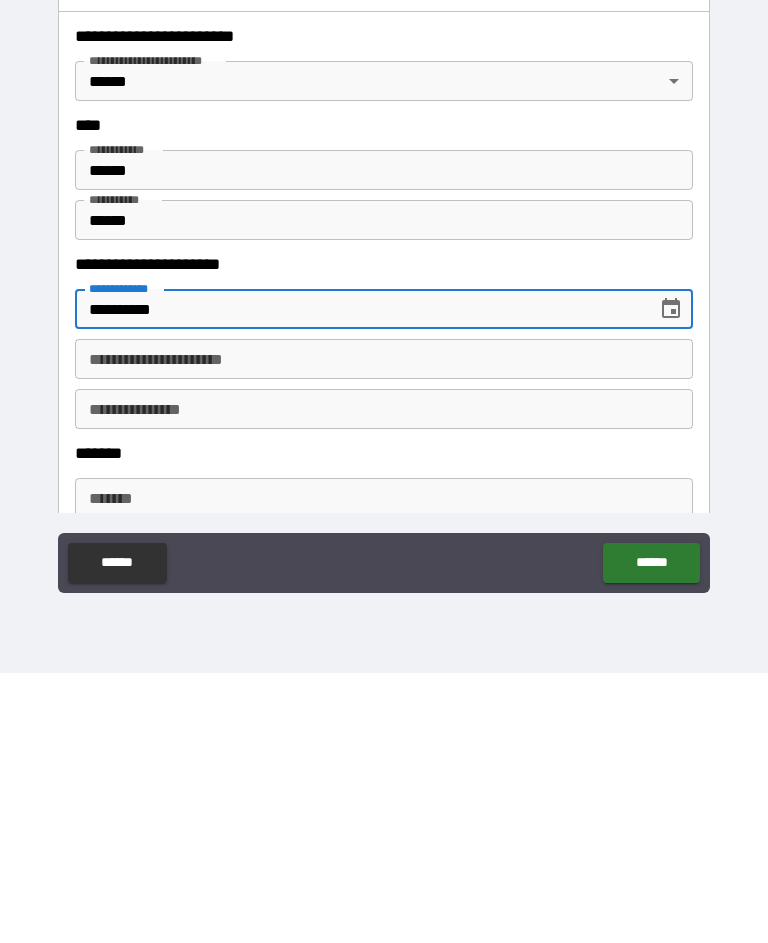 type on "**********" 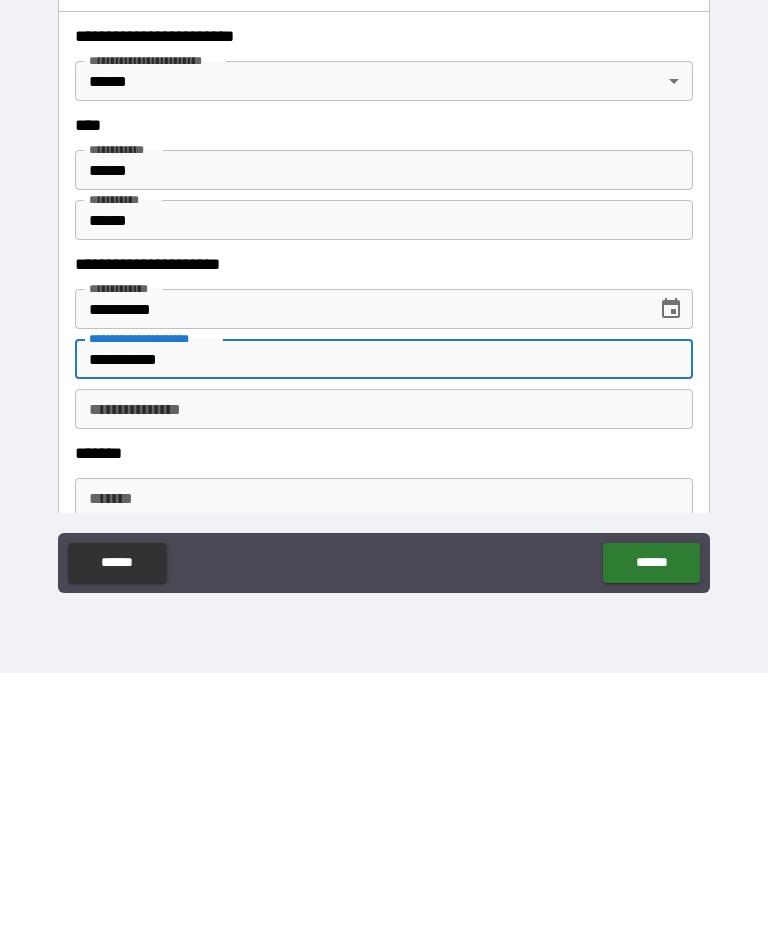 type on "**********" 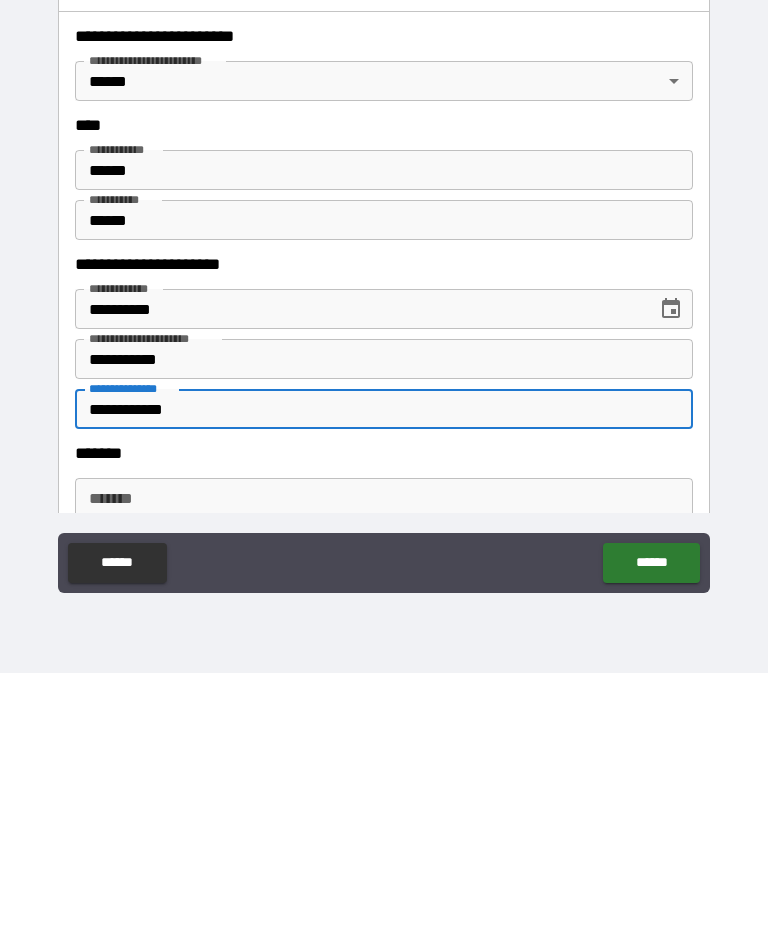 type on "**********" 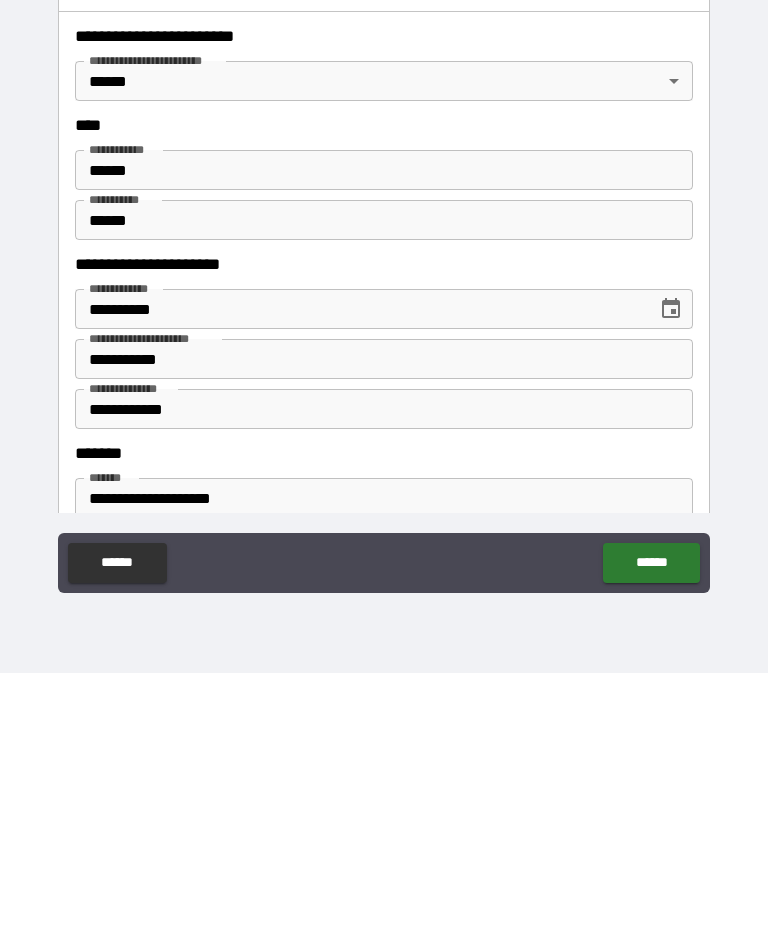 type on "**********" 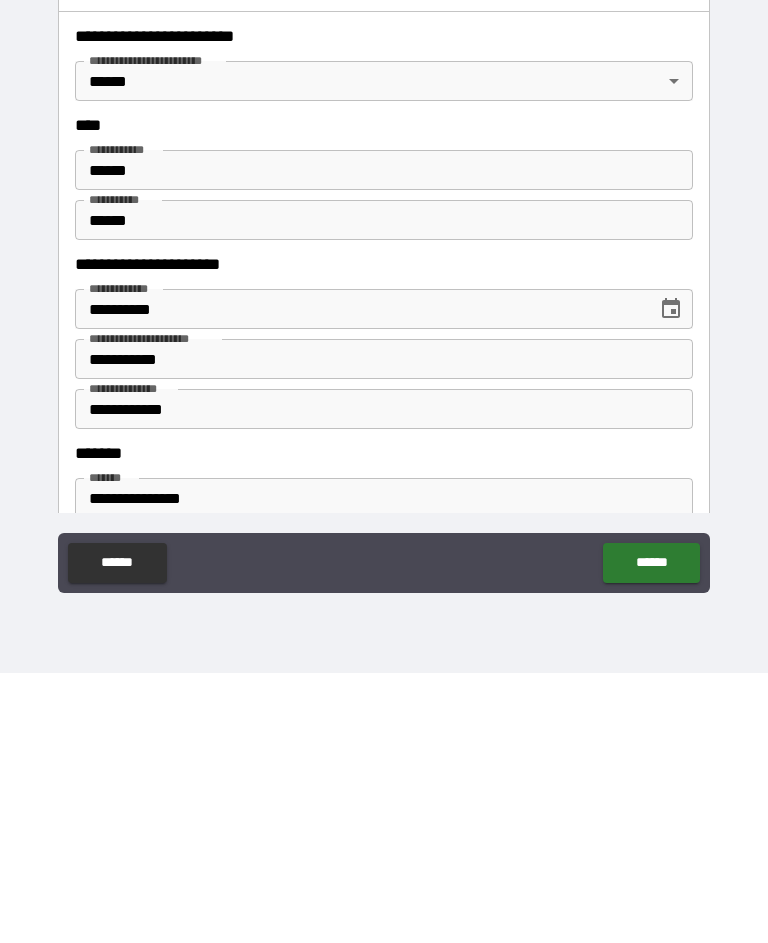 type on "******" 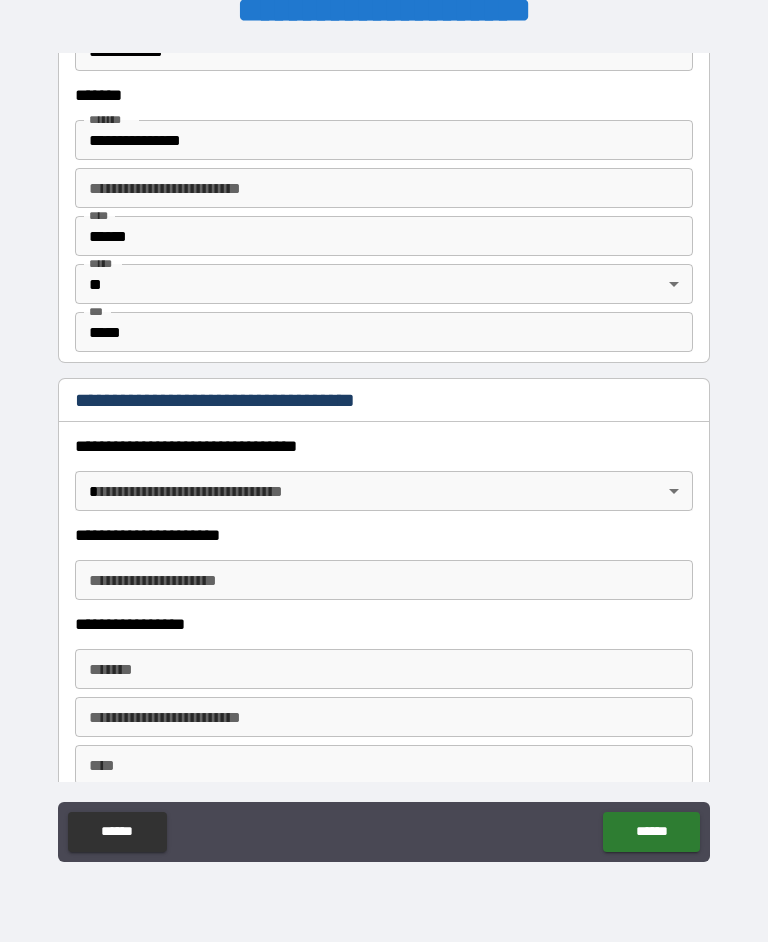 scroll, scrollTop: 1360, scrollLeft: 0, axis: vertical 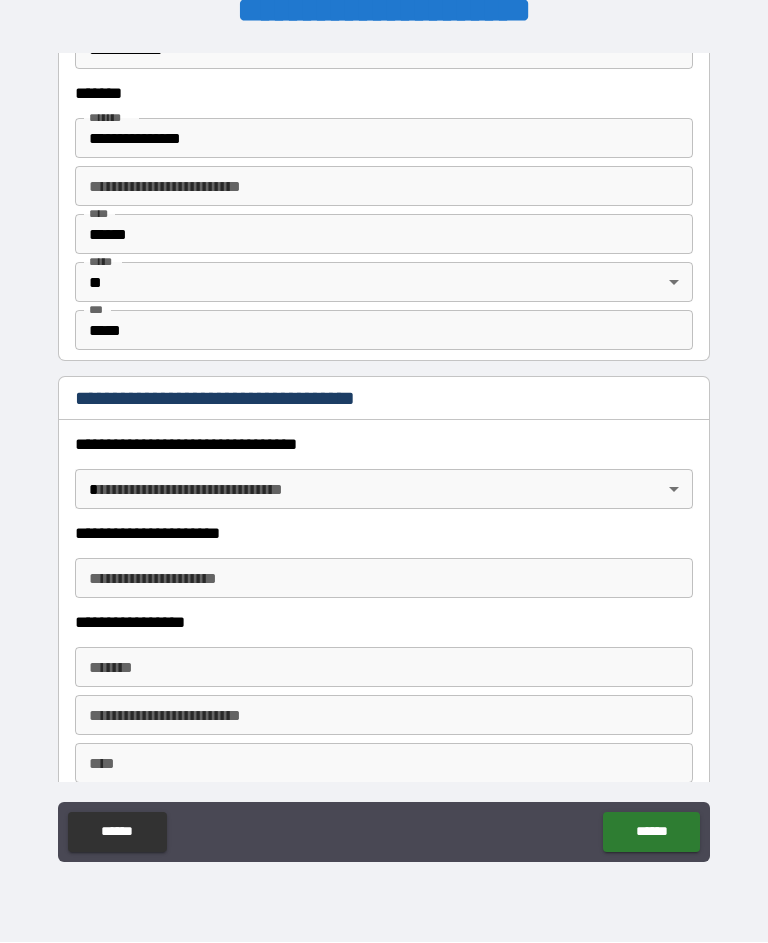 click on "******" at bounding box center [651, 833] 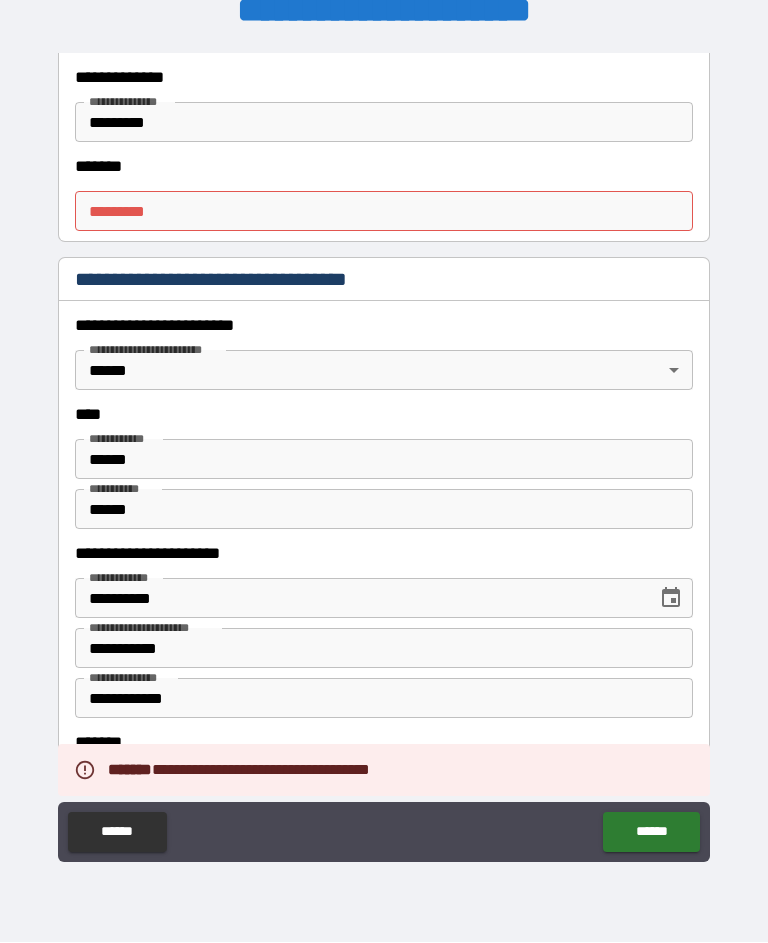 scroll, scrollTop: 701, scrollLeft: 0, axis: vertical 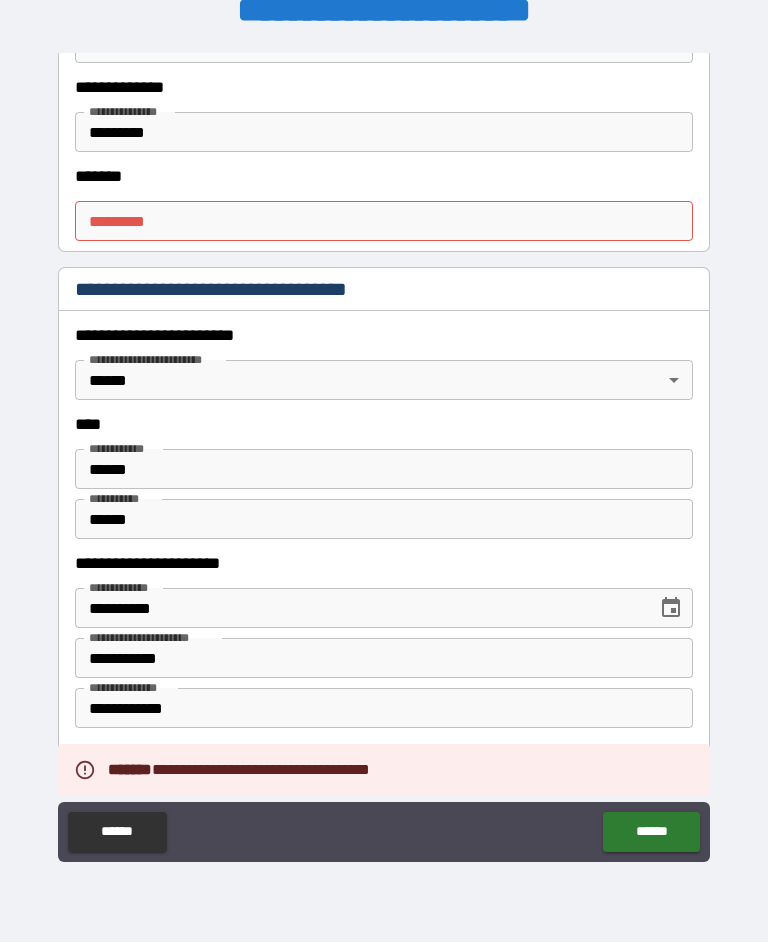 click on "*******   *" at bounding box center [384, 222] 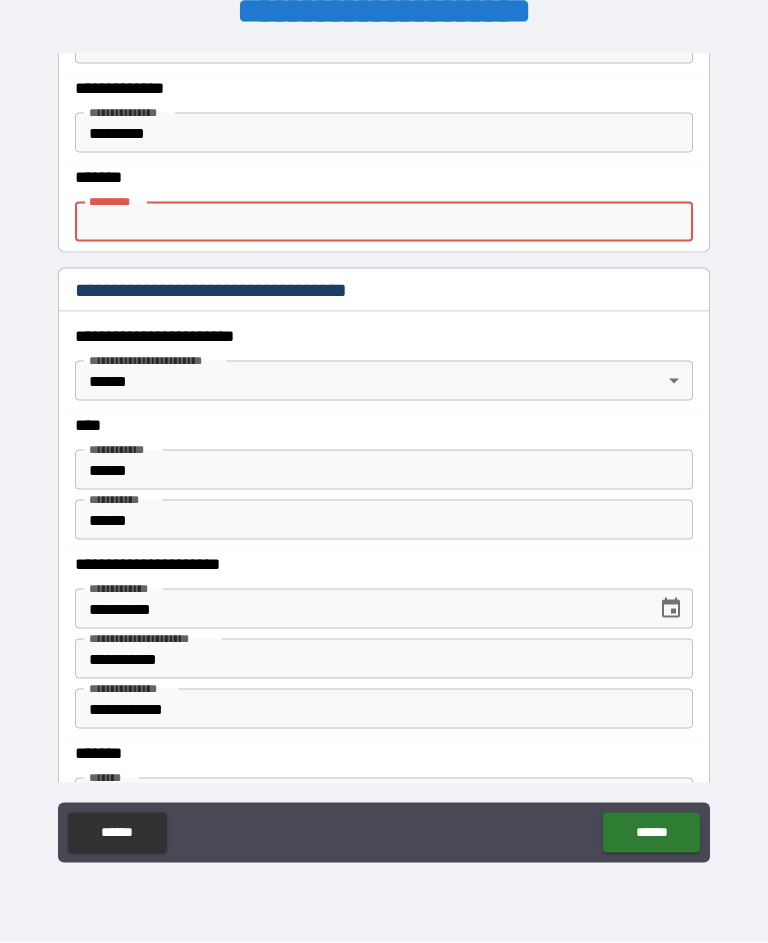 click on "*******" at bounding box center (384, 177) 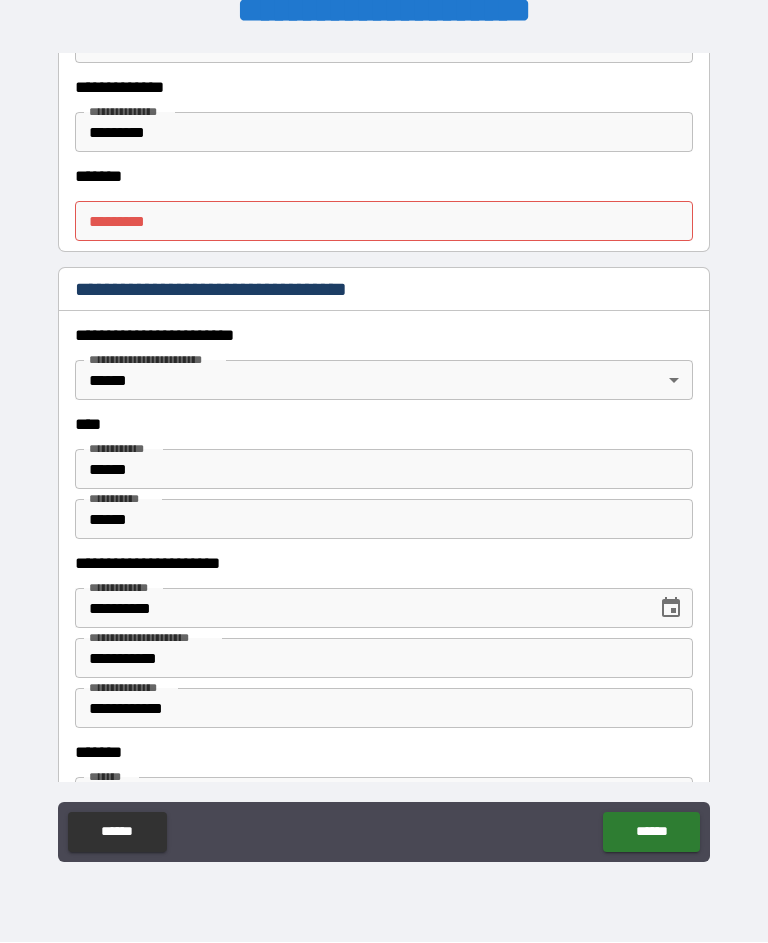 click on "*******   *" at bounding box center [384, 222] 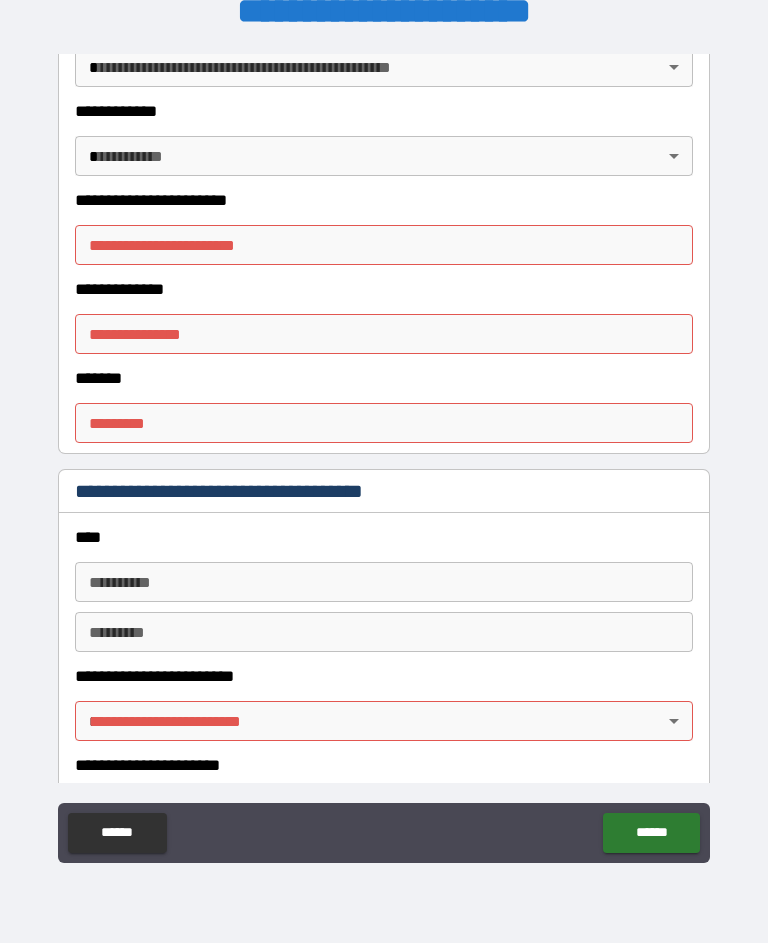 scroll, scrollTop: 2310, scrollLeft: 0, axis: vertical 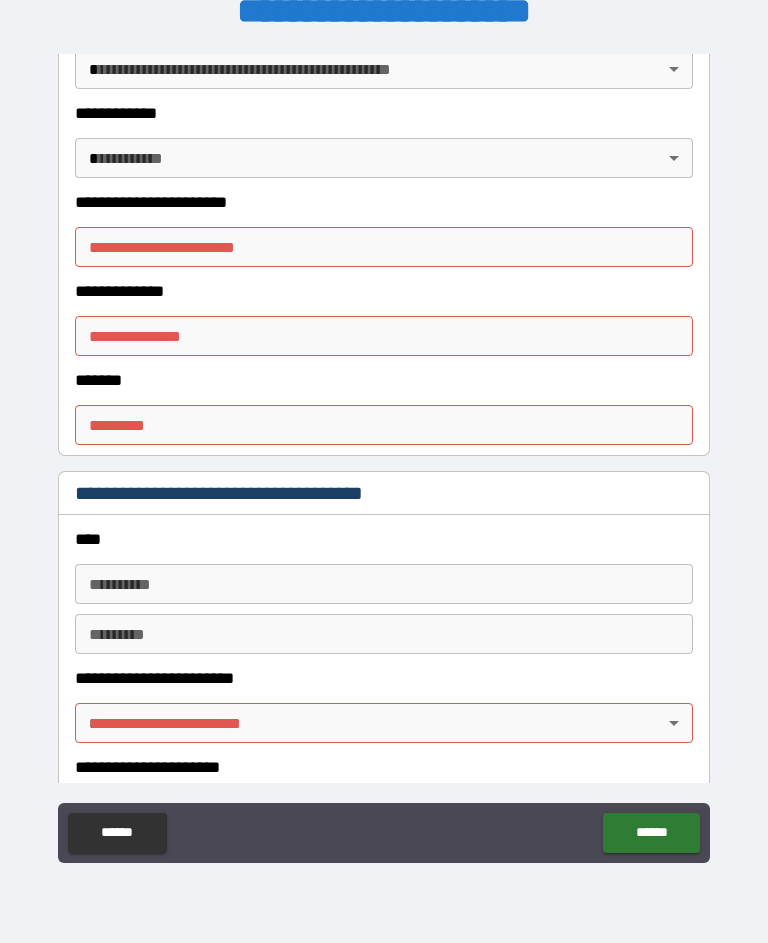 type on "******" 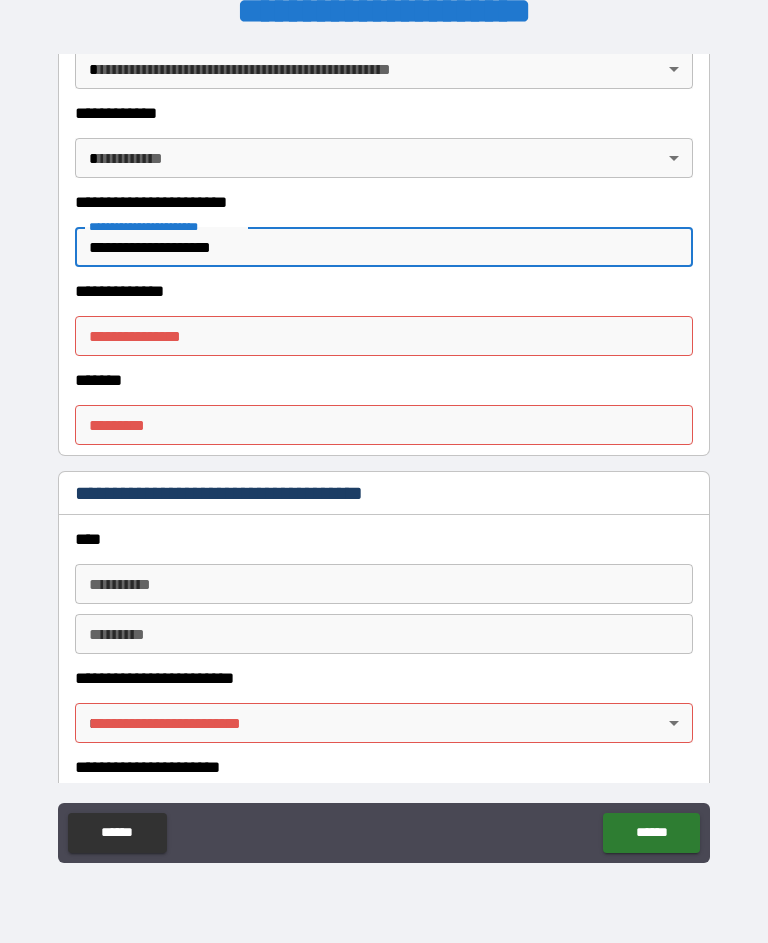 type on "**********" 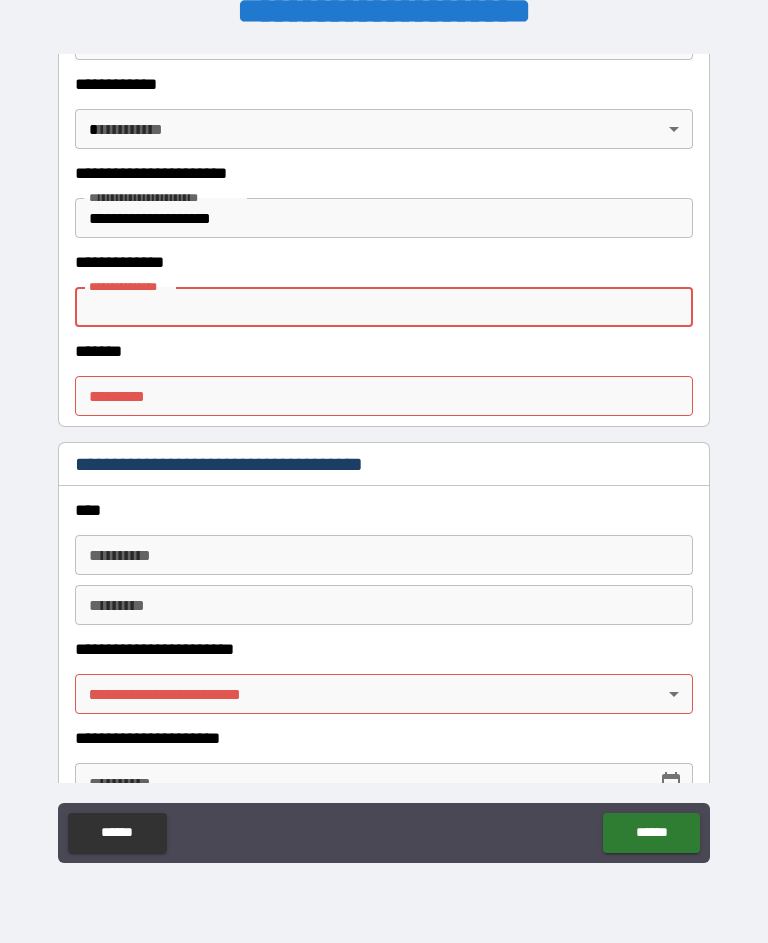 scroll, scrollTop: 2348, scrollLeft: 0, axis: vertical 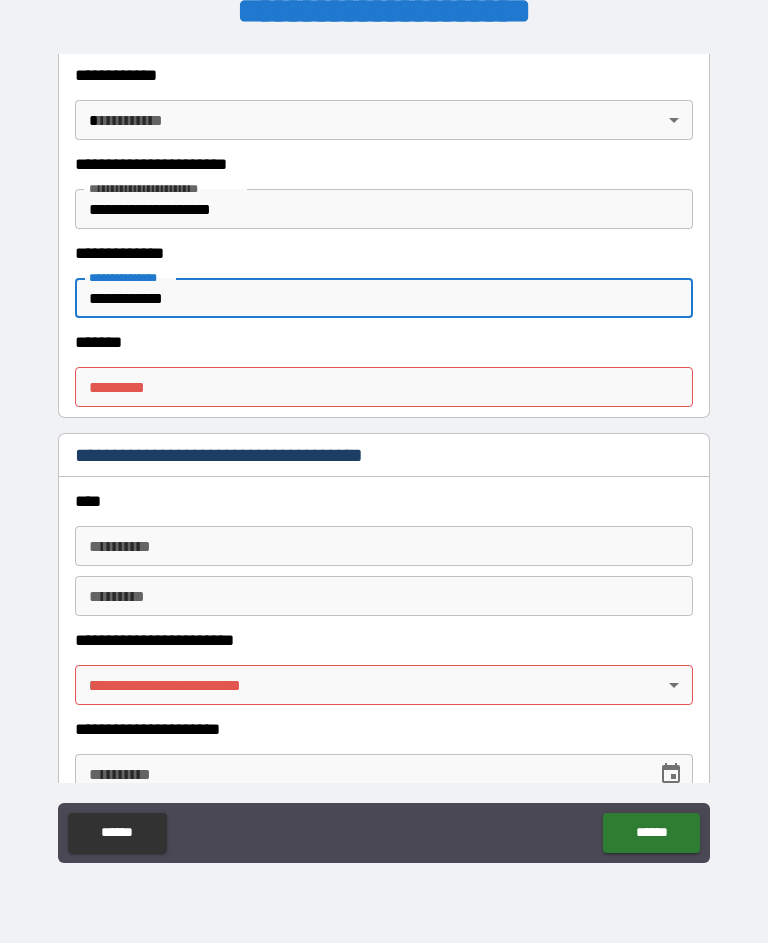 type on "**********" 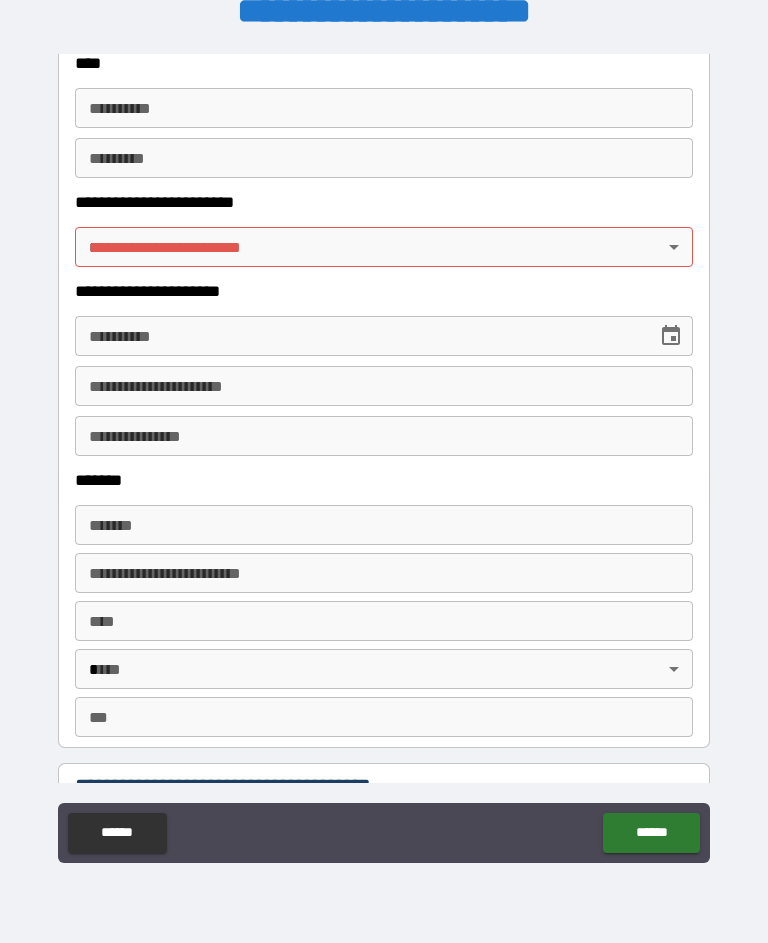 scroll, scrollTop: 2788, scrollLeft: 0, axis: vertical 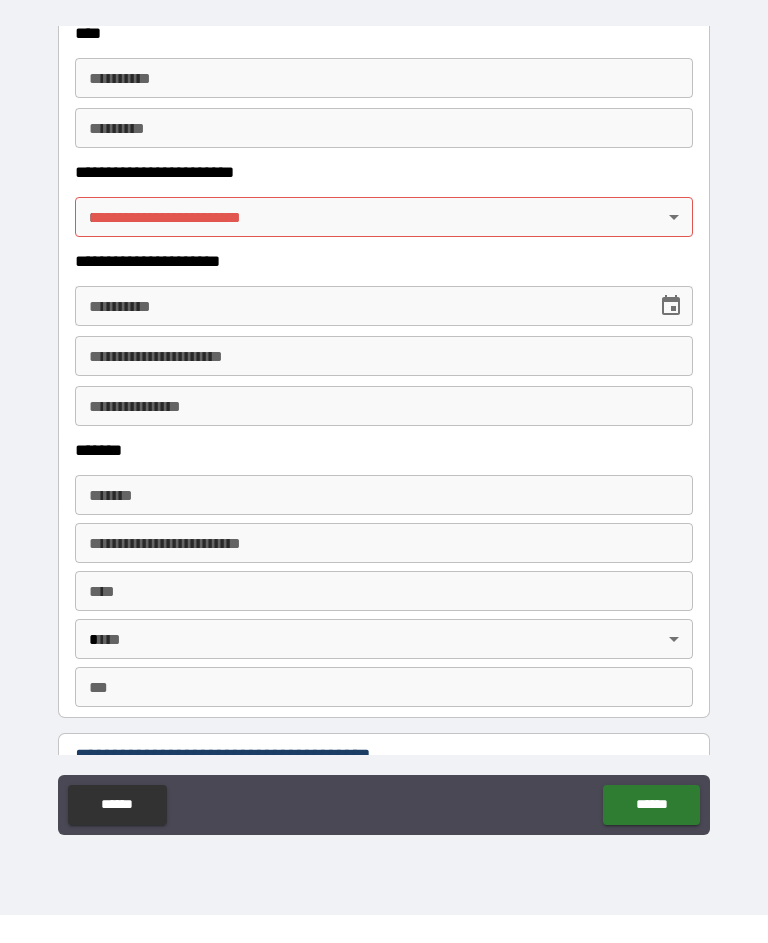 type on "******" 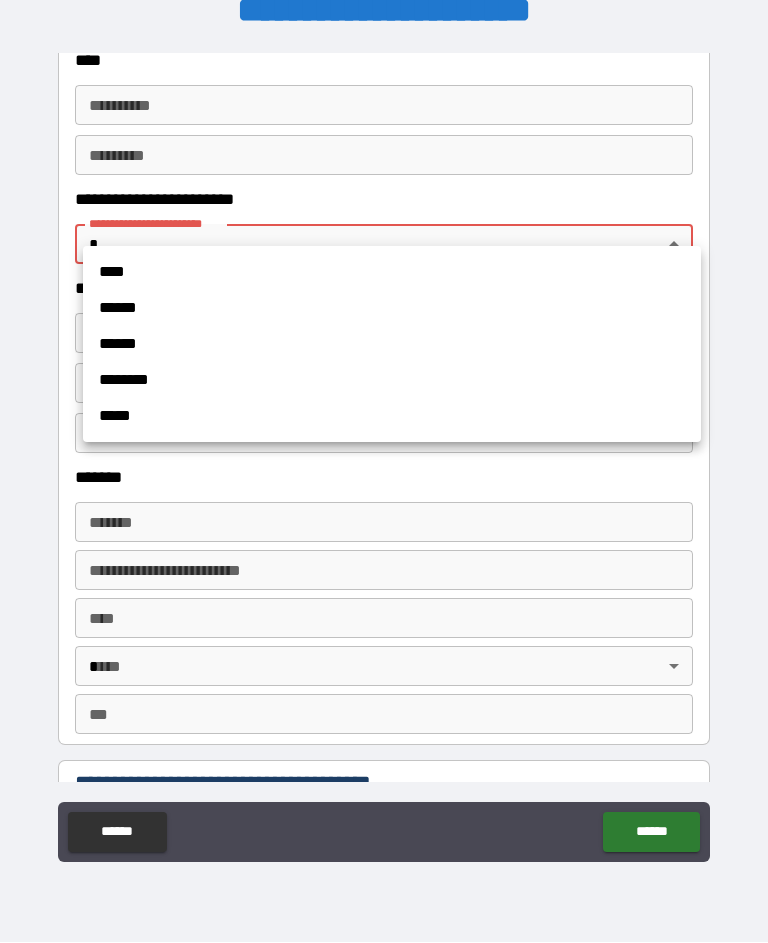click on "******" at bounding box center (392, 345) 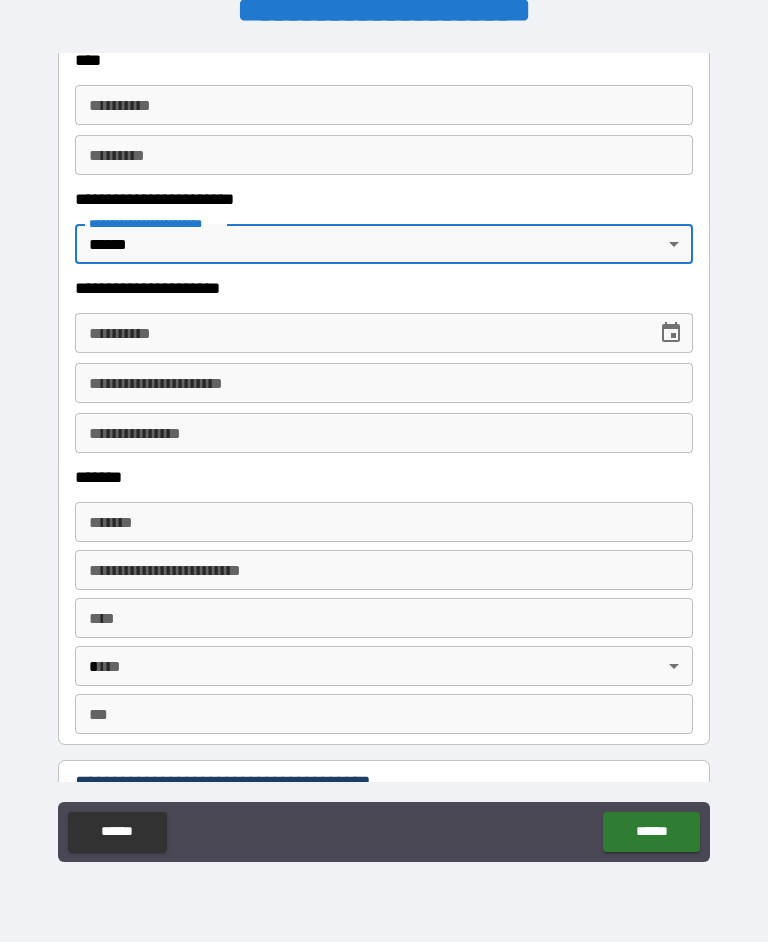 type on "*" 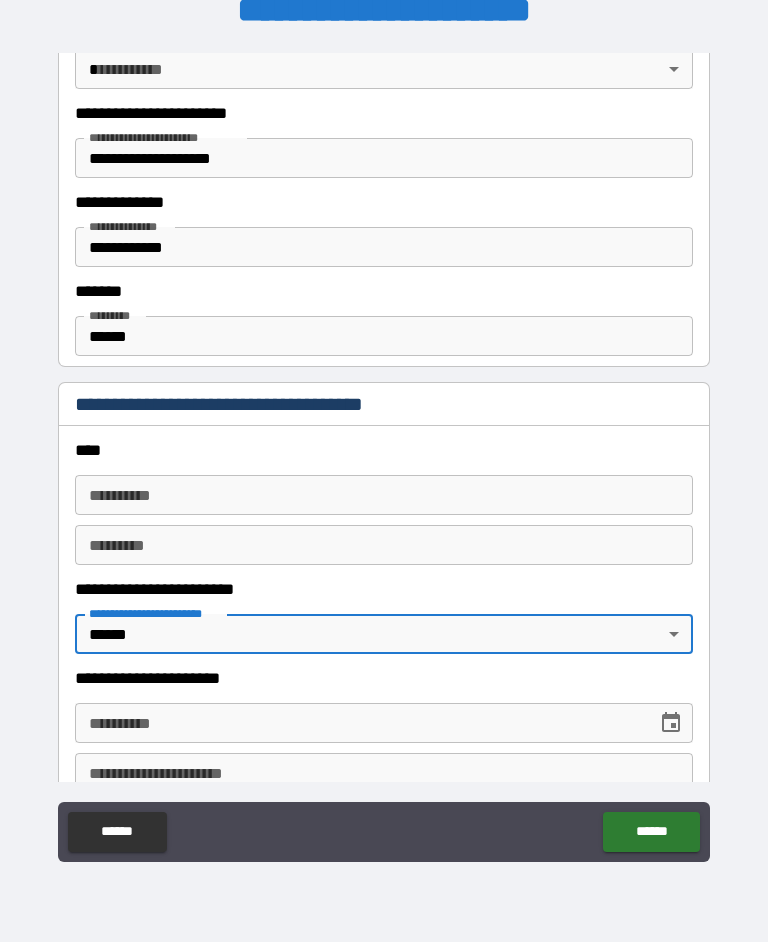 scroll, scrollTop: 2325, scrollLeft: 0, axis: vertical 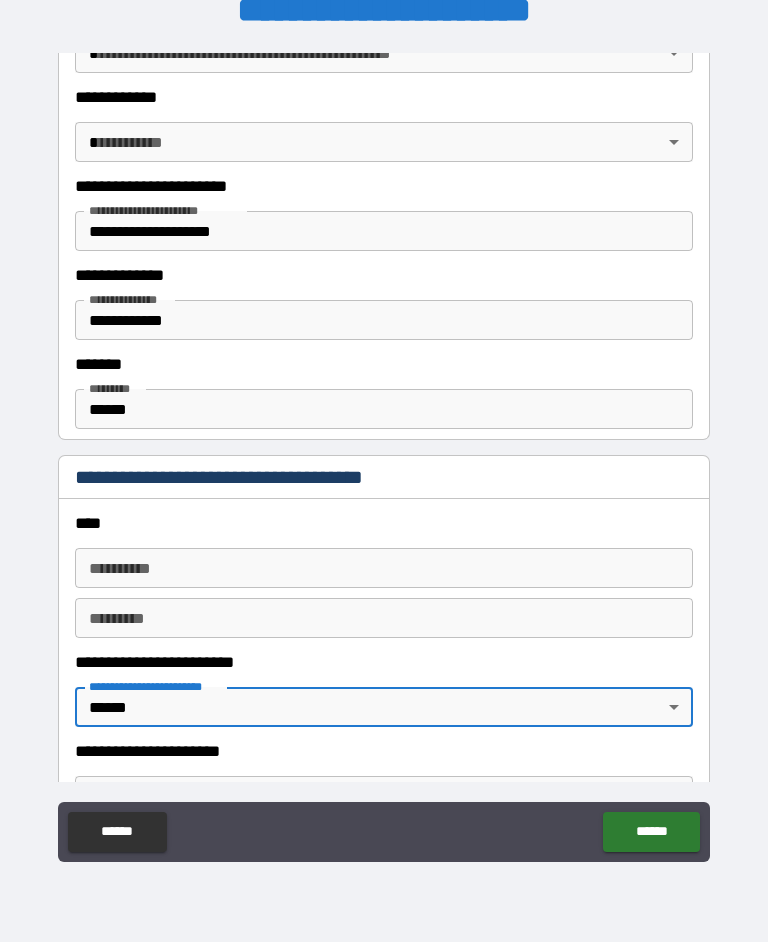 click on "******" at bounding box center (651, 833) 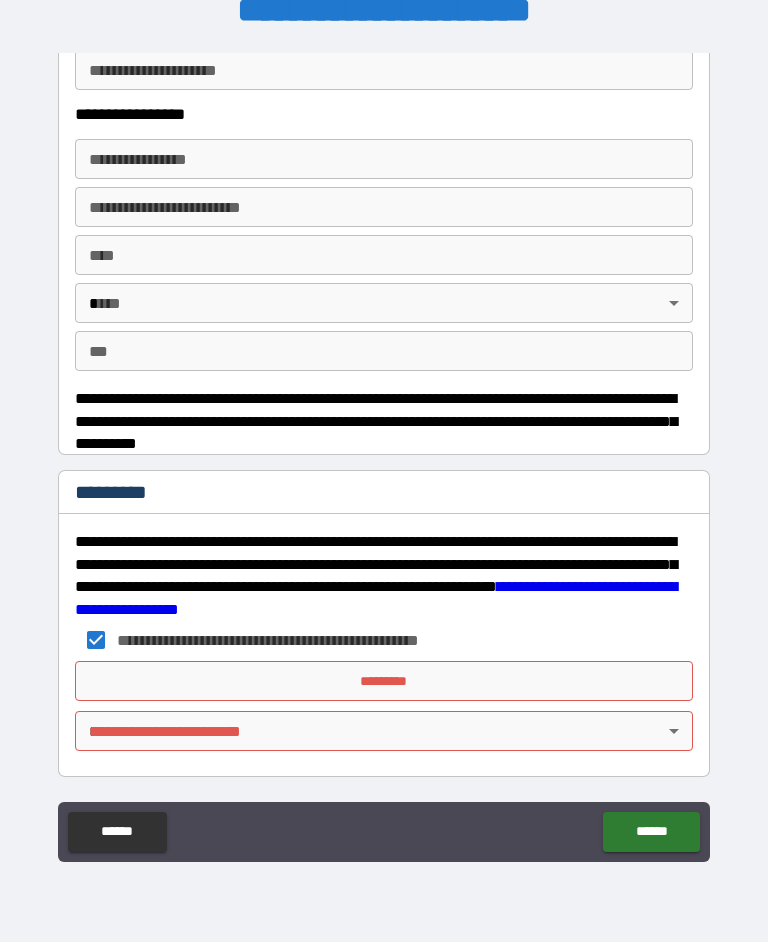 scroll, scrollTop: 3684, scrollLeft: 0, axis: vertical 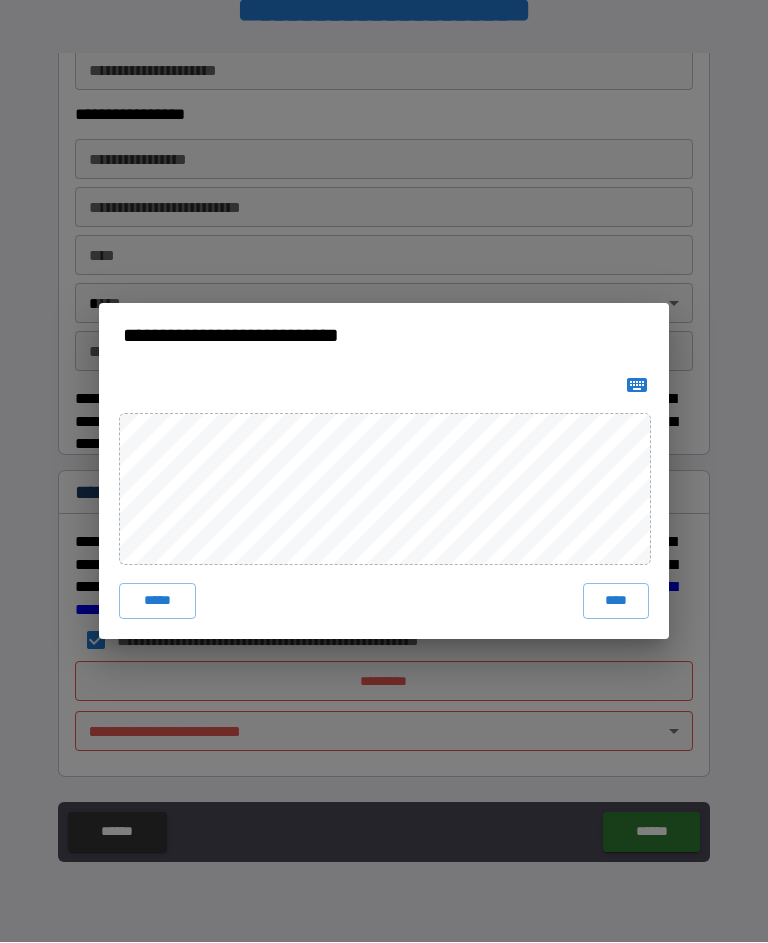 click on "****" at bounding box center [616, 602] 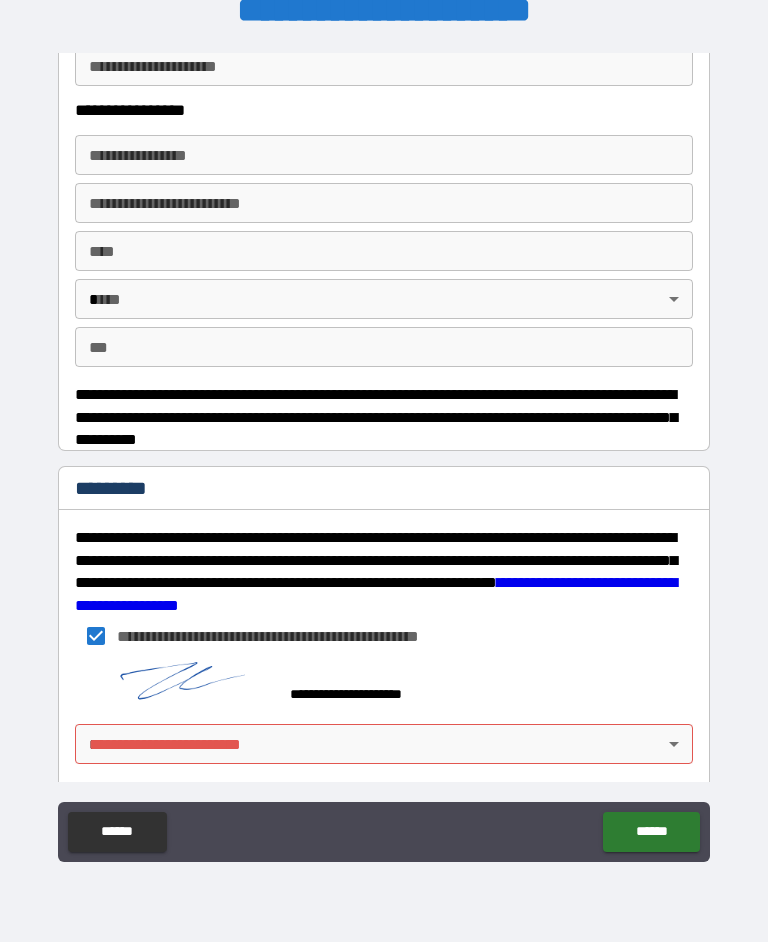click on "******" at bounding box center (651, 833) 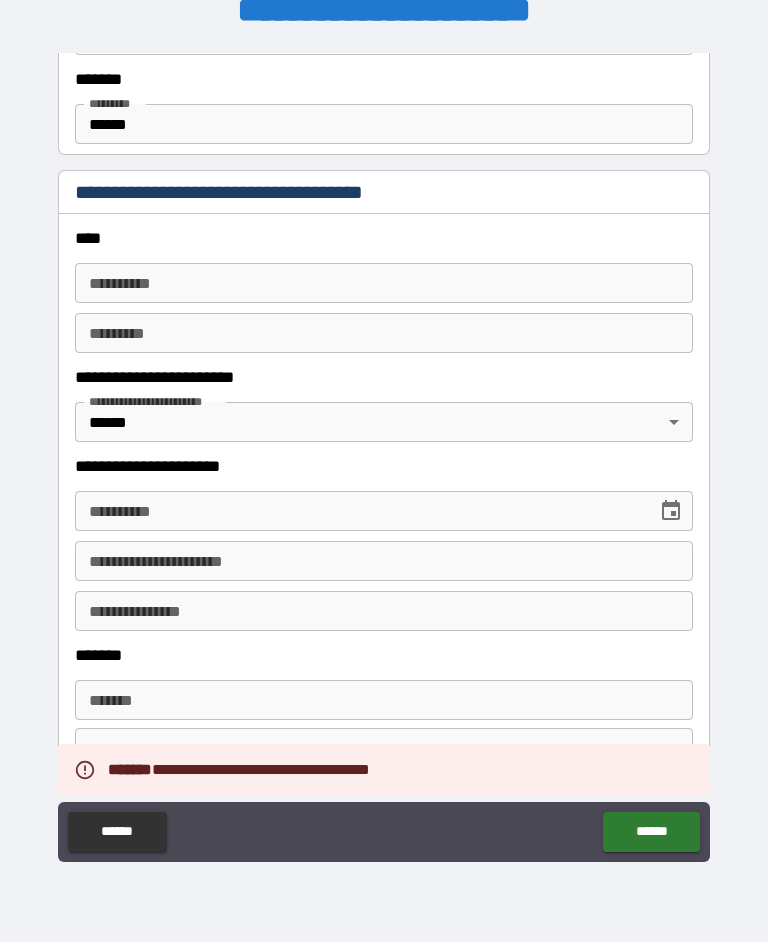 scroll, scrollTop: 2637, scrollLeft: 0, axis: vertical 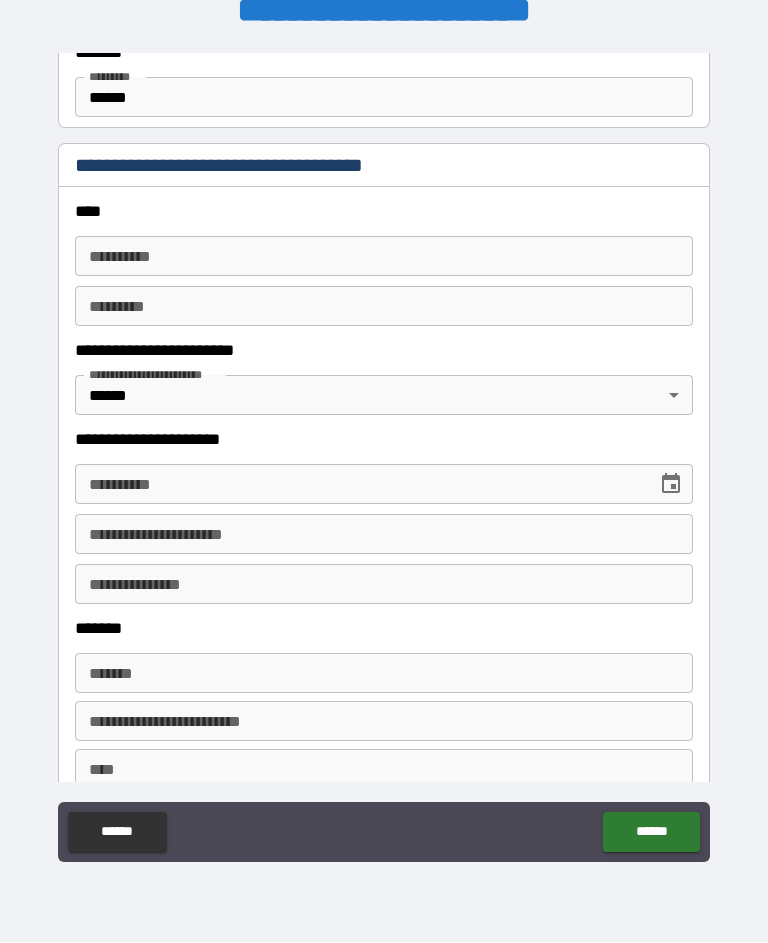 click on "**********" at bounding box center (359, 485) 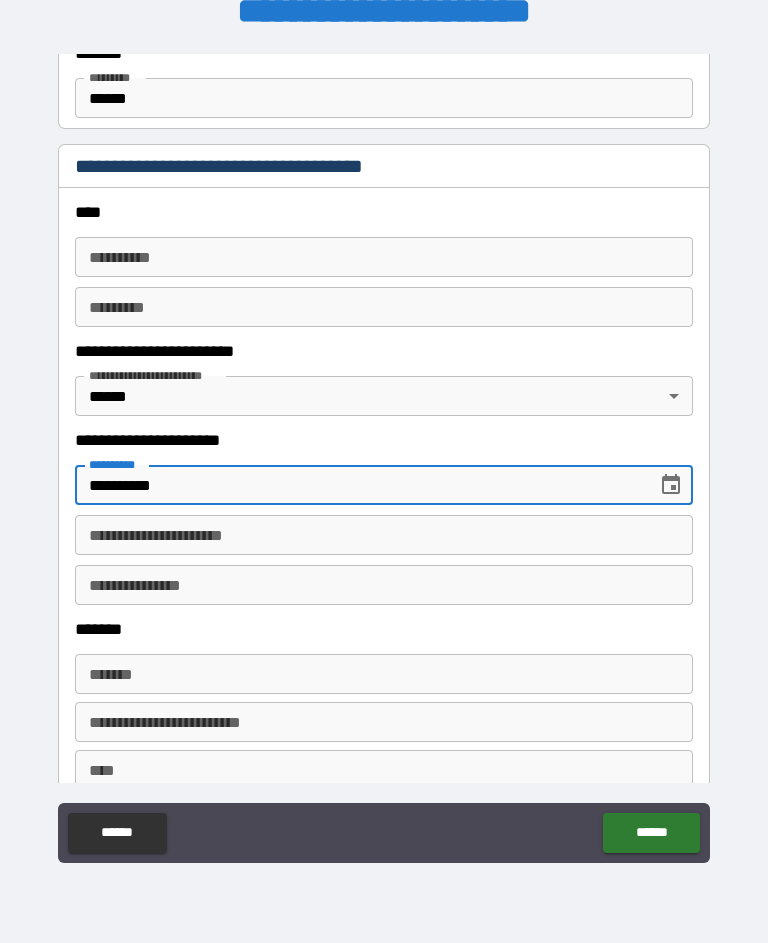 type on "**********" 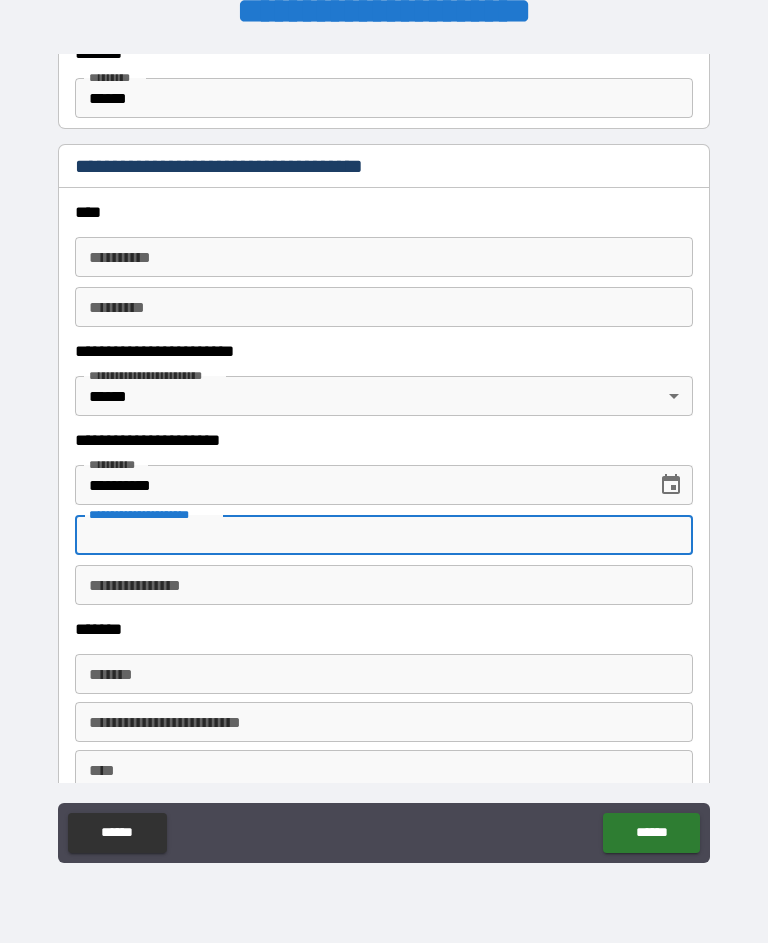 click on "**********" at bounding box center (384, 456) 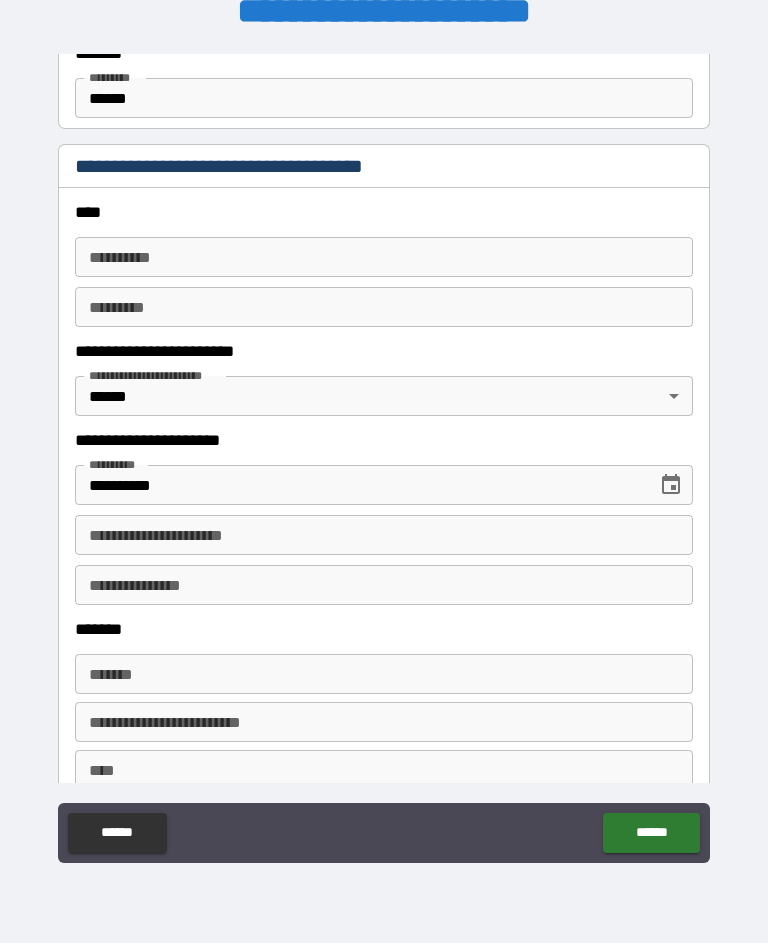 click on "**********" at bounding box center [384, 535] 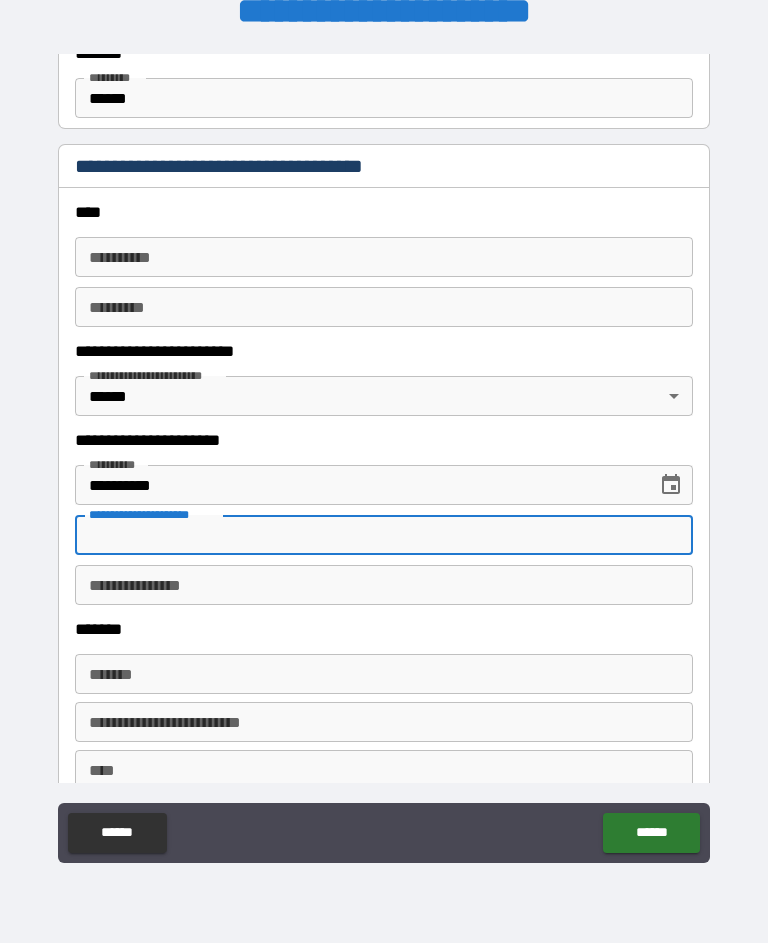 click on "**********" at bounding box center [384, 535] 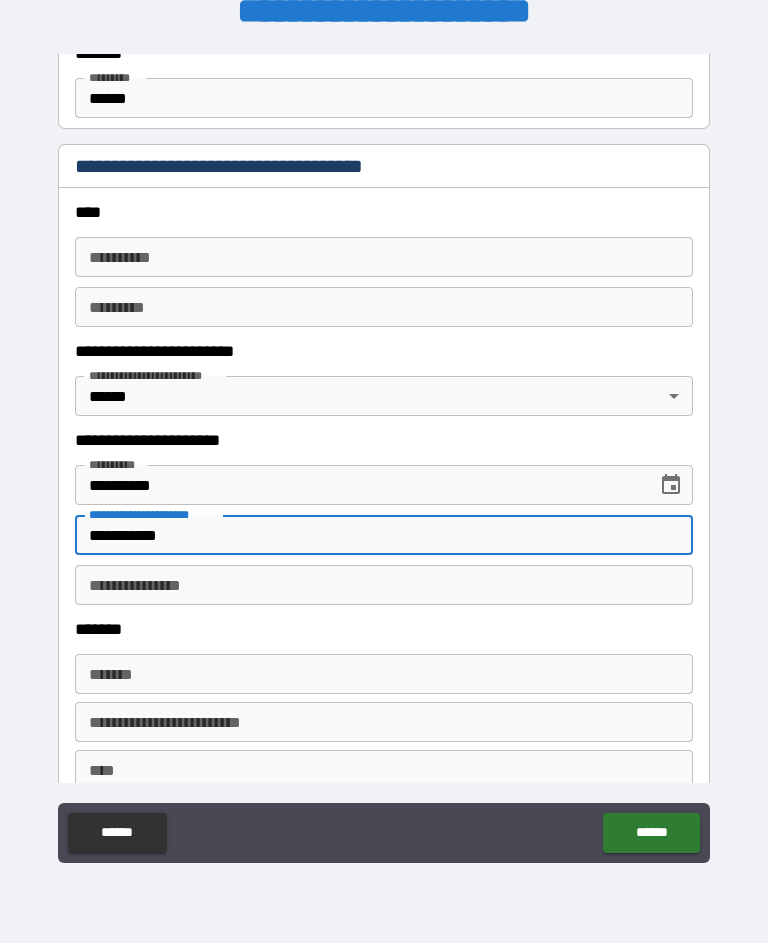type on "**********" 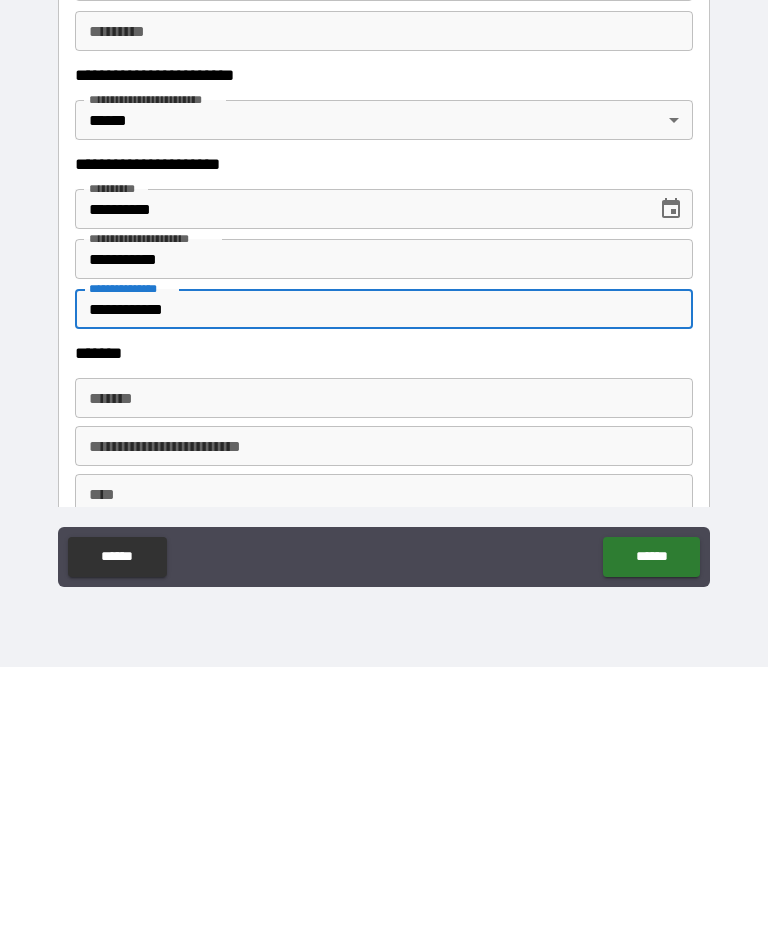 type on "**********" 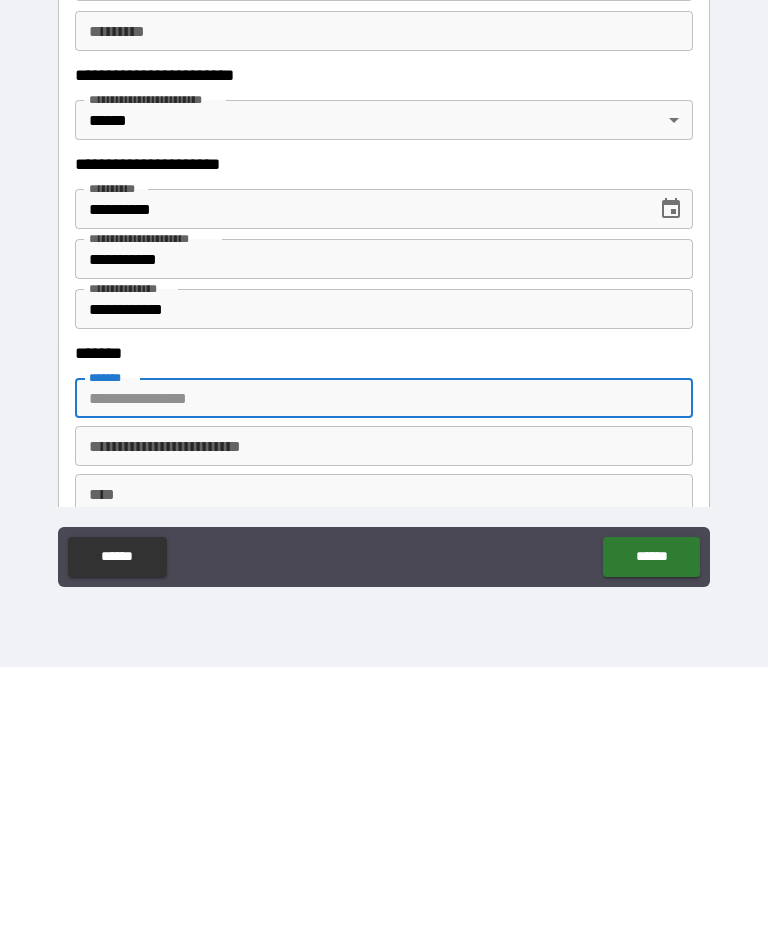 click on "*******" at bounding box center (384, 674) 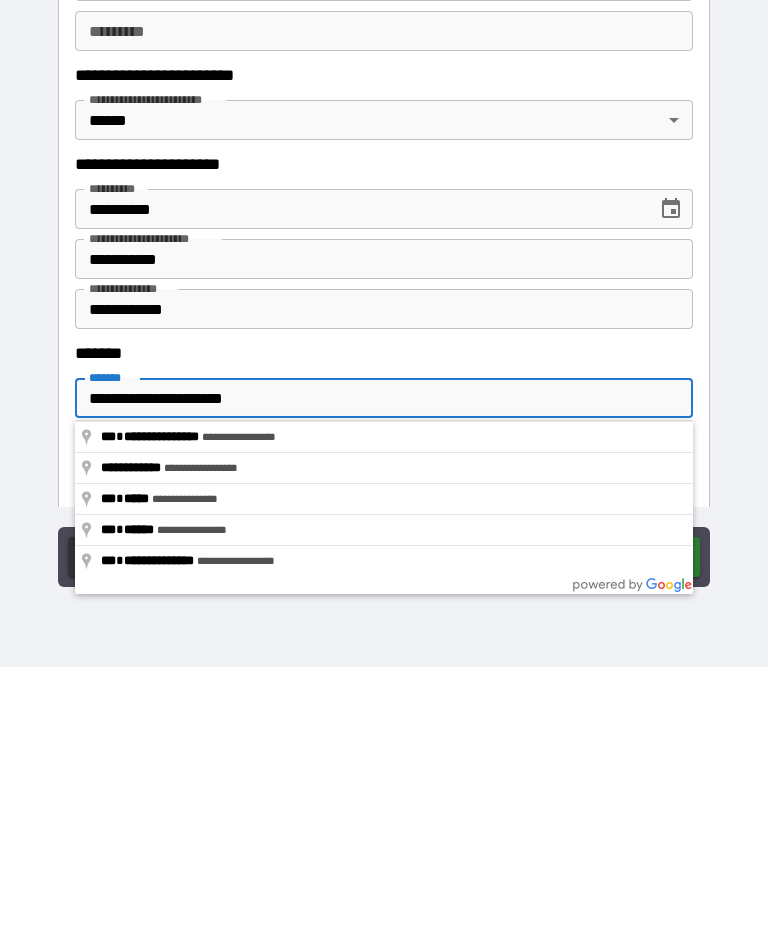 type on "**********" 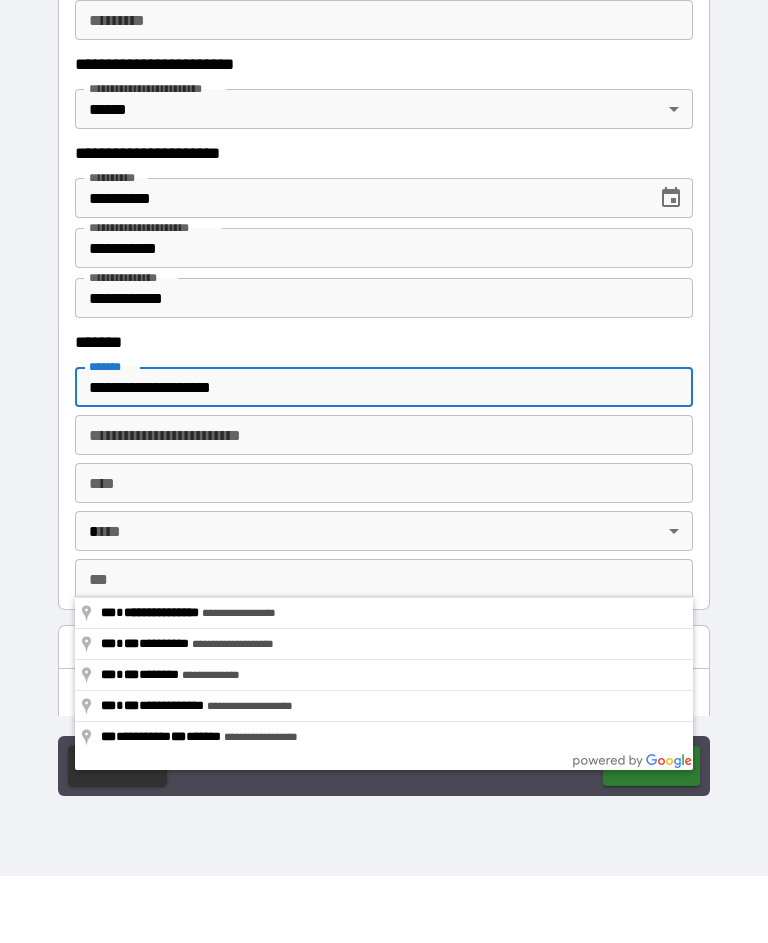 scroll, scrollTop: 2860, scrollLeft: 0, axis: vertical 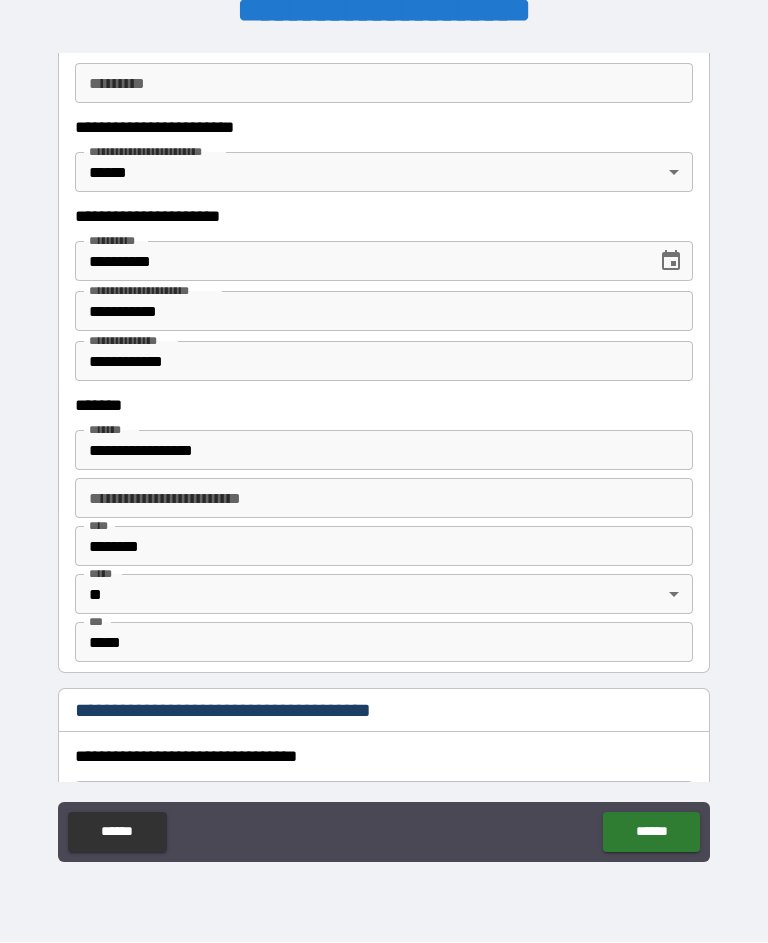 type on "**********" 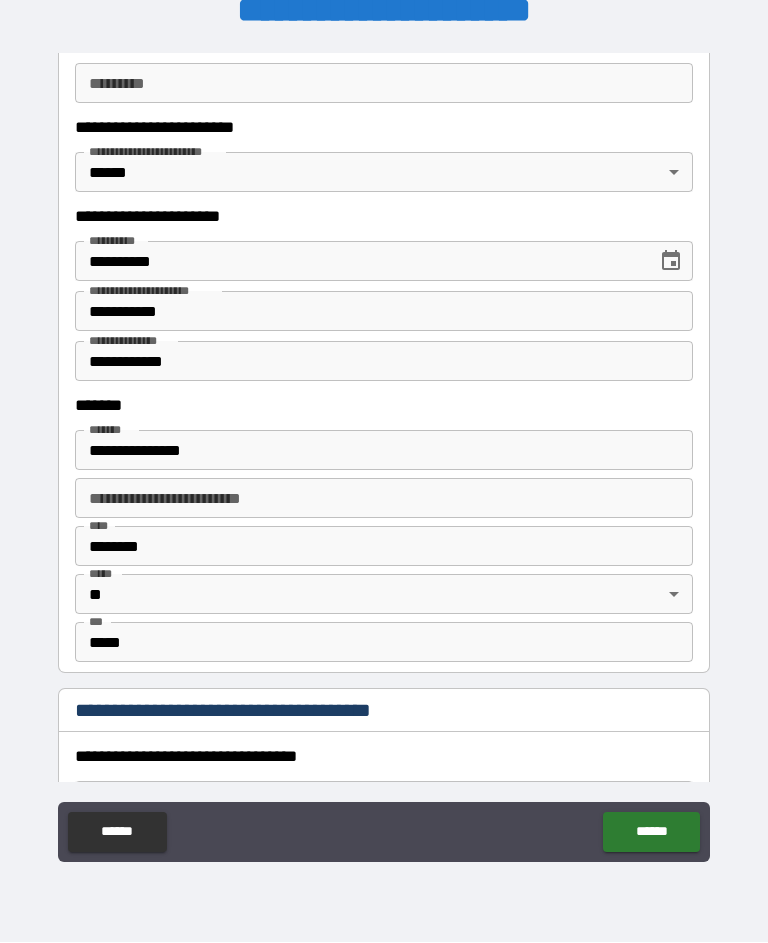 click on "********" at bounding box center [384, 547] 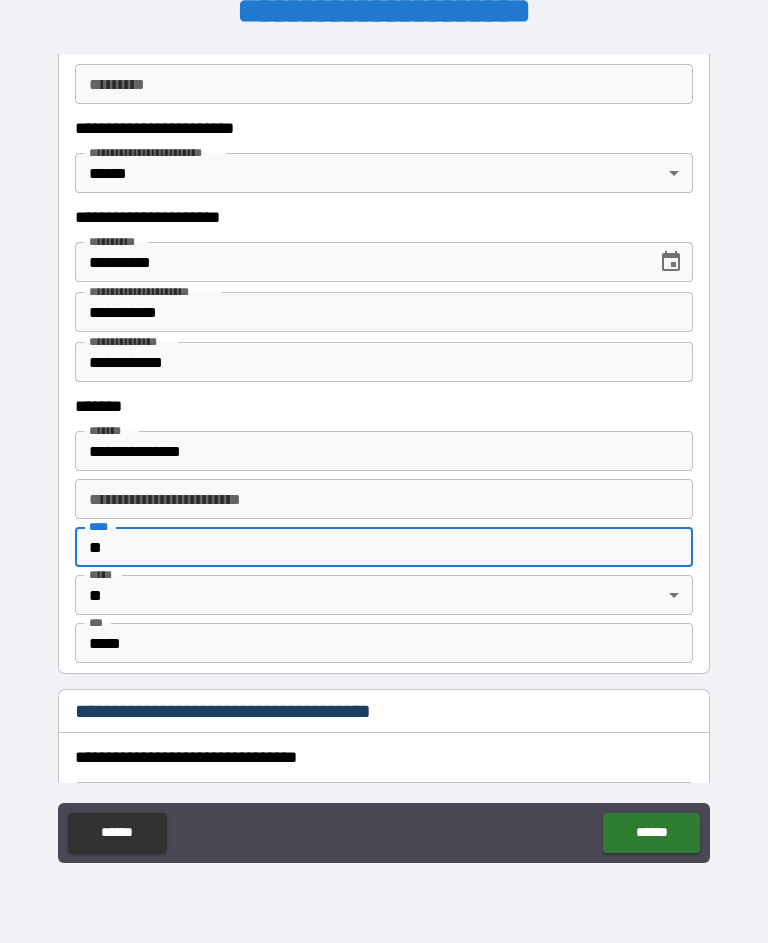 type on "*" 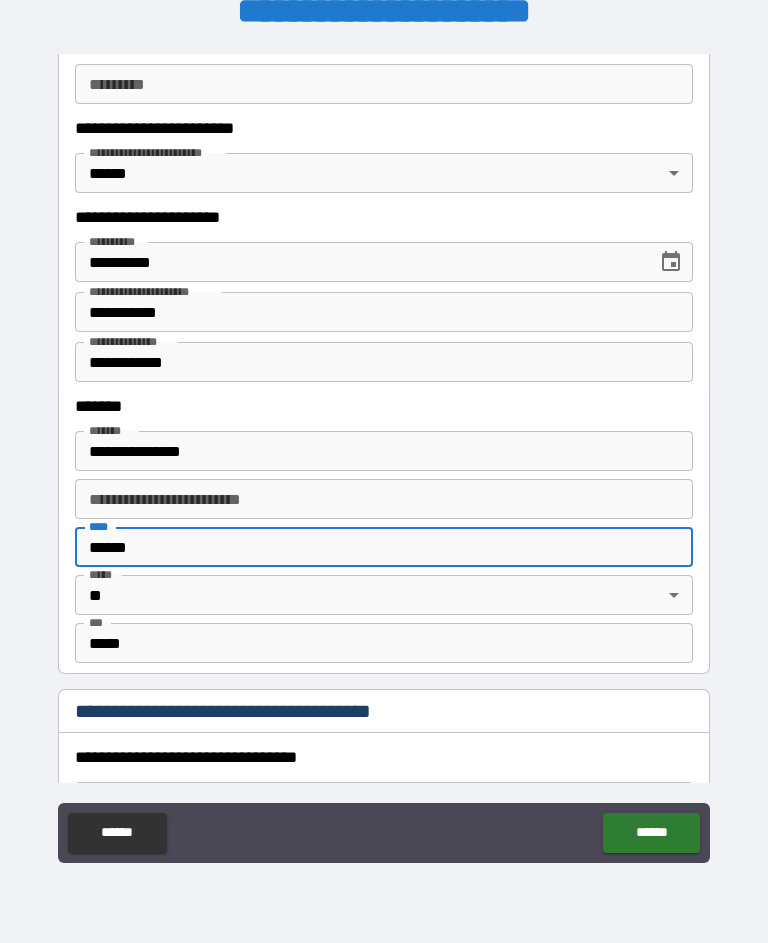 type on "******" 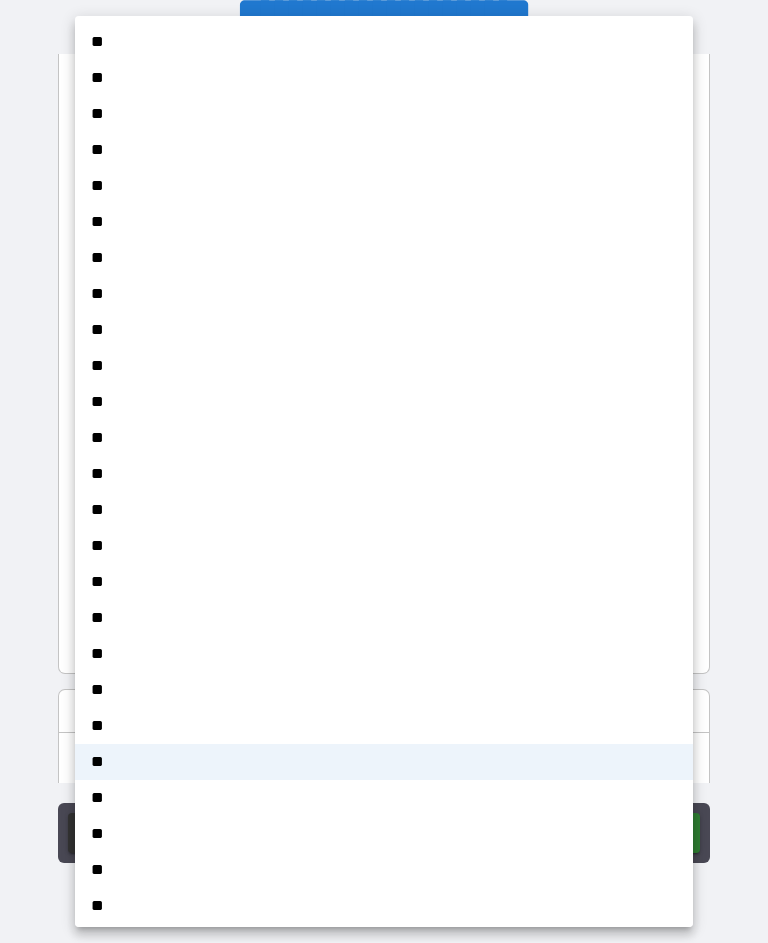 click on "**" at bounding box center [384, 618] 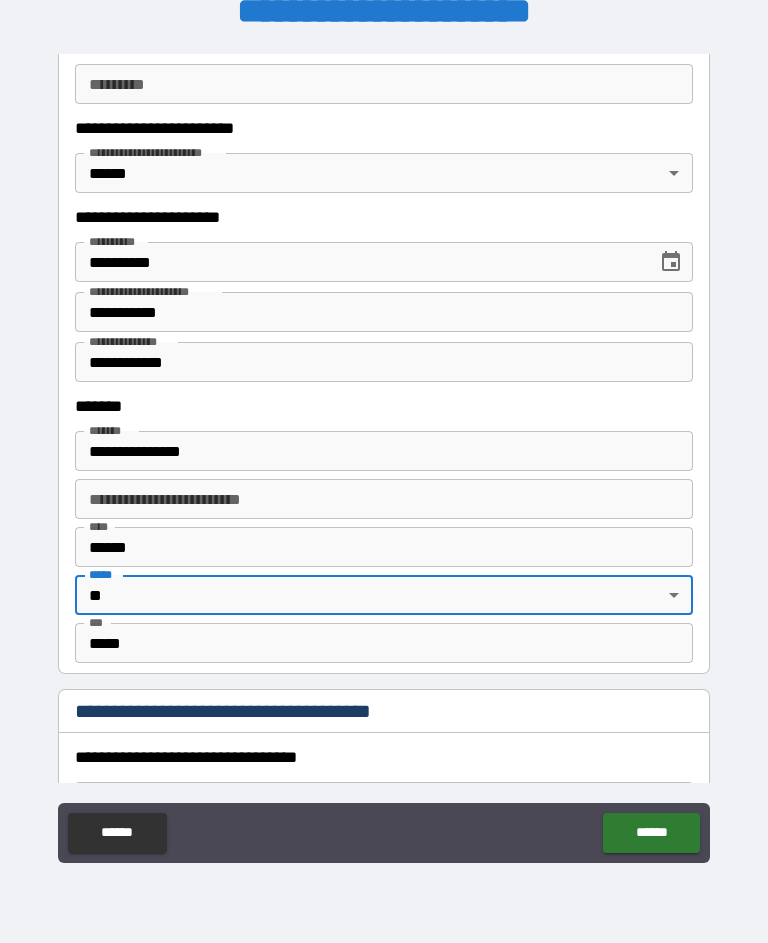click on "*****" at bounding box center (384, 643) 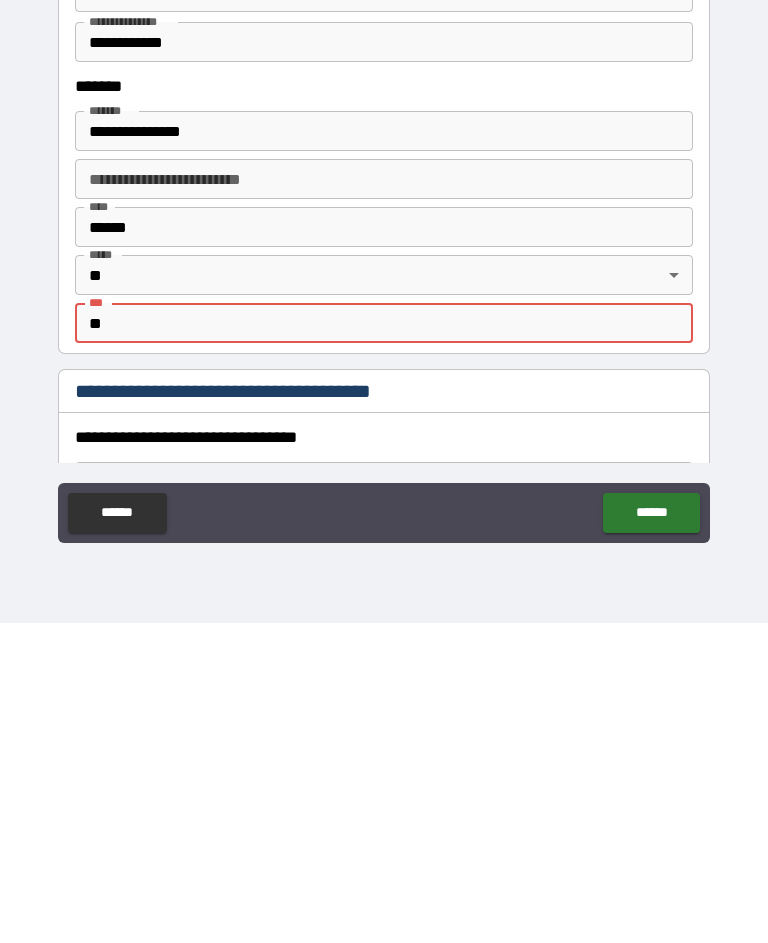 type on "*" 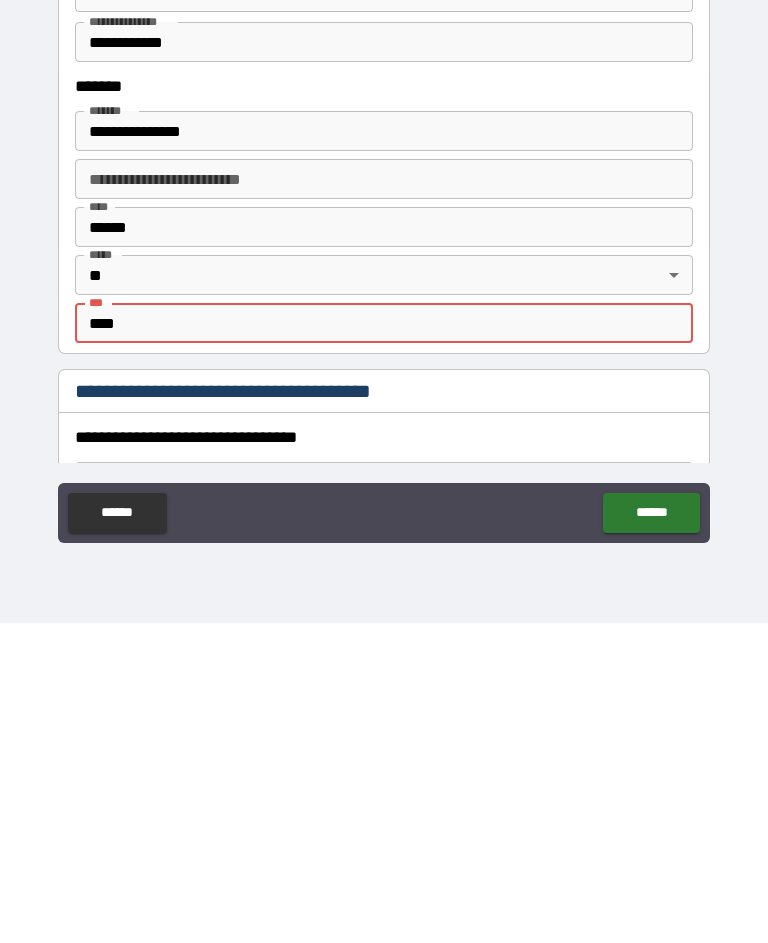click on "******" at bounding box center (651, 833) 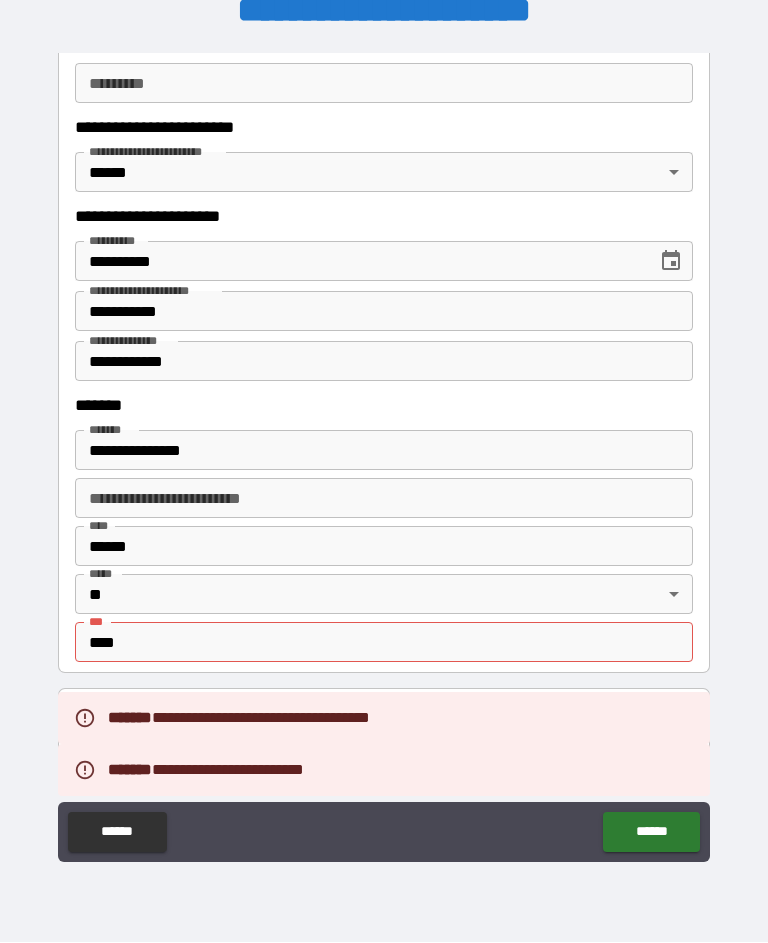 click on "****" at bounding box center (384, 643) 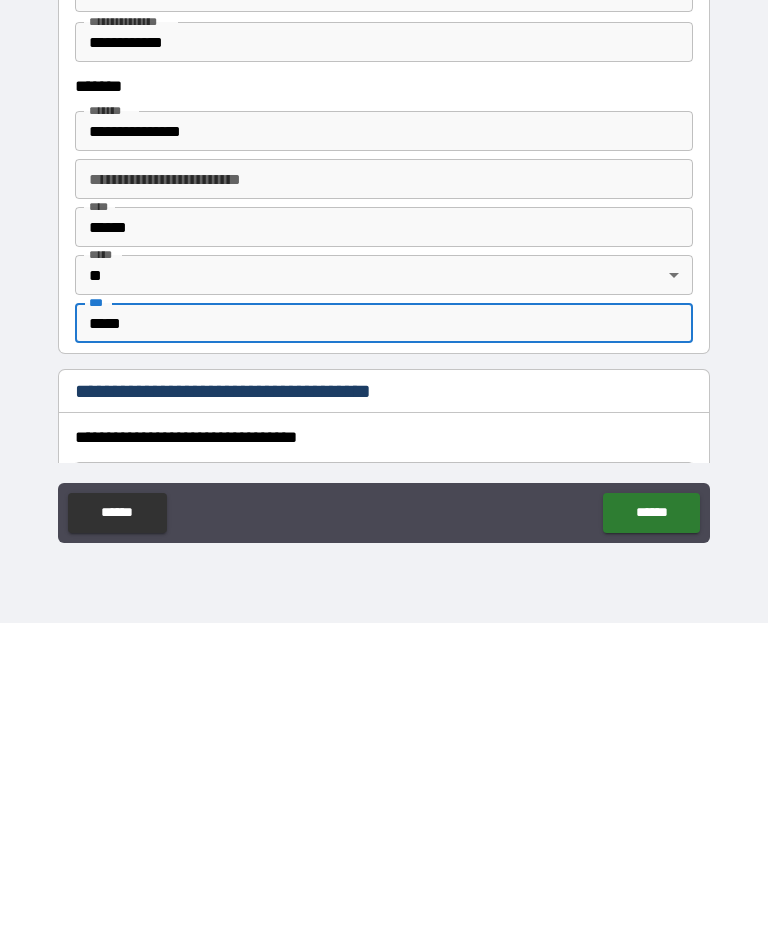 type on "*****" 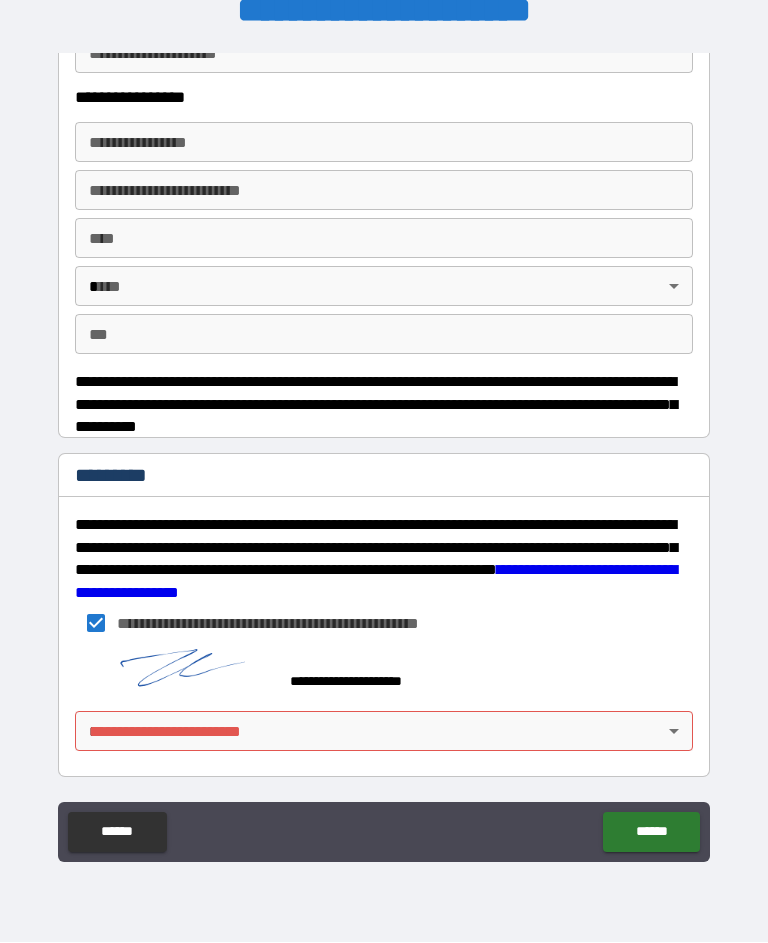 scroll, scrollTop: 3697, scrollLeft: 0, axis: vertical 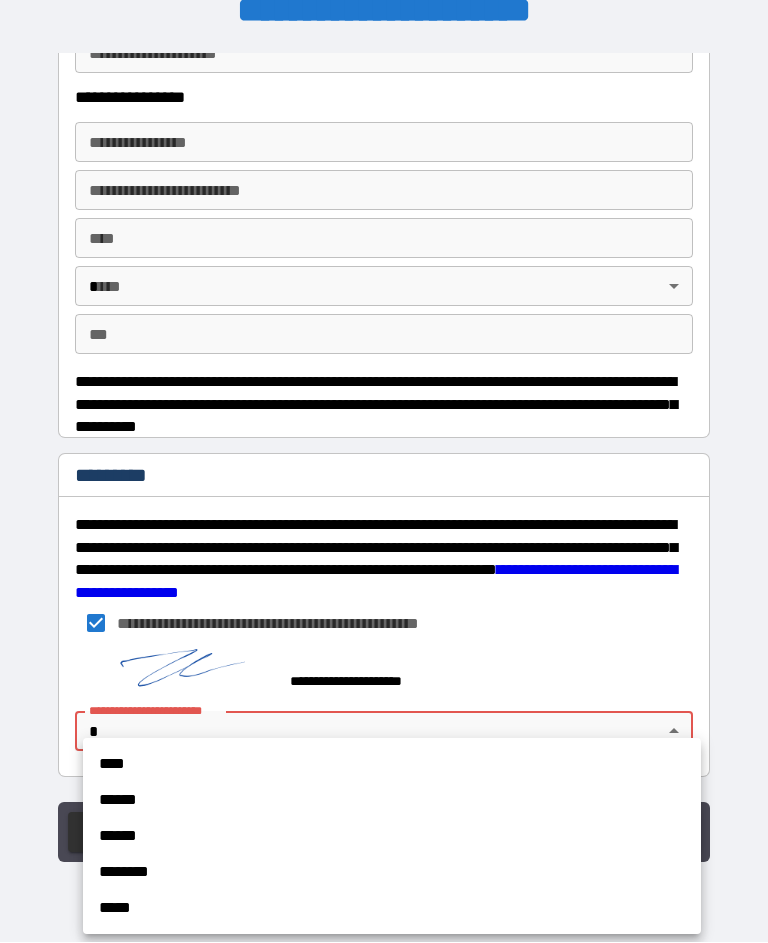click on "****" at bounding box center (392, 765) 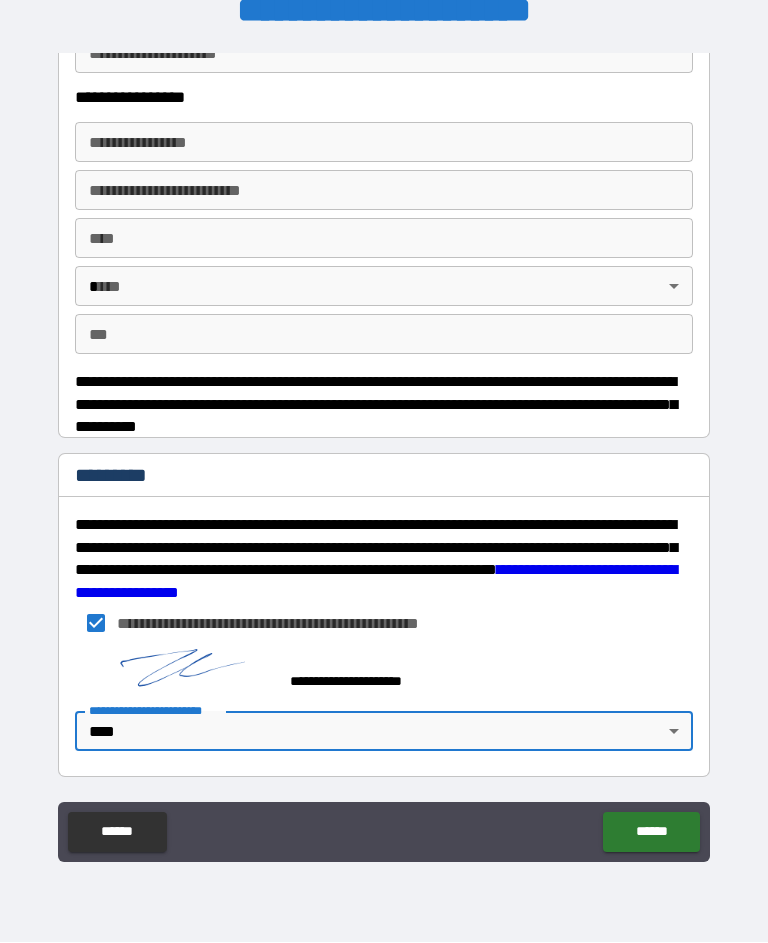 click on "******" at bounding box center [651, 833] 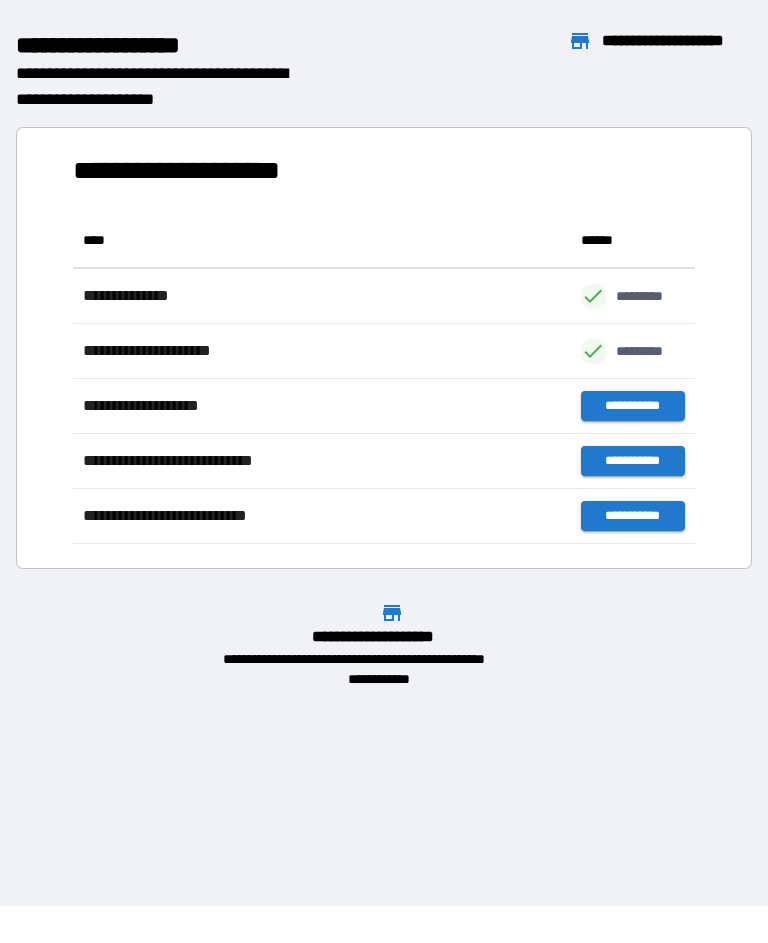 scroll, scrollTop: 331, scrollLeft: 622, axis: both 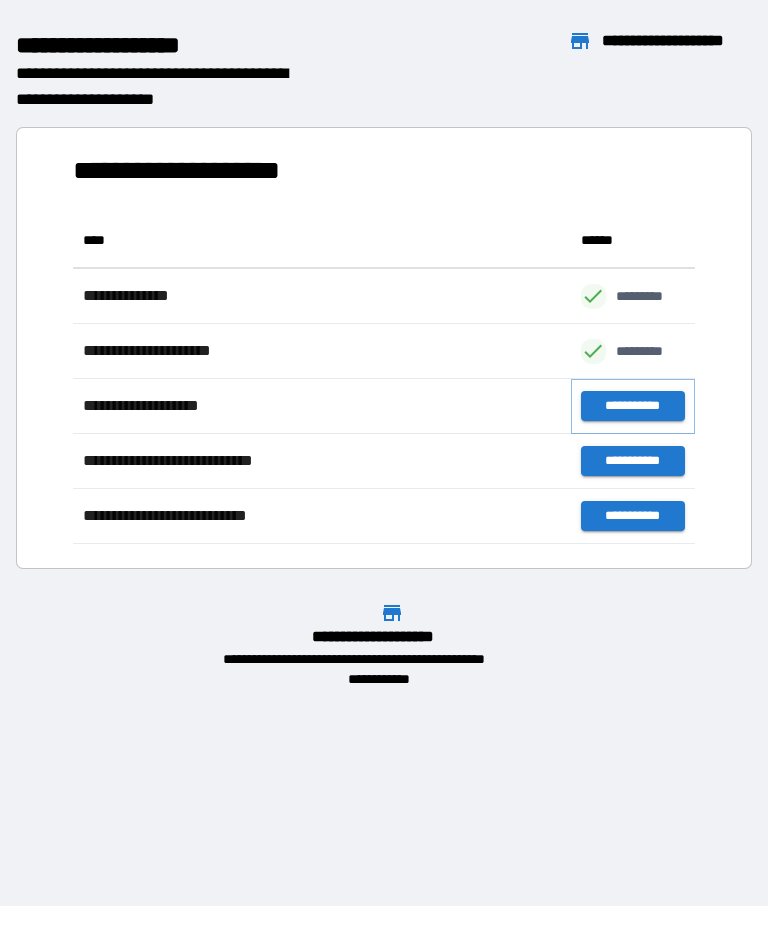click on "**********" at bounding box center [633, 407] 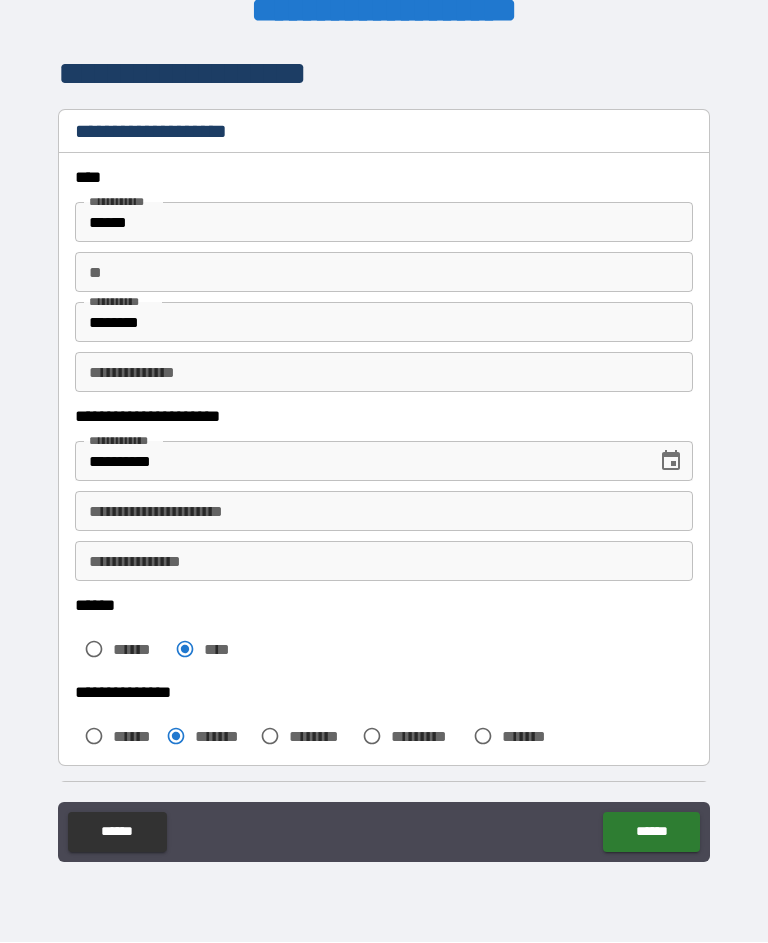 click on "******" at bounding box center (651, 833) 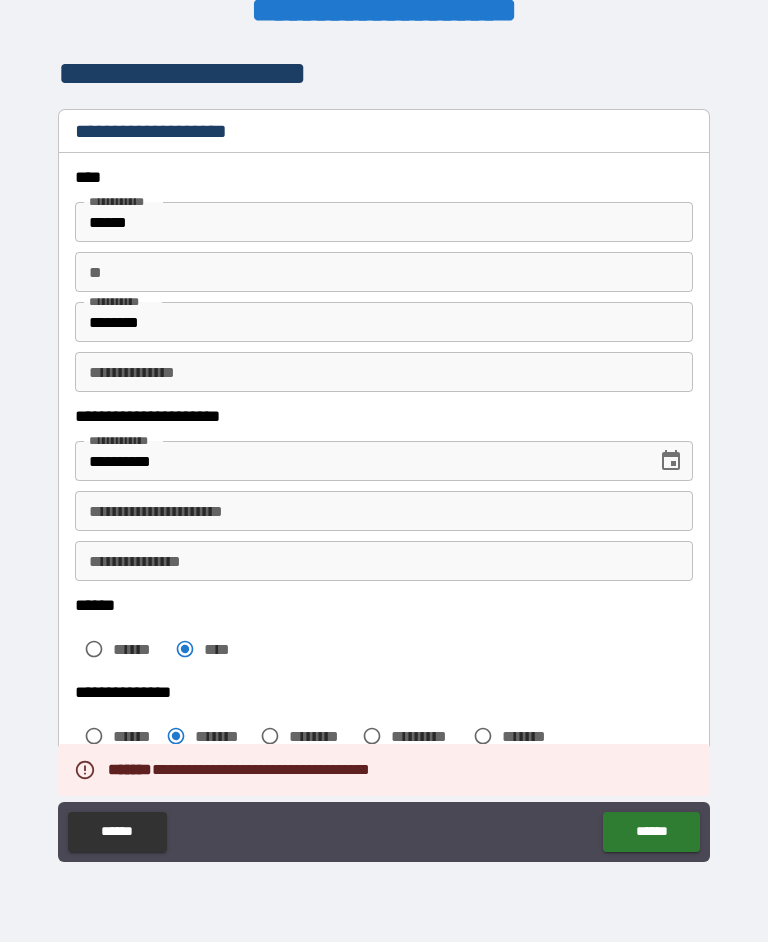 click on "**********" at bounding box center (384, 512) 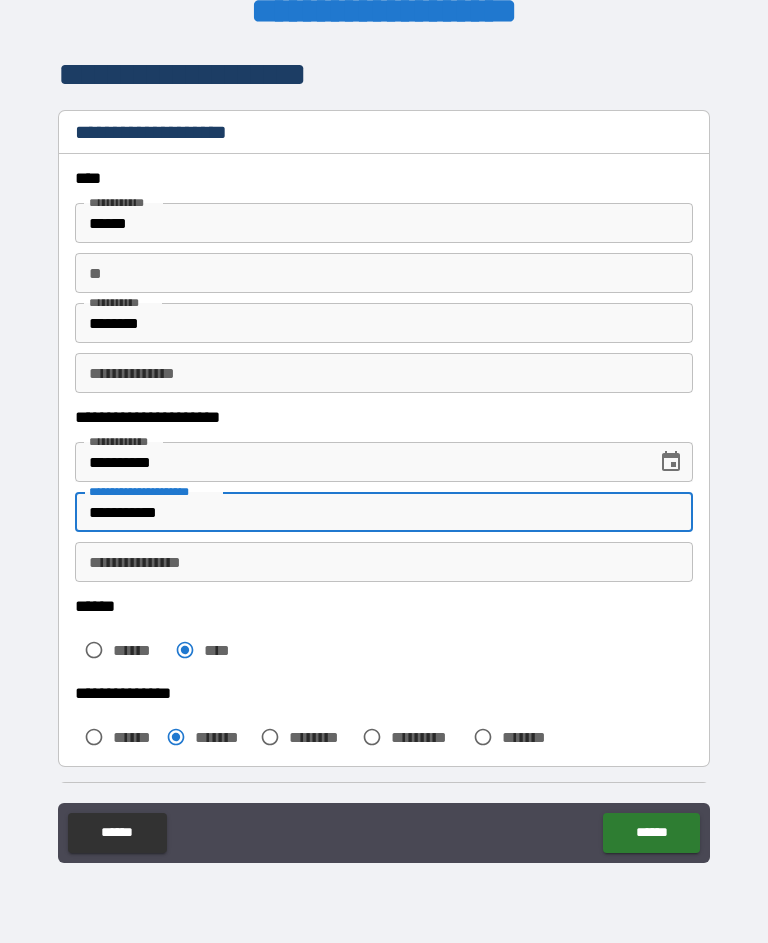 type on "**********" 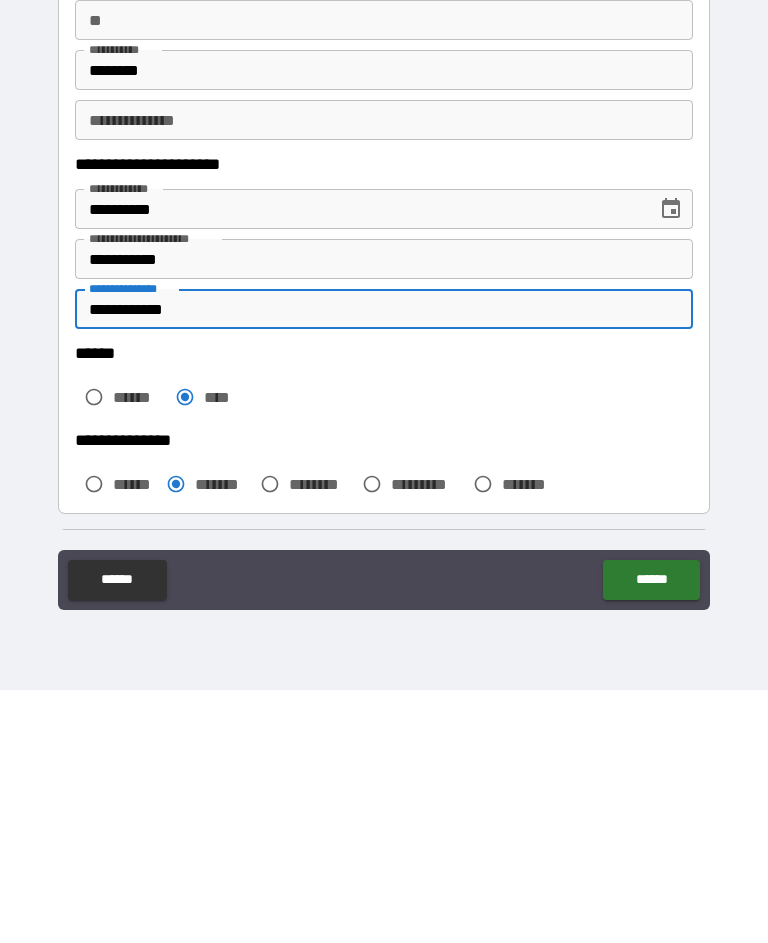 type on "**********" 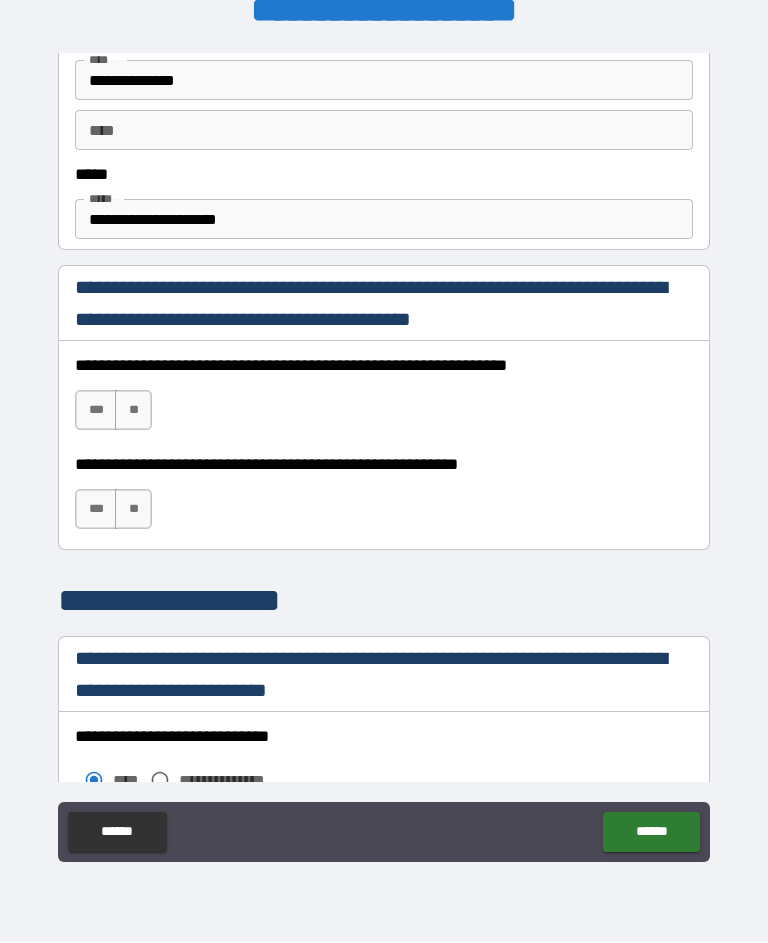 scroll, scrollTop: 1146, scrollLeft: 0, axis: vertical 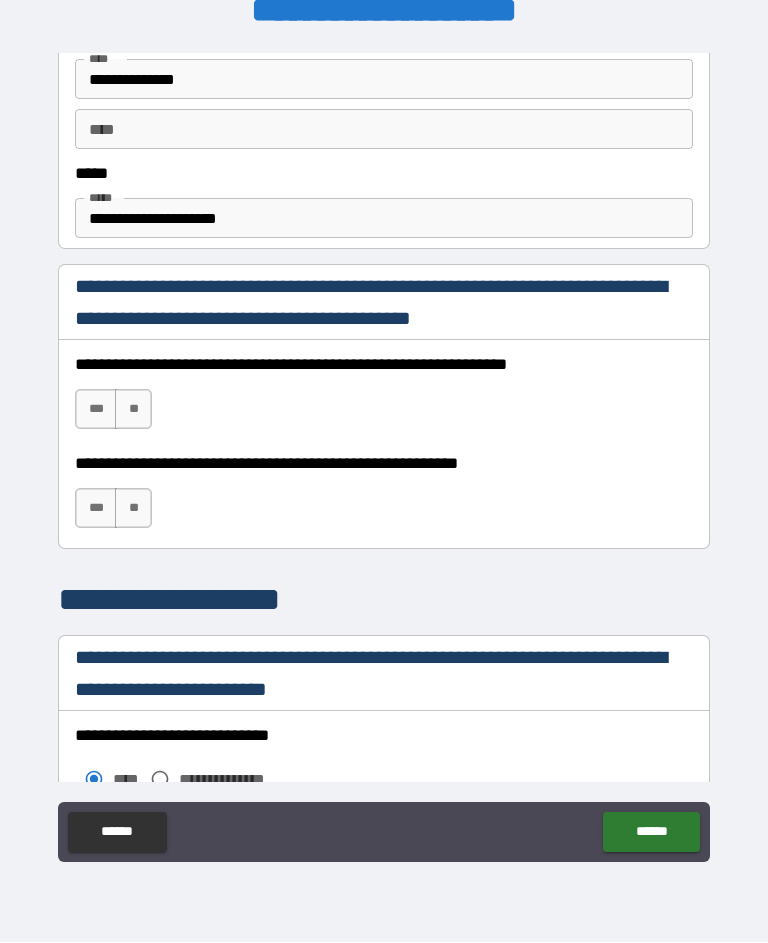 click on "***" at bounding box center (96, 410) 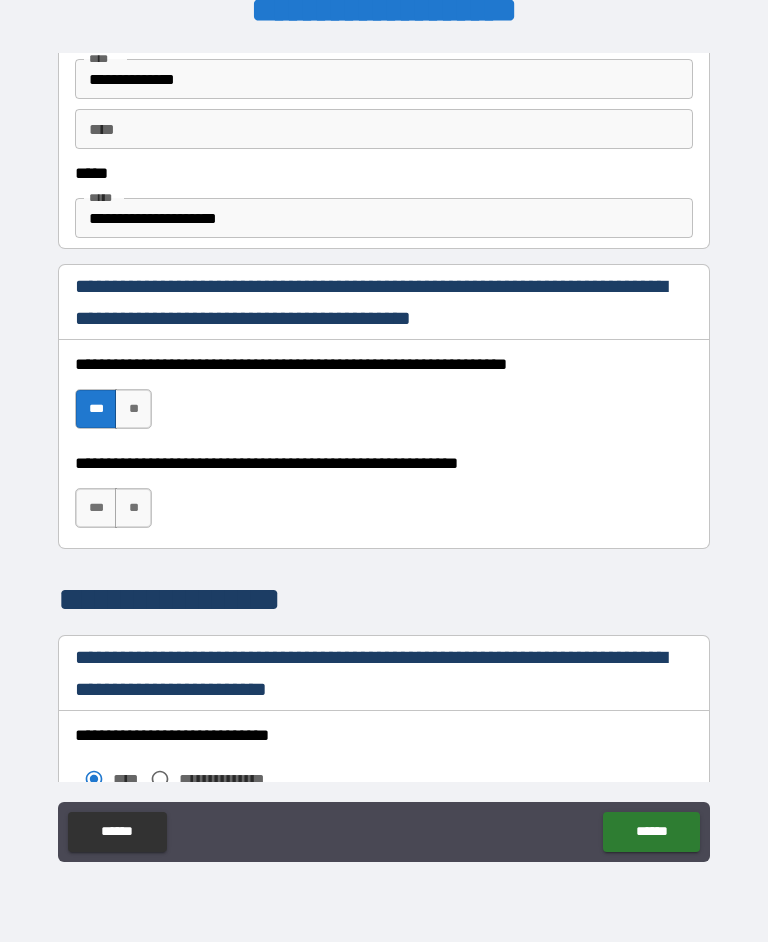 click on "***" at bounding box center [96, 509] 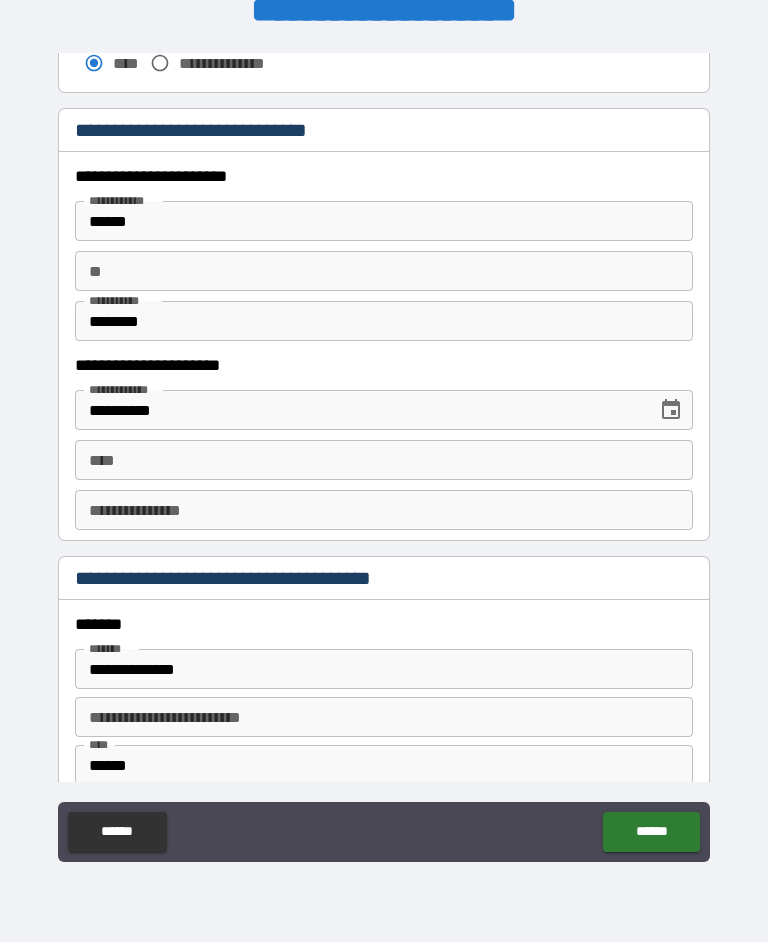 scroll, scrollTop: 1862, scrollLeft: 0, axis: vertical 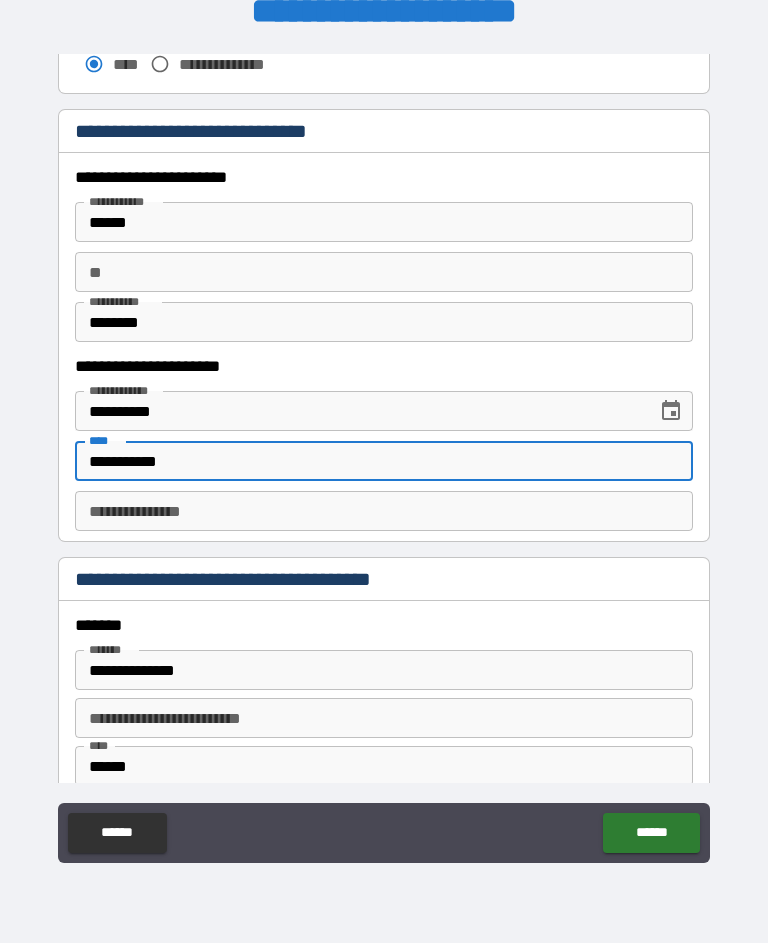 type on "**********" 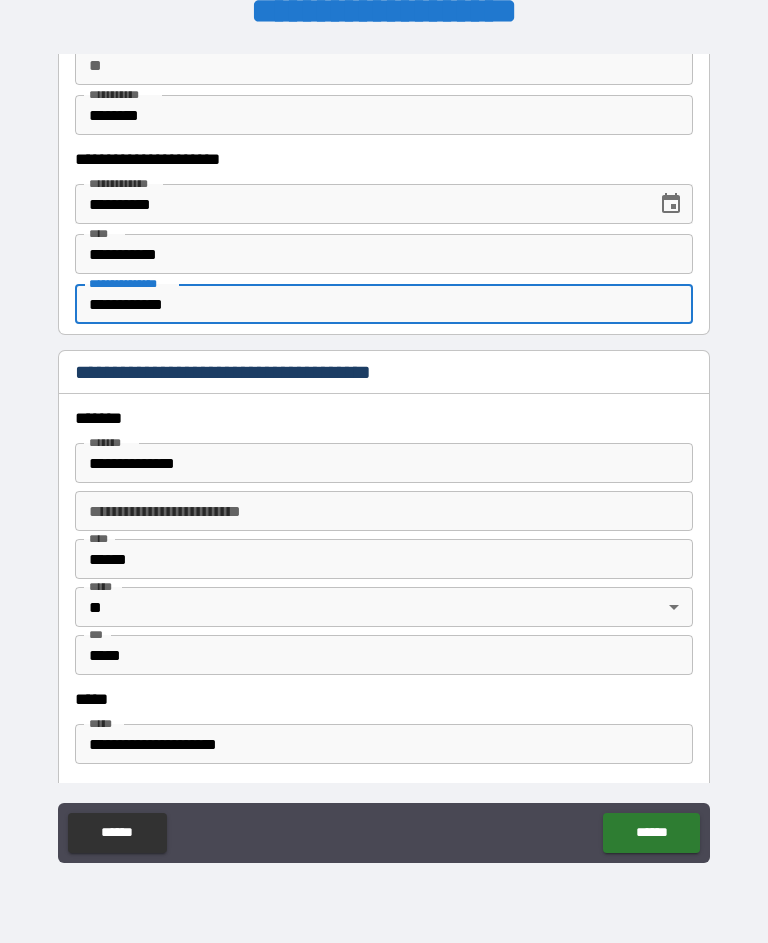 scroll, scrollTop: 2070, scrollLeft: 0, axis: vertical 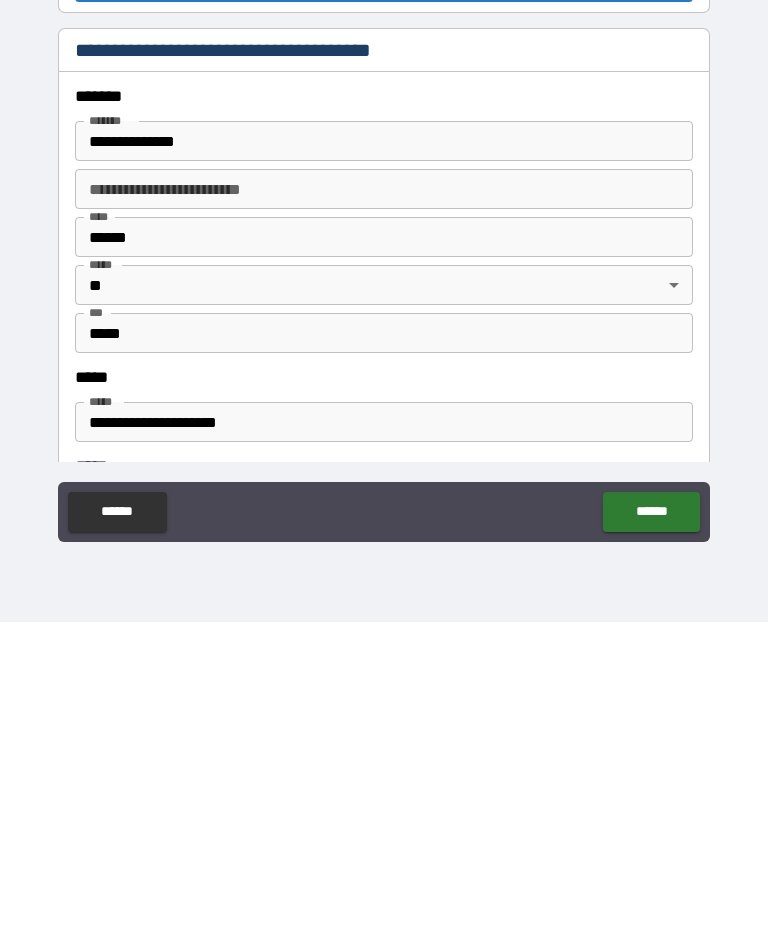 type on "**********" 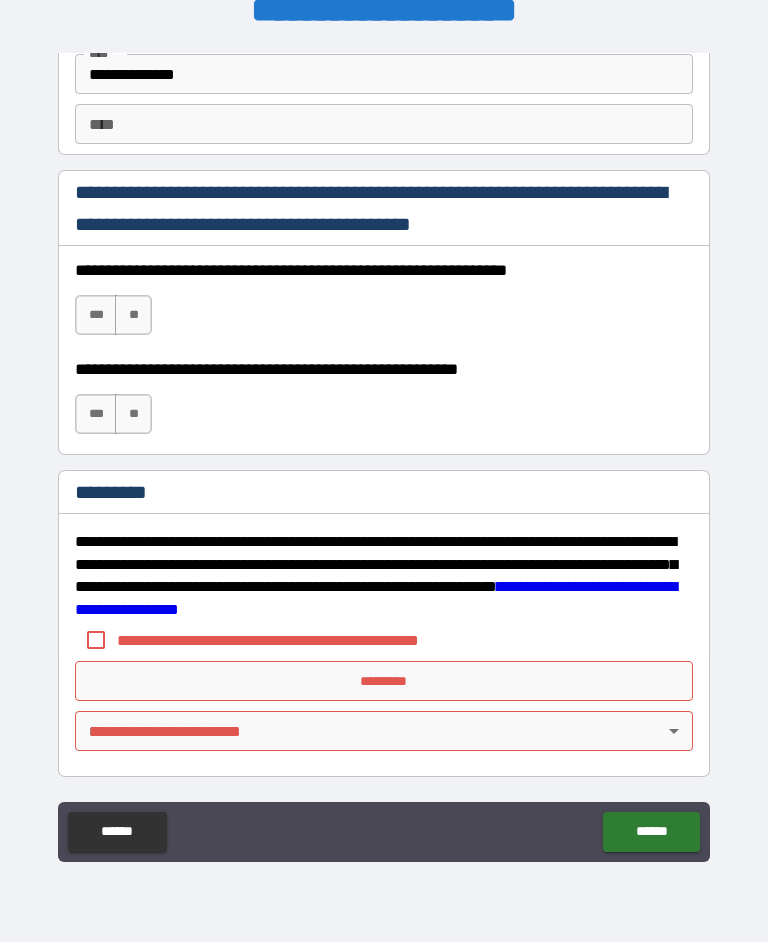 scroll, scrollTop: 2877, scrollLeft: 0, axis: vertical 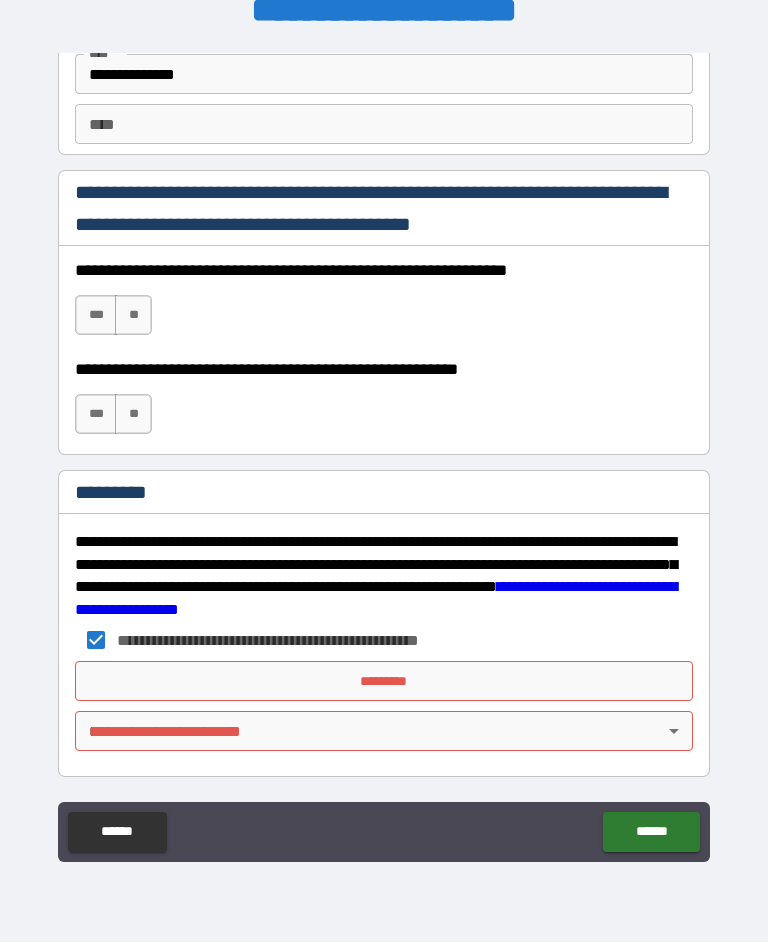 click on "*********" at bounding box center [384, 682] 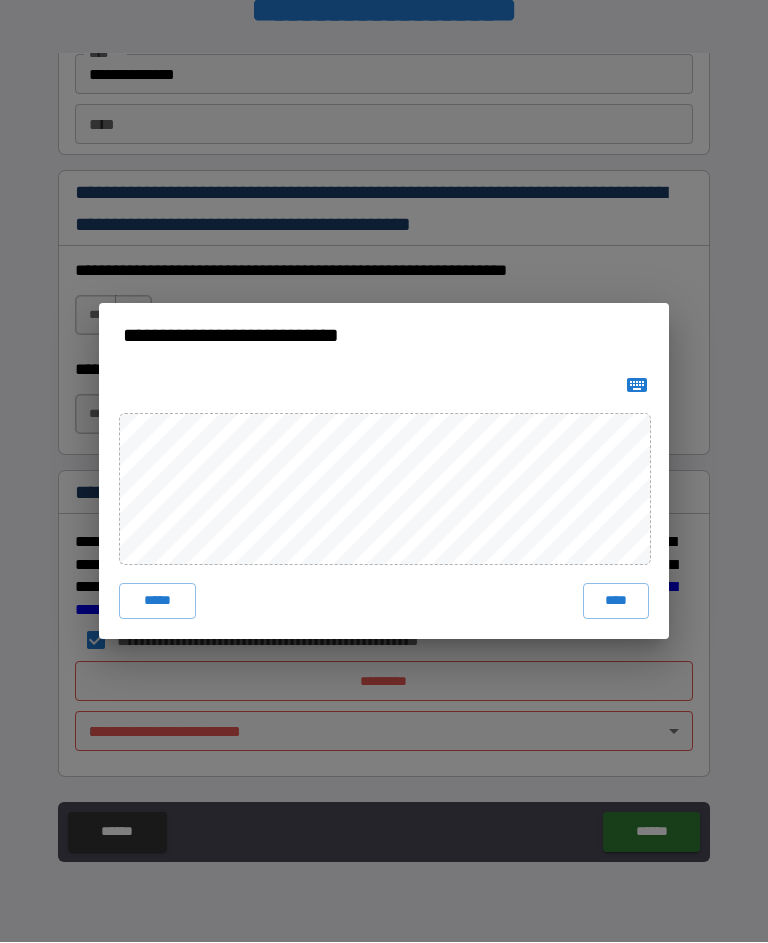 click on "****" at bounding box center (616, 602) 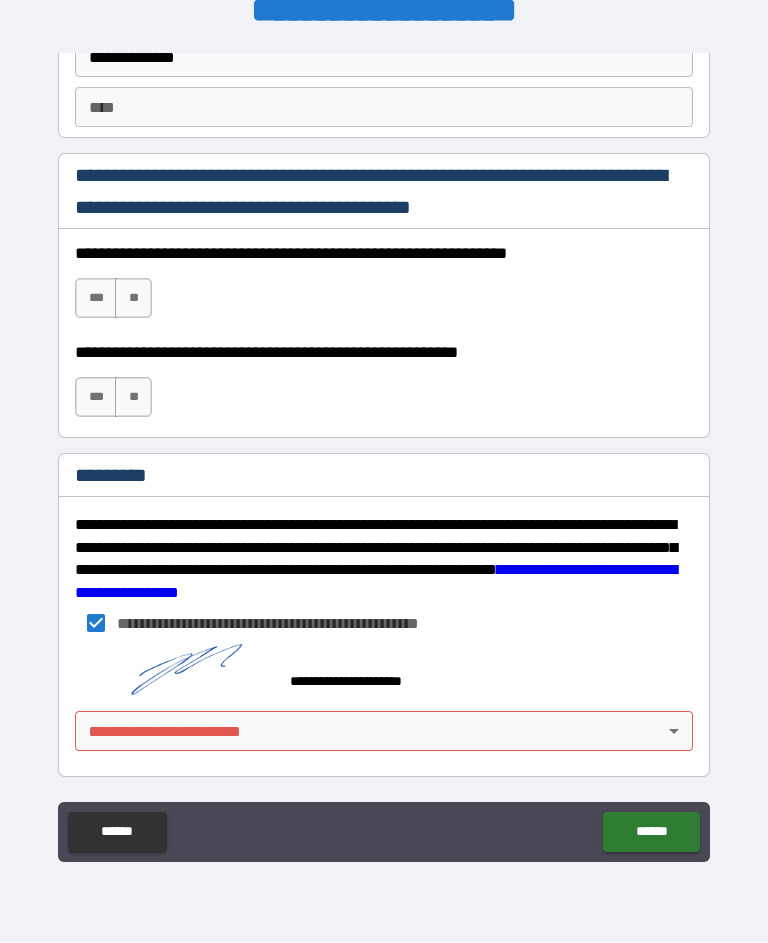 scroll, scrollTop: 2894, scrollLeft: 0, axis: vertical 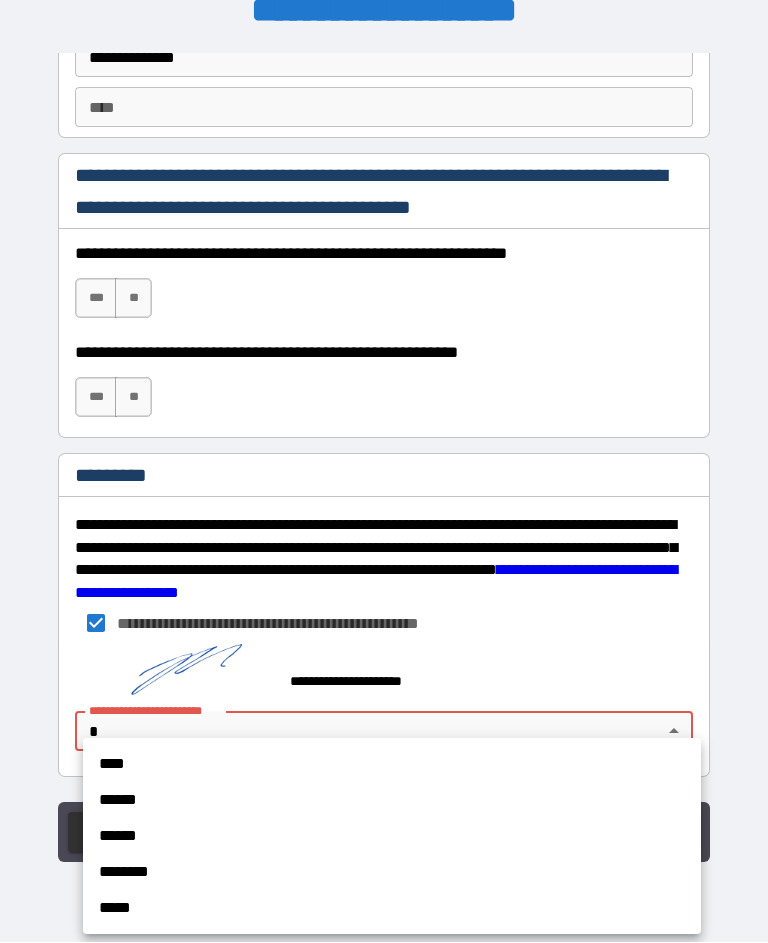click on "****" at bounding box center (392, 765) 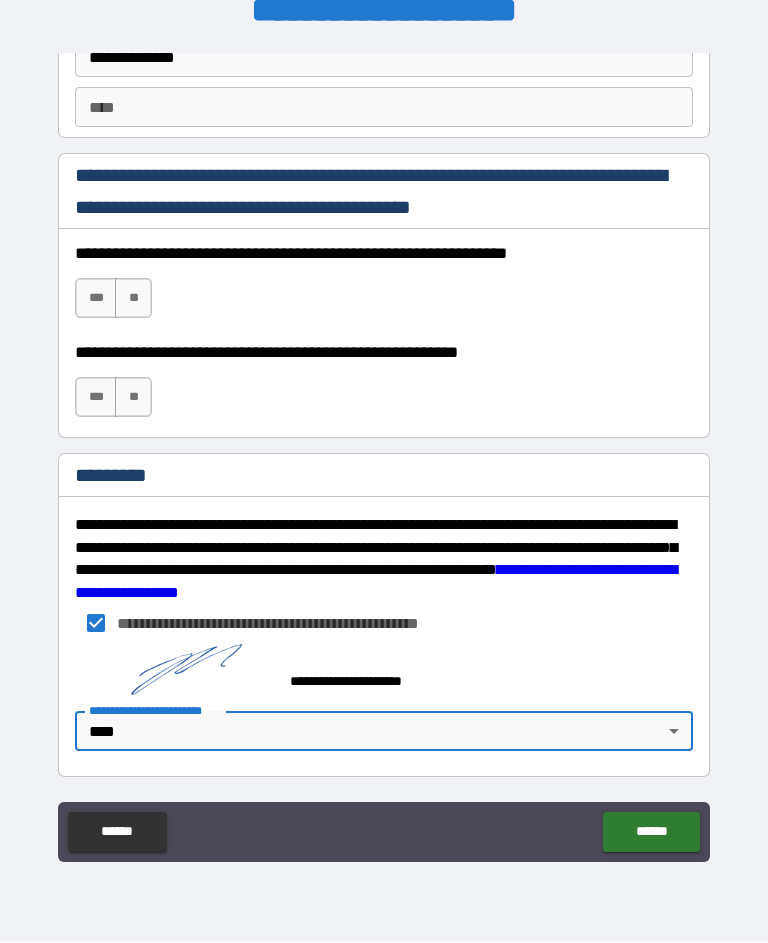 click on "******" at bounding box center (651, 833) 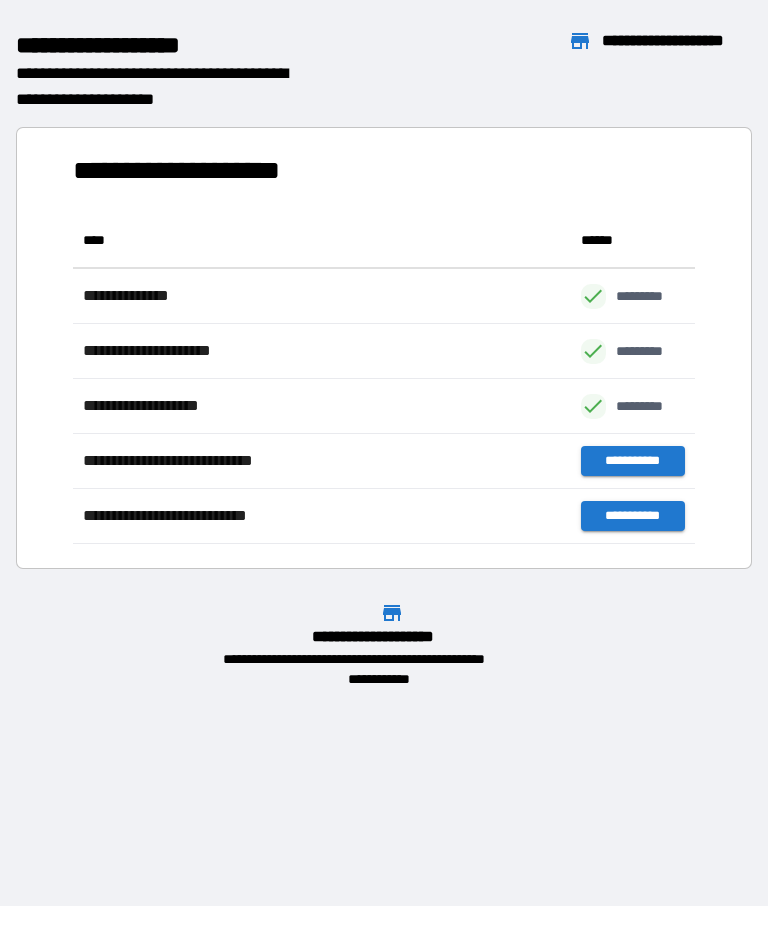scroll, scrollTop: 331, scrollLeft: 622, axis: both 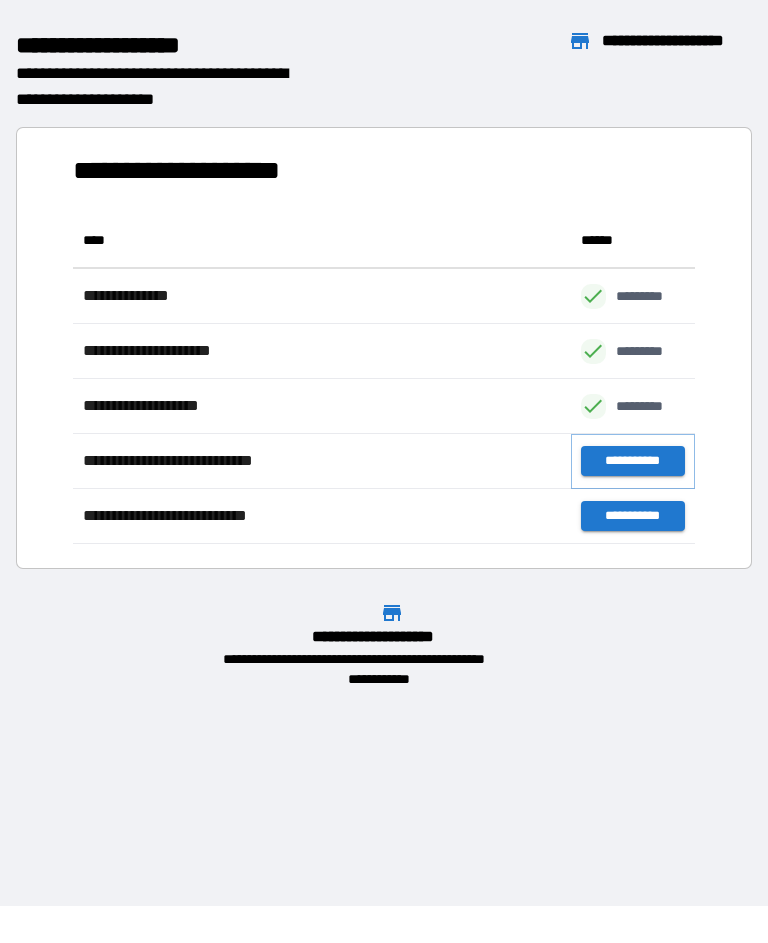 click on "**********" at bounding box center [633, 462] 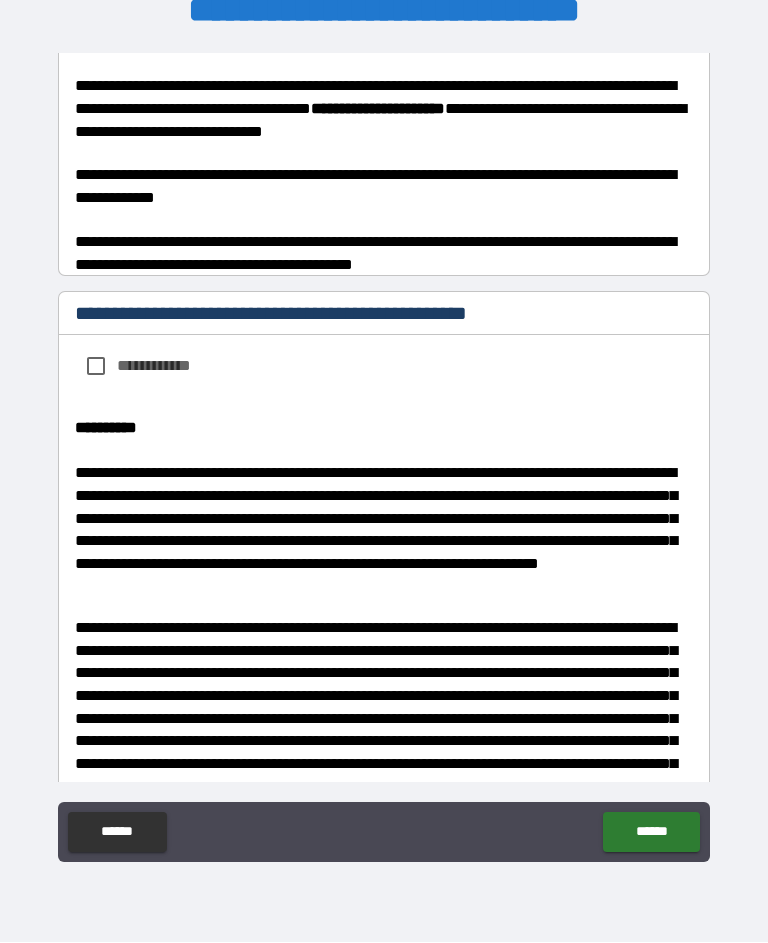 scroll, scrollTop: 524, scrollLeft: 0, axis: vertical 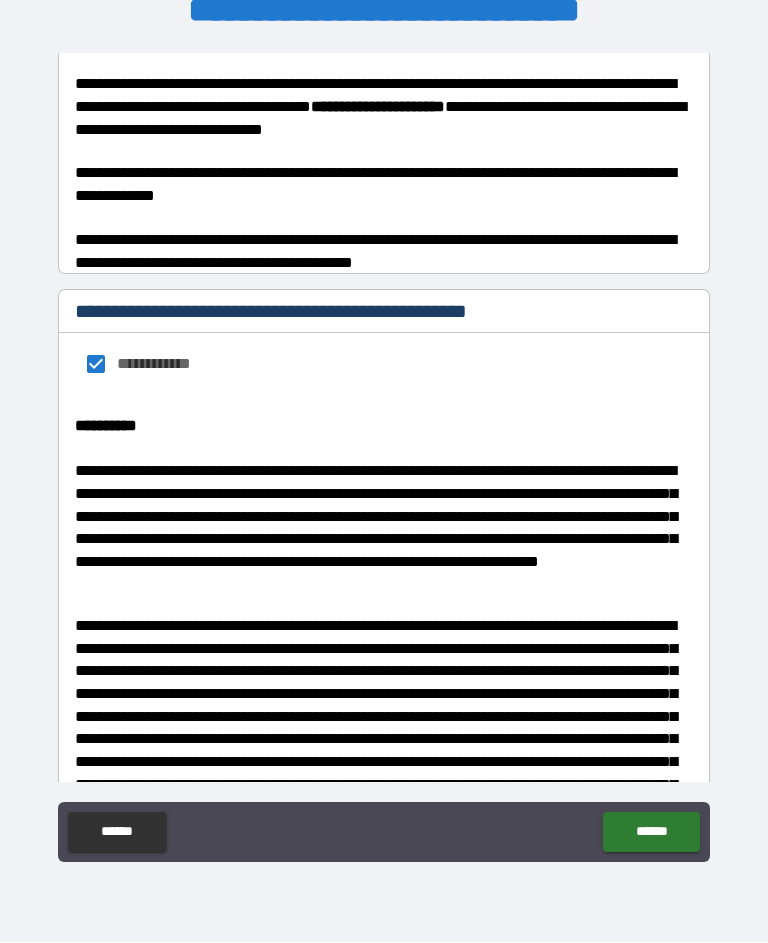 click on "******" at bounding box center [651, 833] 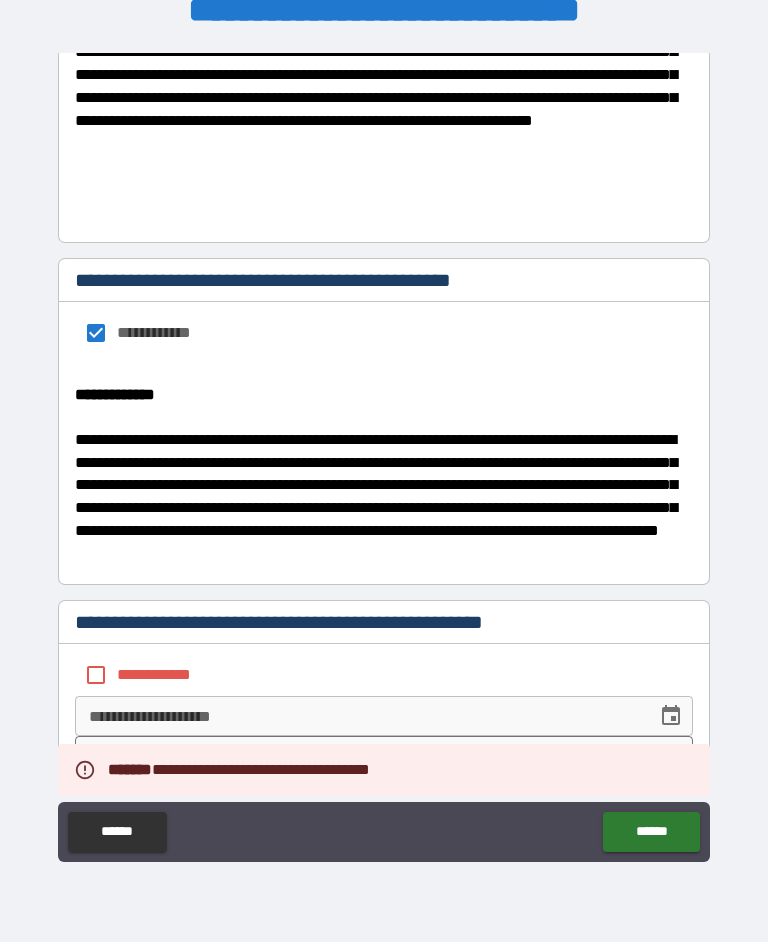 scroll, scrollTop: 1210, scrollLeft: 0, axis: vertical 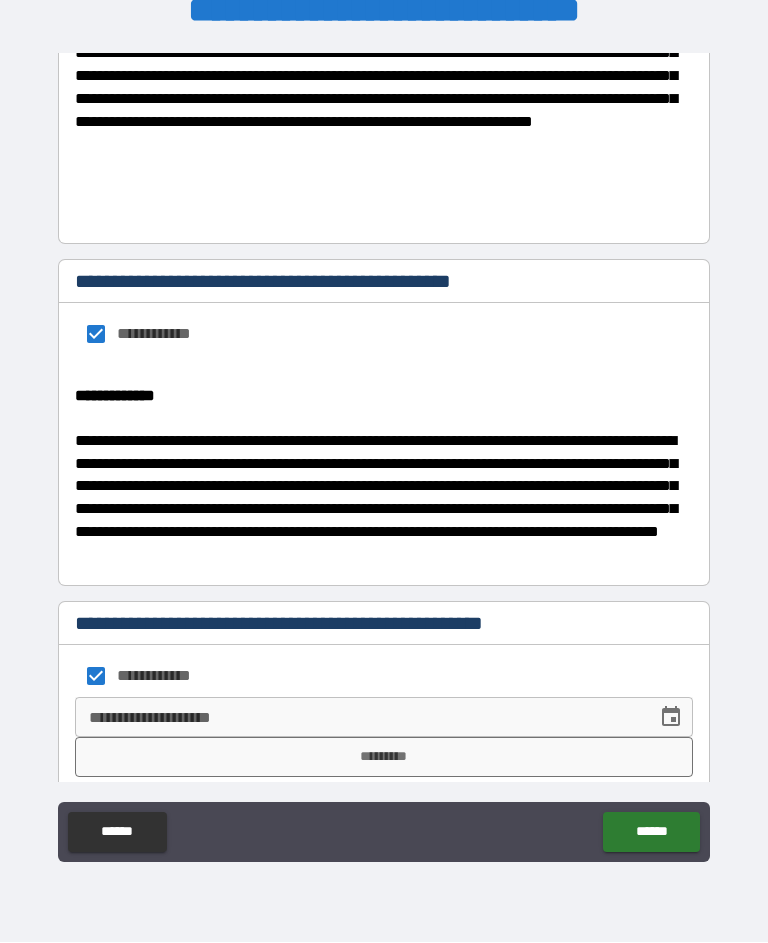 click on "*********" at bounding box center (384, 758) 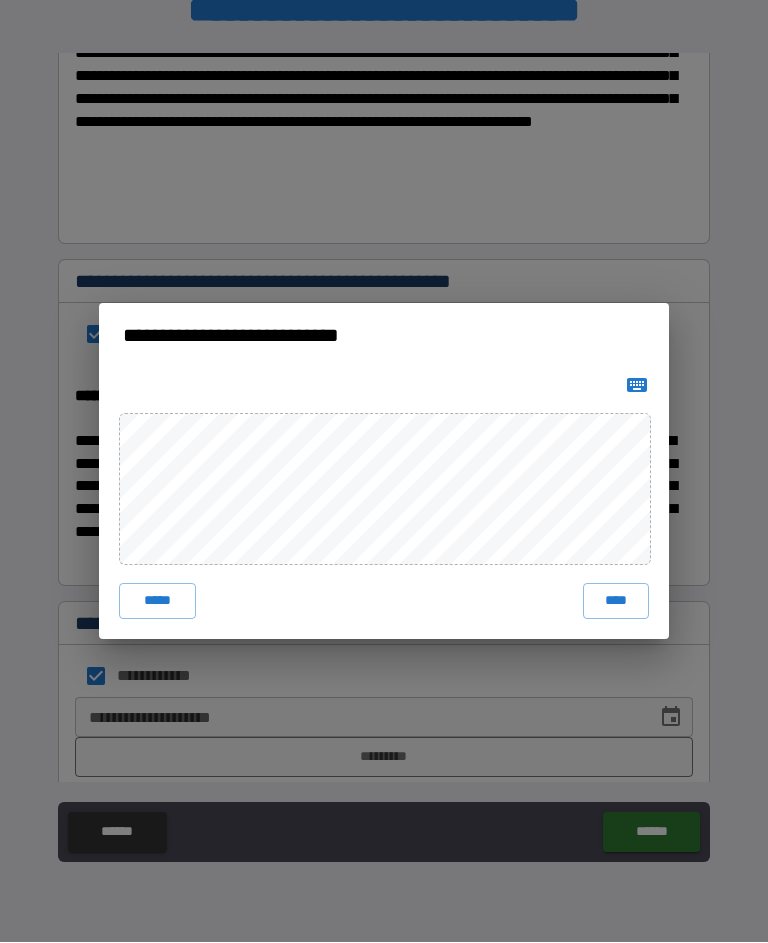 click on "****" at bounding box center [616, 602] 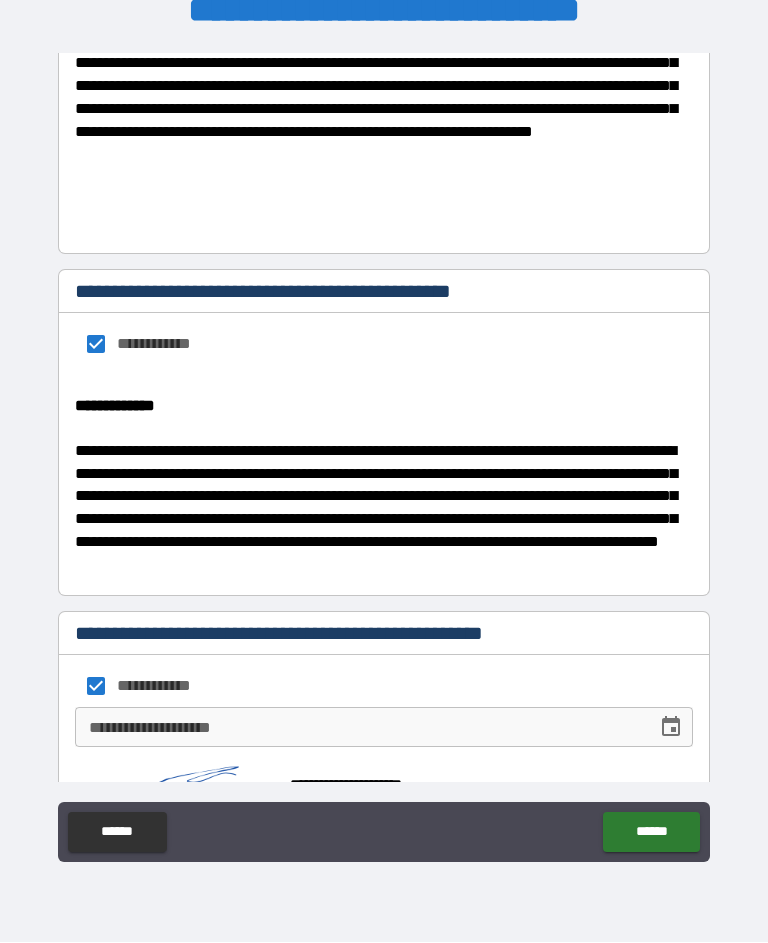 click on "******" at bounding box center (651, 833) 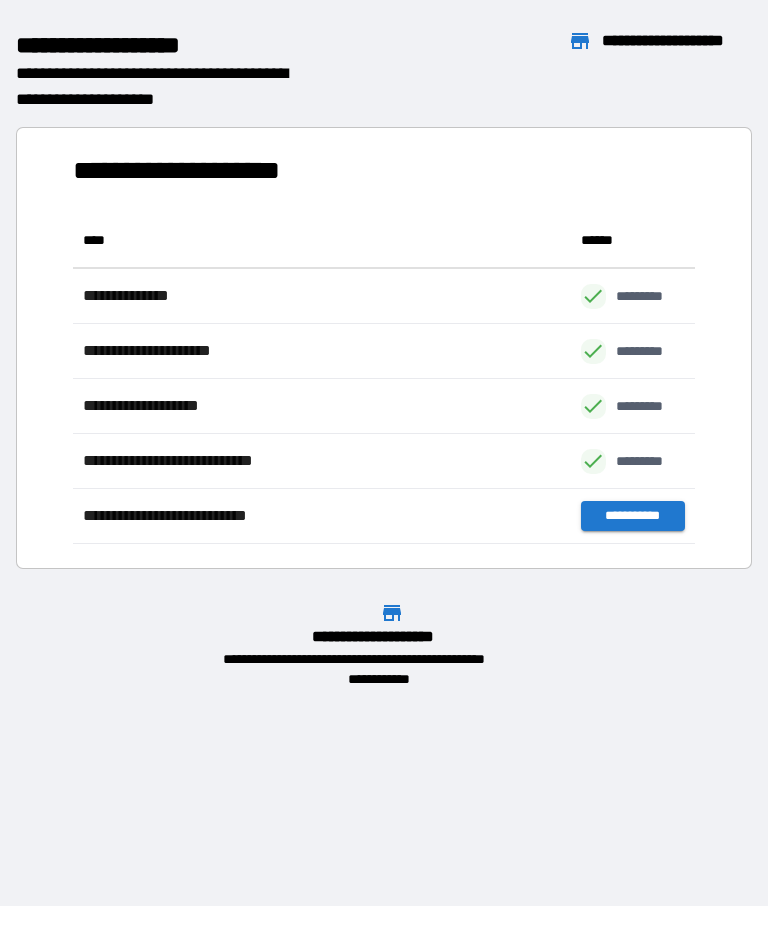 scroll, scrollTop: 331, scrollLeft: 622, axis: both 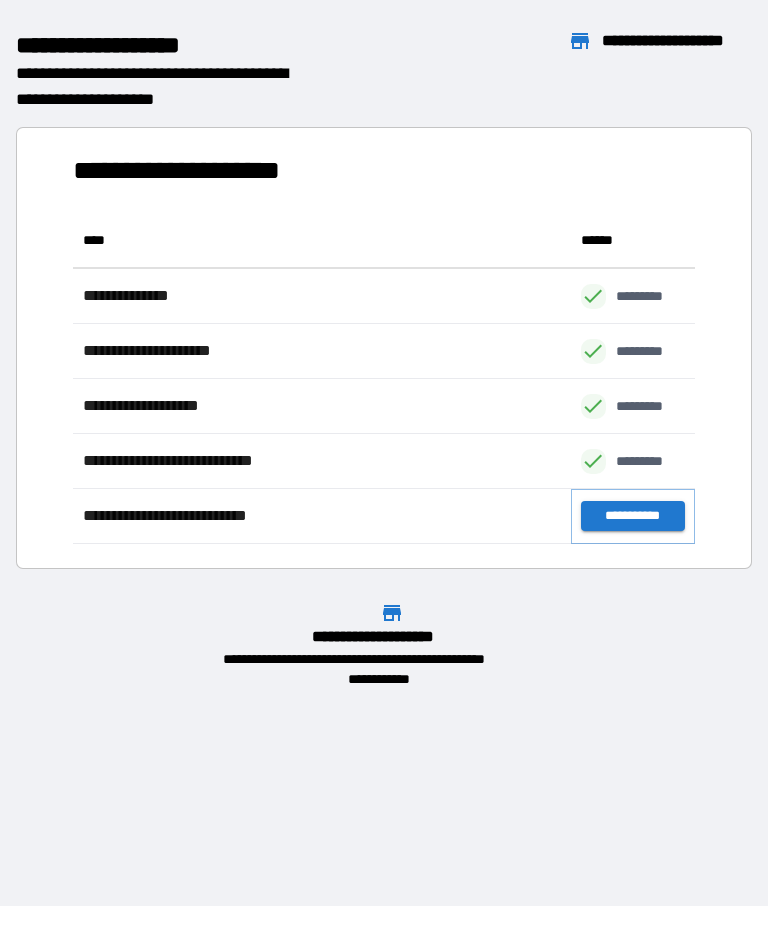 click on "**********" at bounding box center (633, 517) 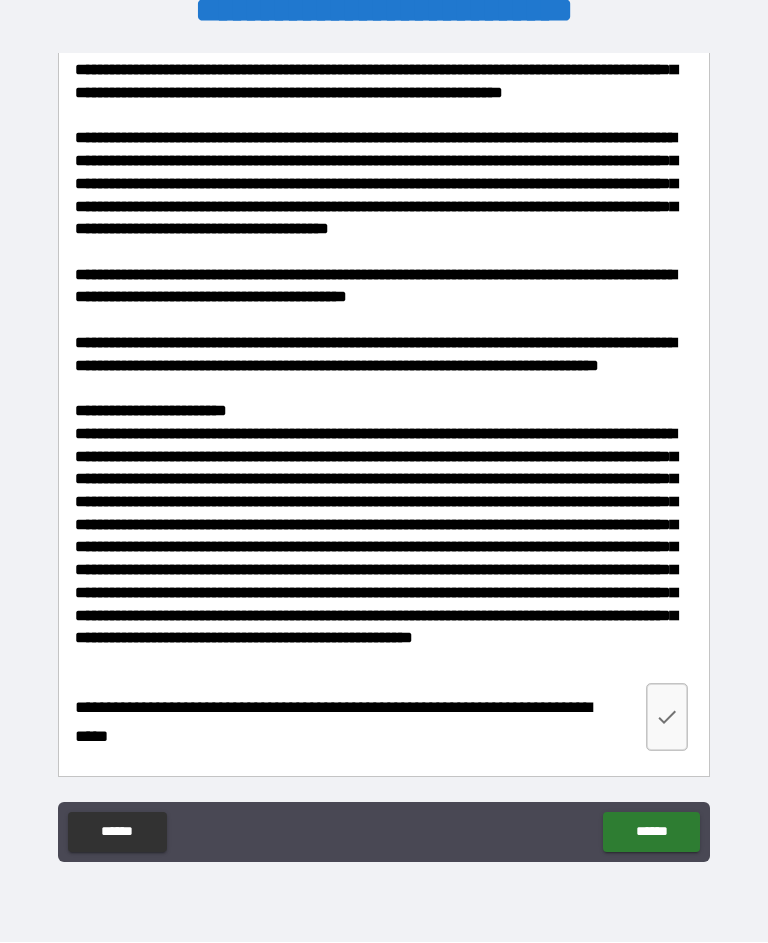 scroll, scrollTop: 3414, scrollLeft: 0, axis: vertical 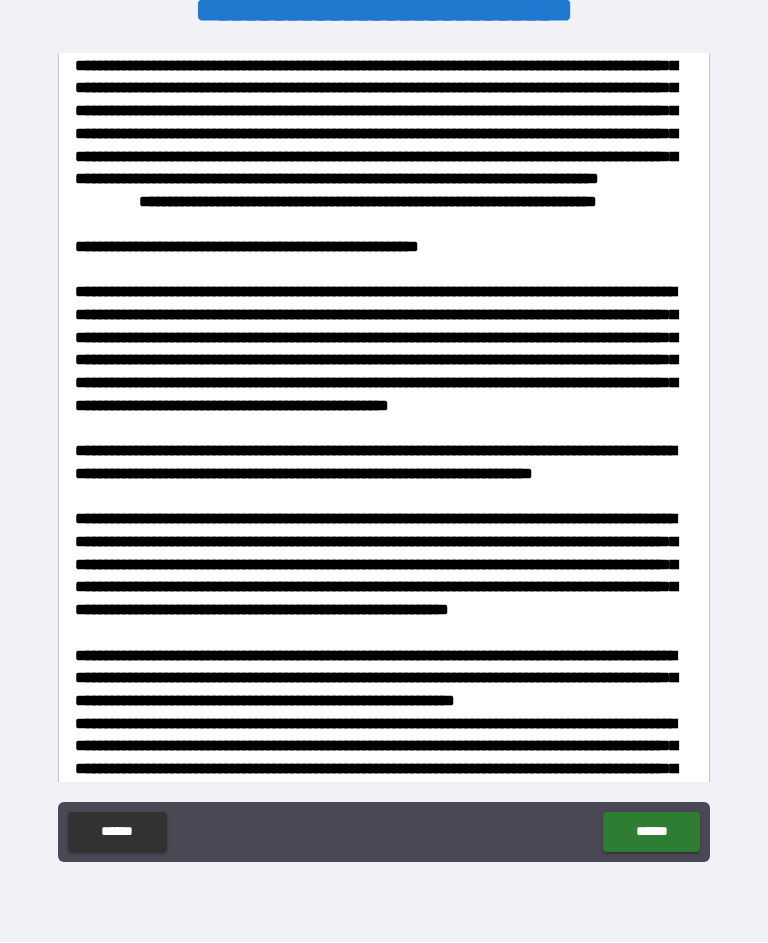 click on "**********" at bounding box center (368, 202) 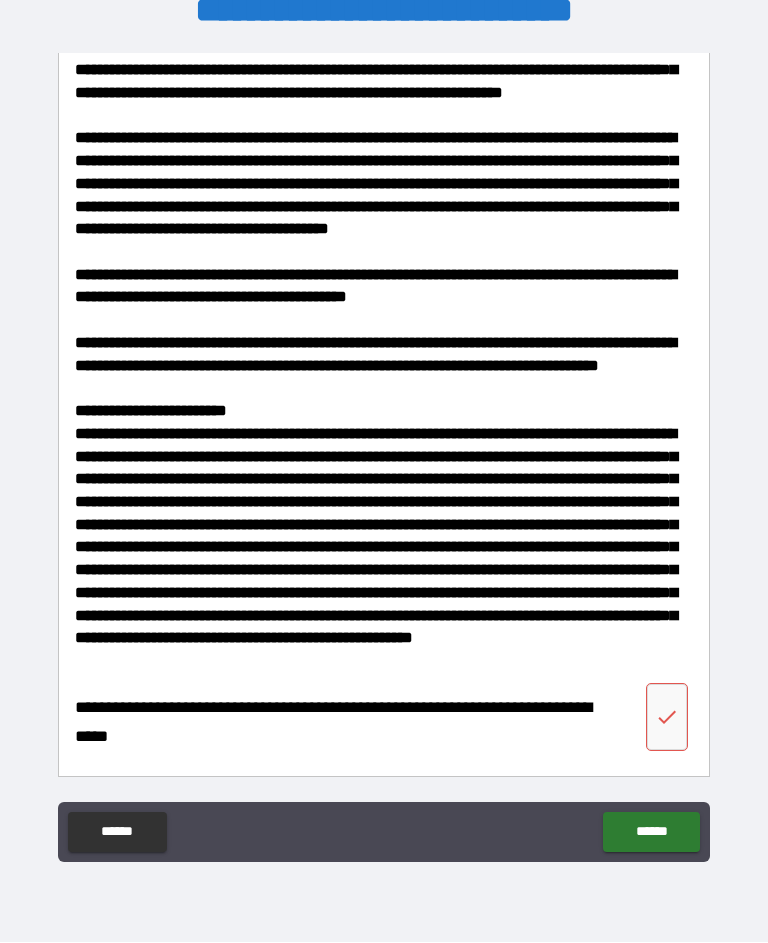 scroll, scrollTop: 3414, scrollLeft: 0, axis: vertical 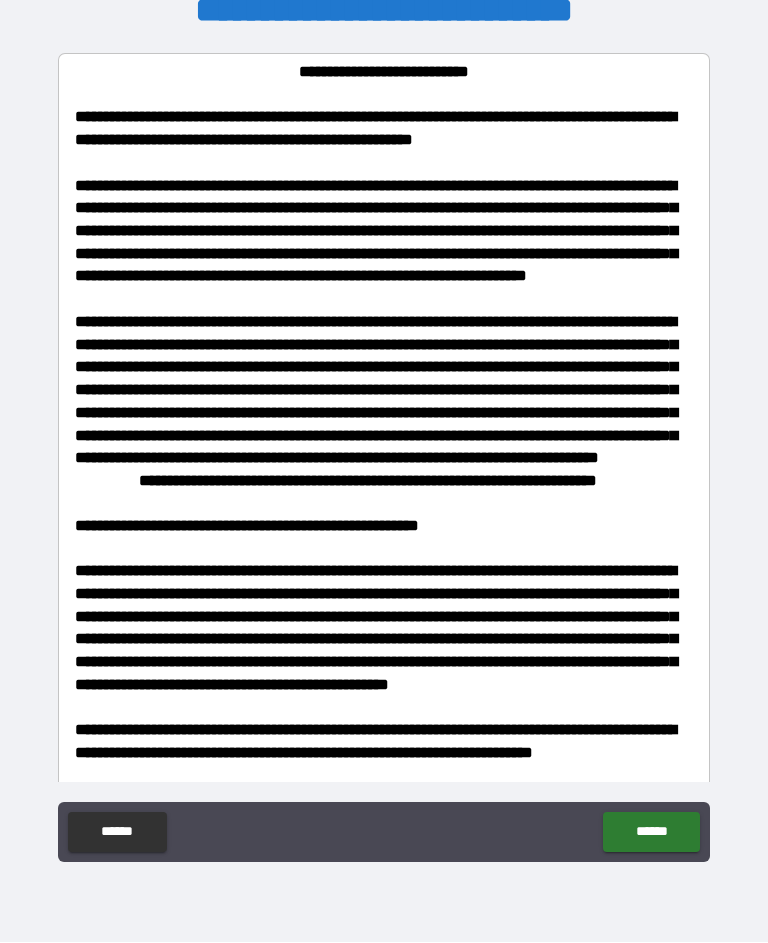 click on "**********" at bounding box center [384, 391] 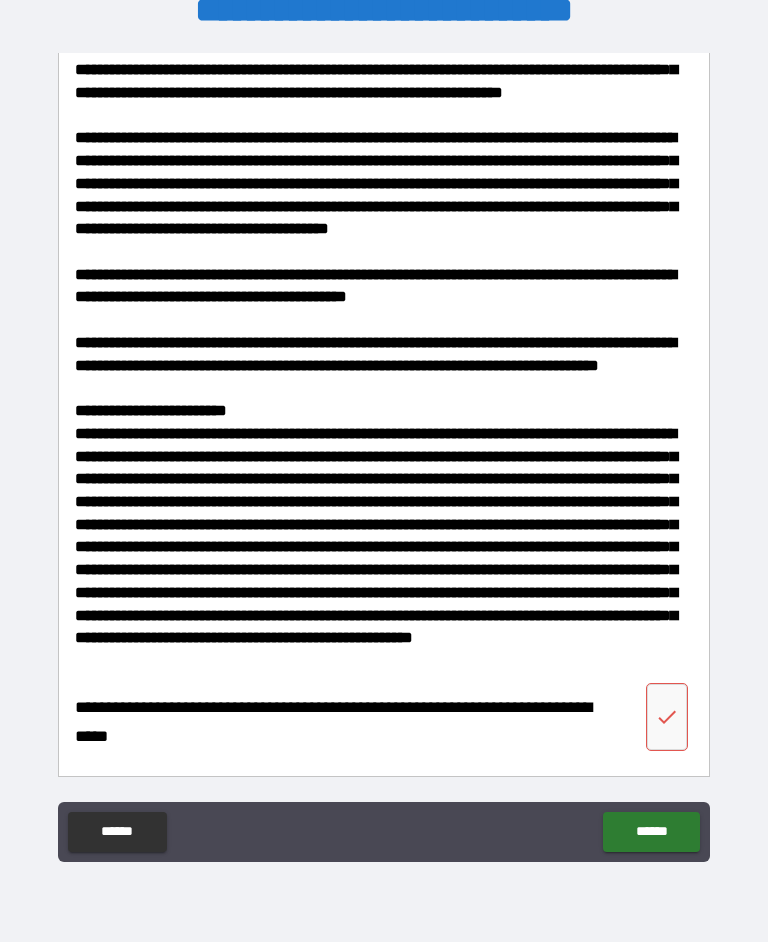 scroll, scrollTop: 3414, scrollLeft: 0, axis: vertical 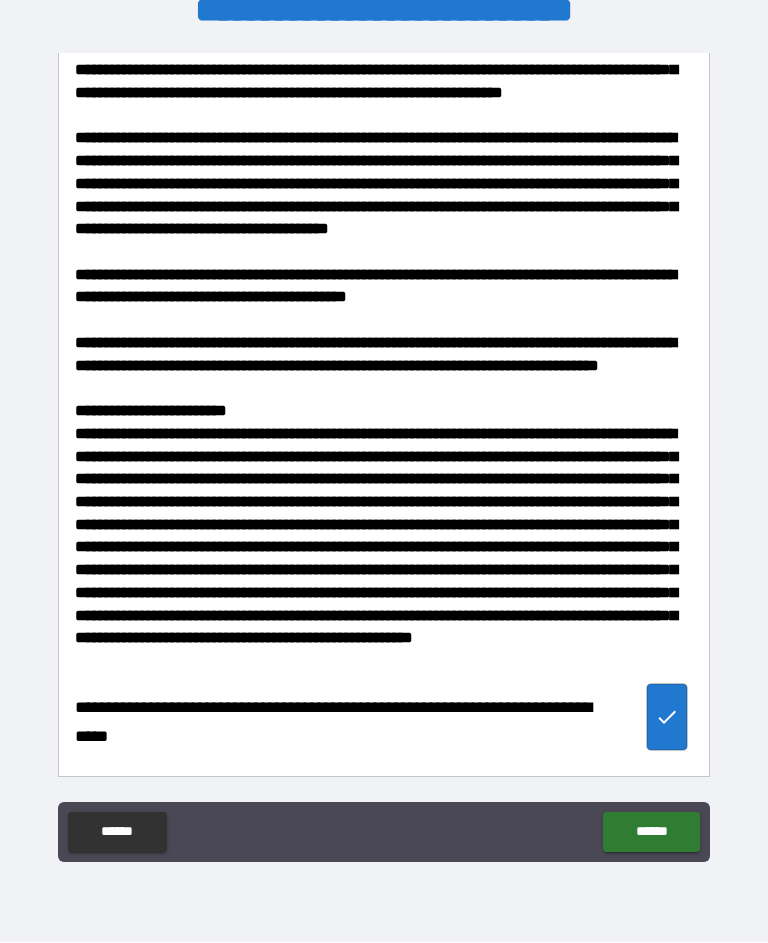 click on "******" at bounding box center (651, 833) 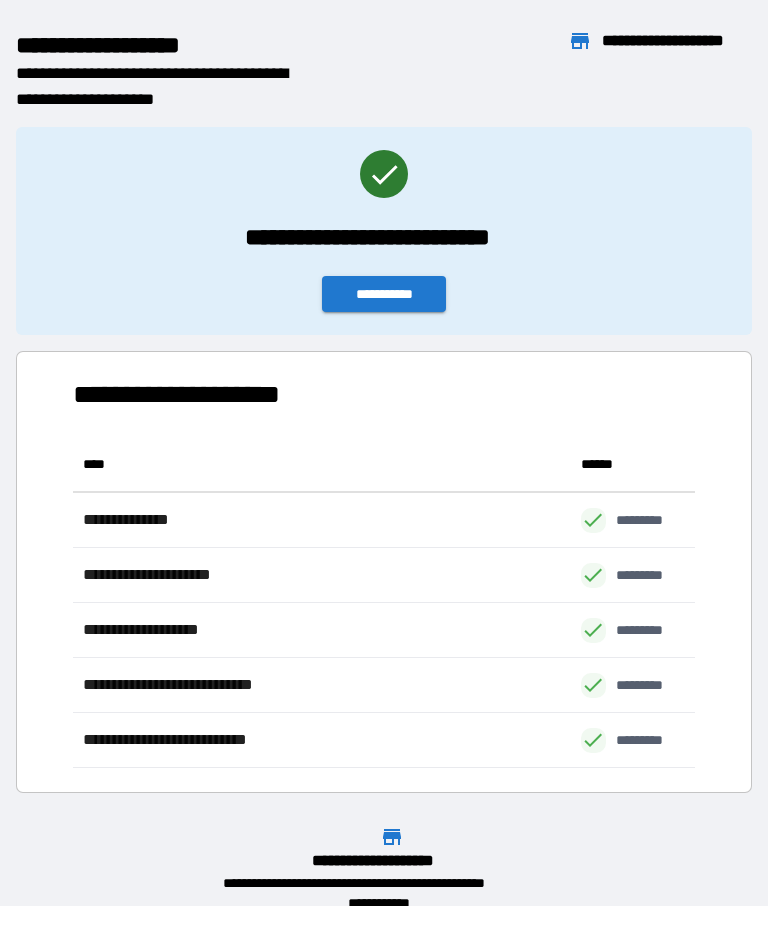 scroll, scrollTop: 331, scrollLeft: 622, axis: both 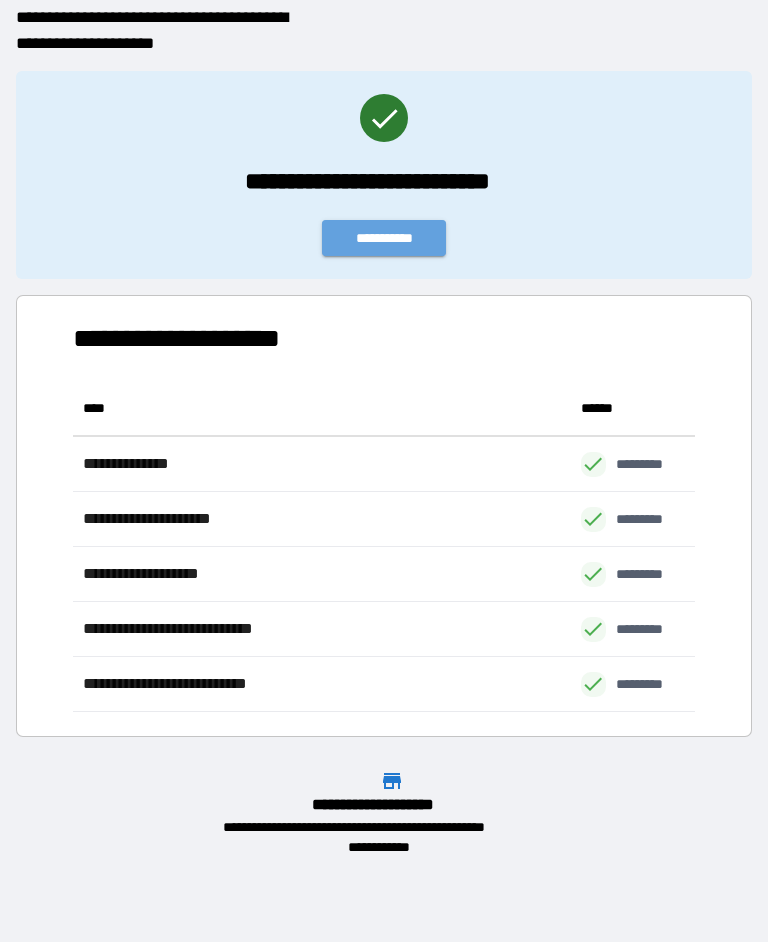 click on "**********" at bounding box center [384, 239] 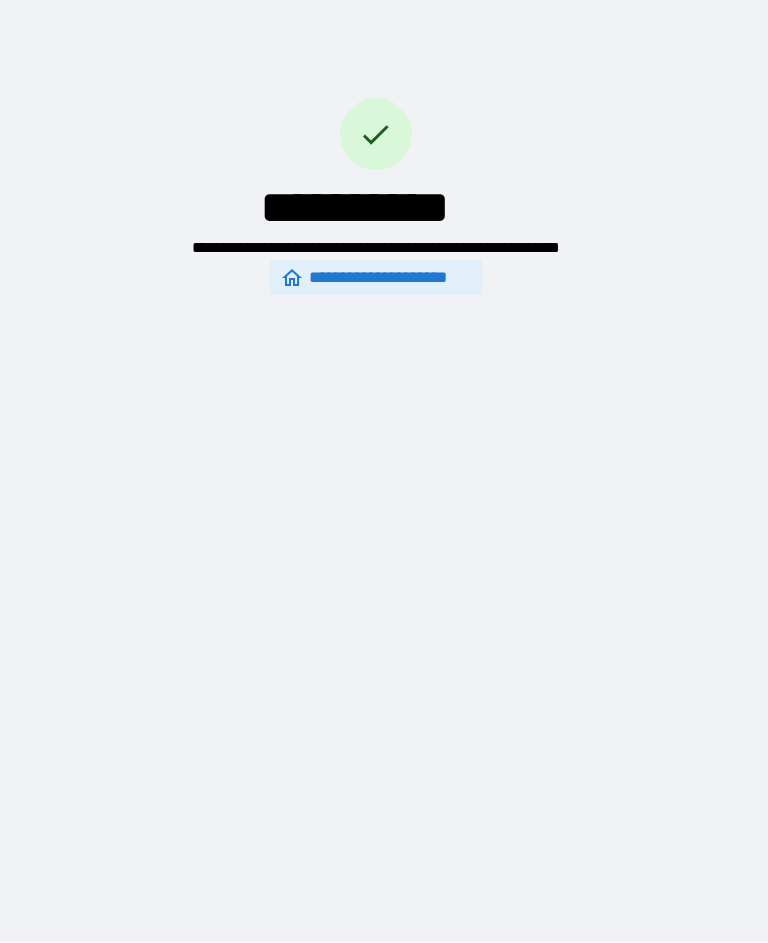 scroll, scrollTop: 0, scrollLeft: 0, axis: both 